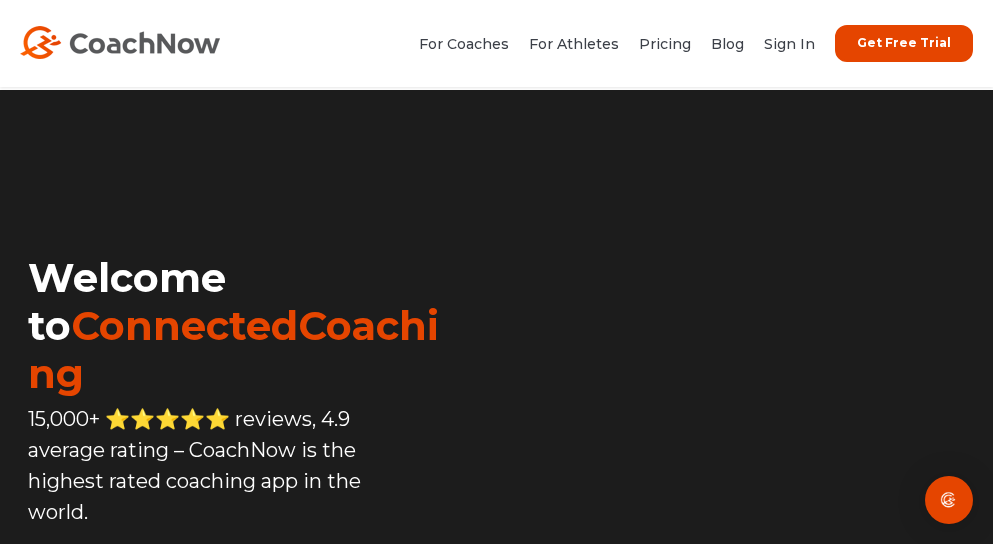 scroll, scrollTop: 0, scrollLeft: 0, axis: both 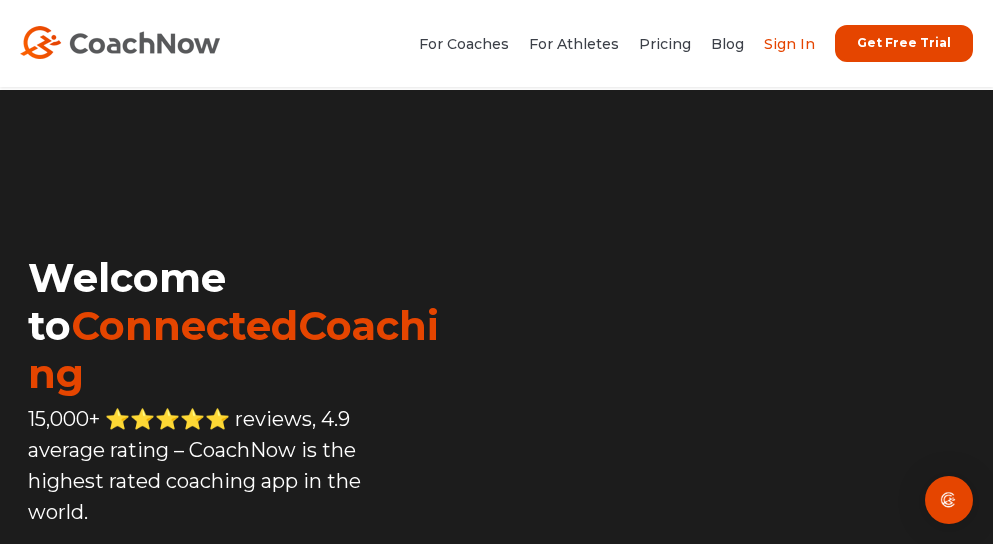 click on "Sign In" at bounding box center [789, 44] 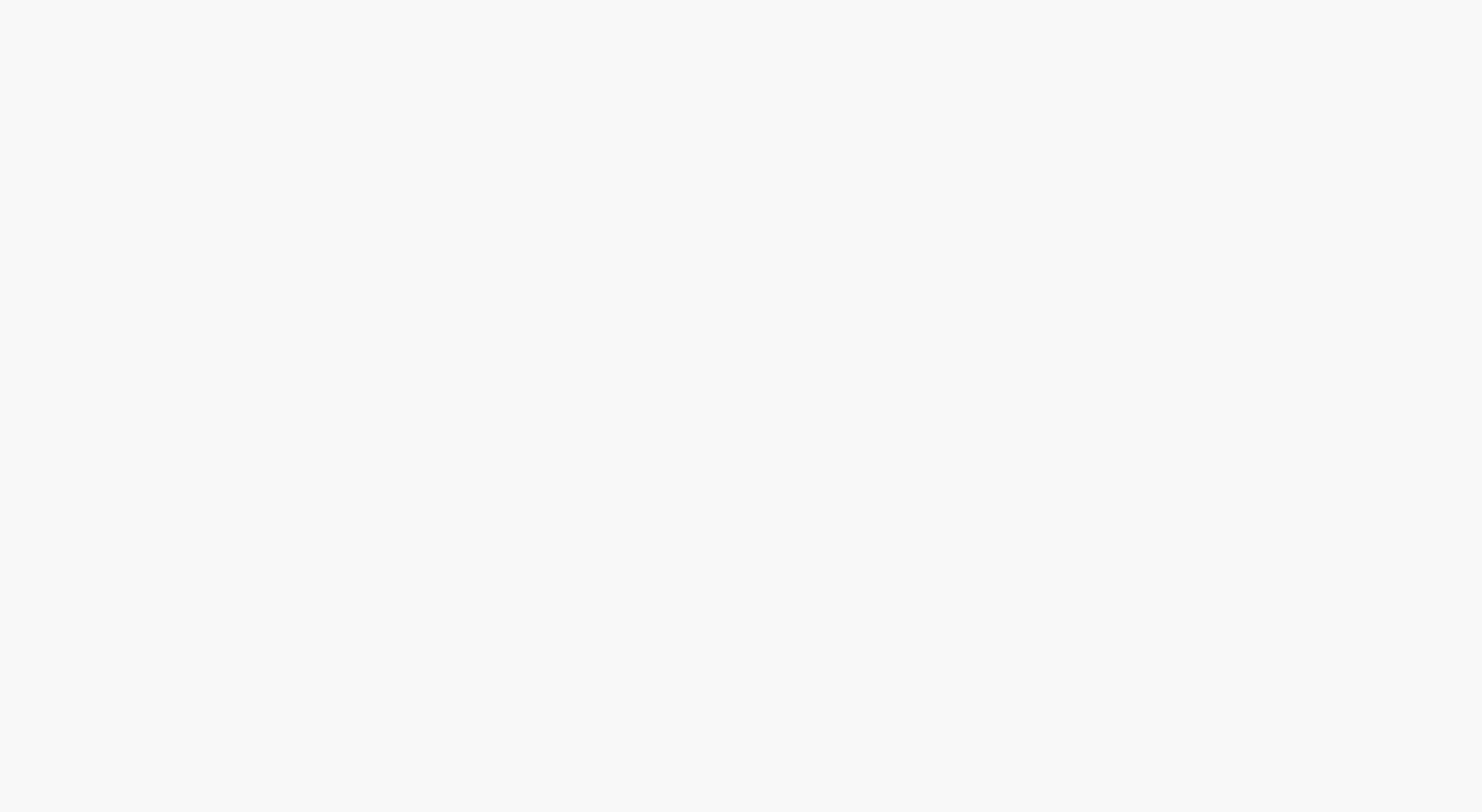 scroll, scrollTop: 0, scrollLeft: 0, axis: both 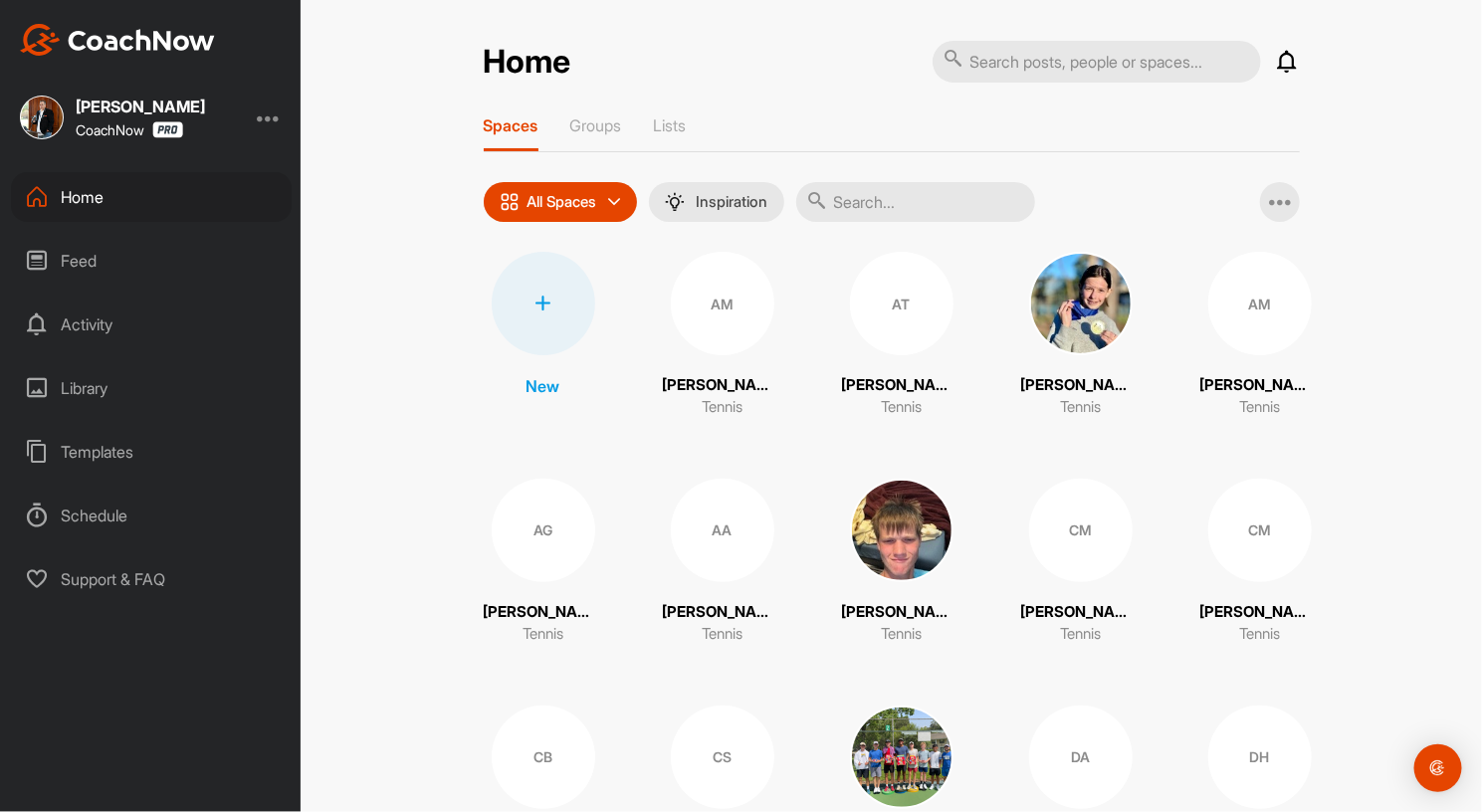click on "Templates" at bounding box center [151, 452] 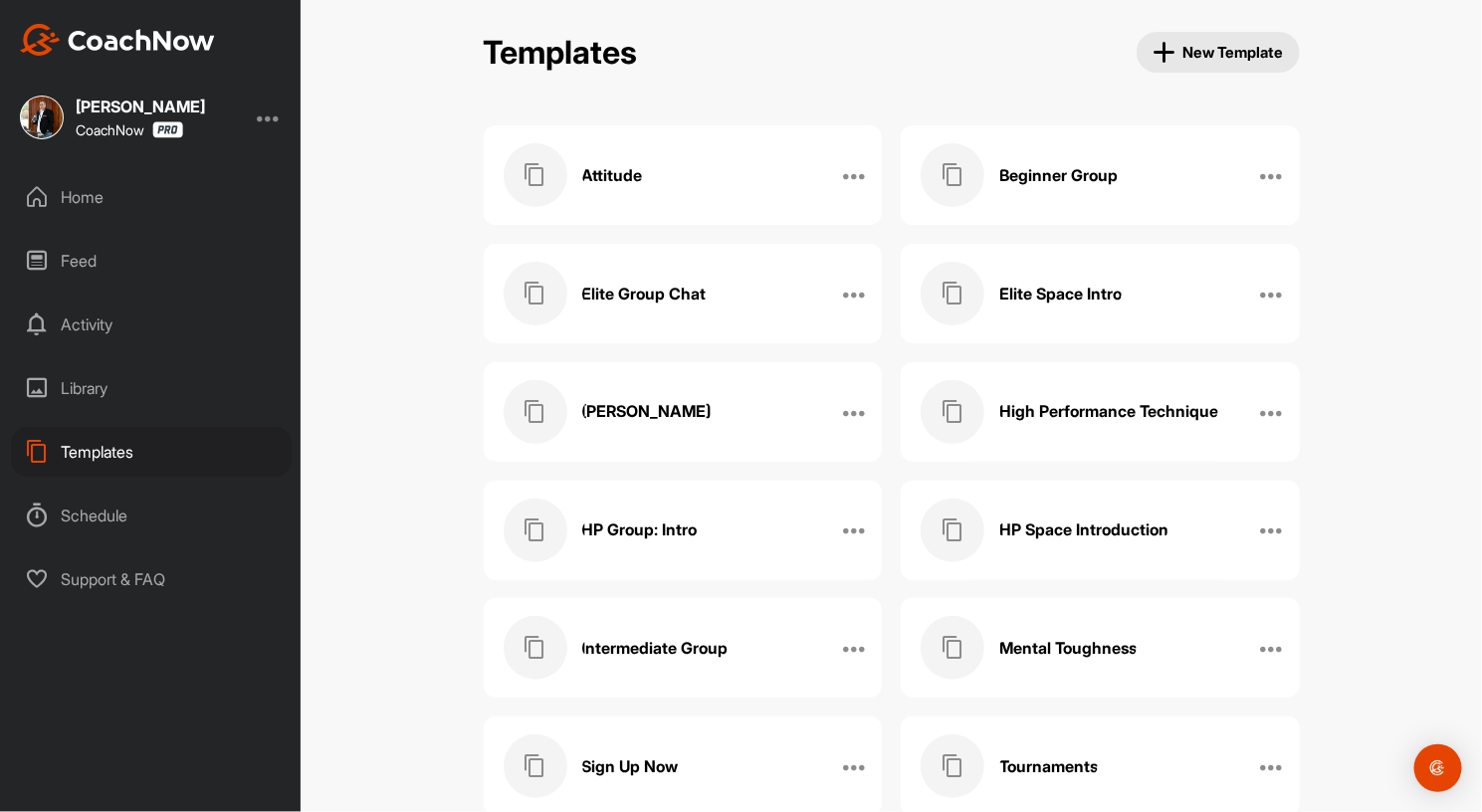 scroll, scrollTop: 0, scrollLeft: 0, axis: both 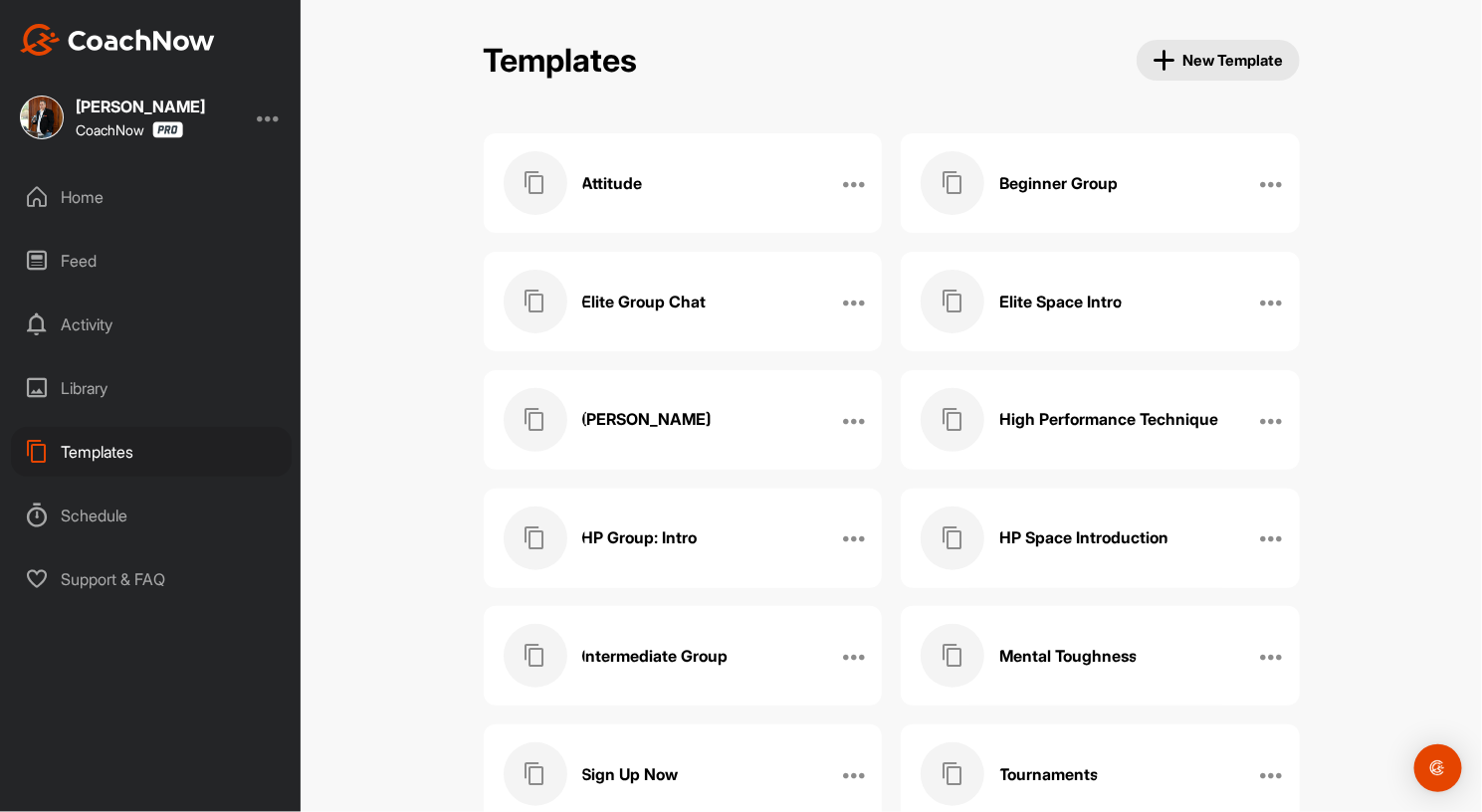 click on "High Performance Technique" at bounding box center [1109, 419] 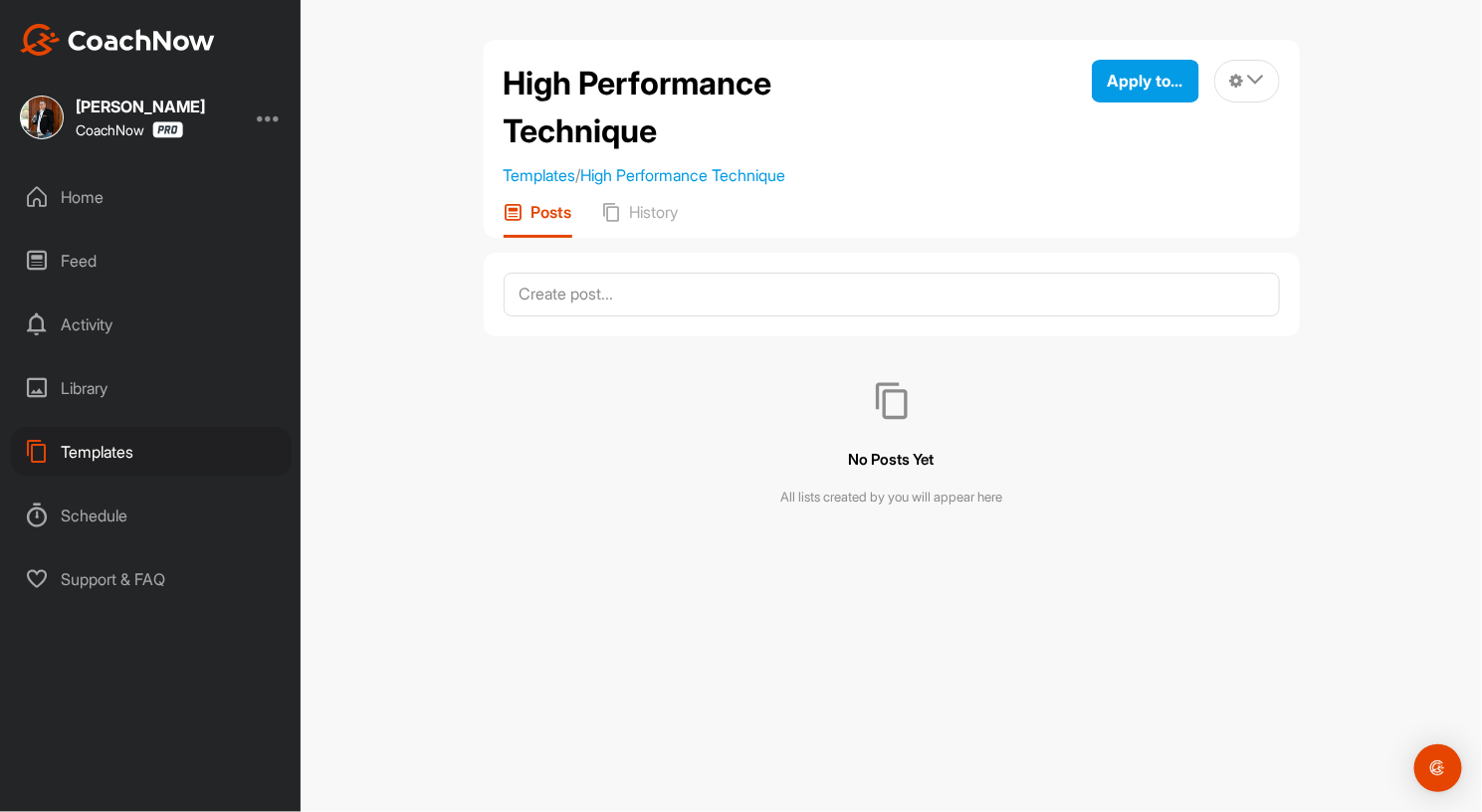 click on "Library" at bounding box center [151, 388] 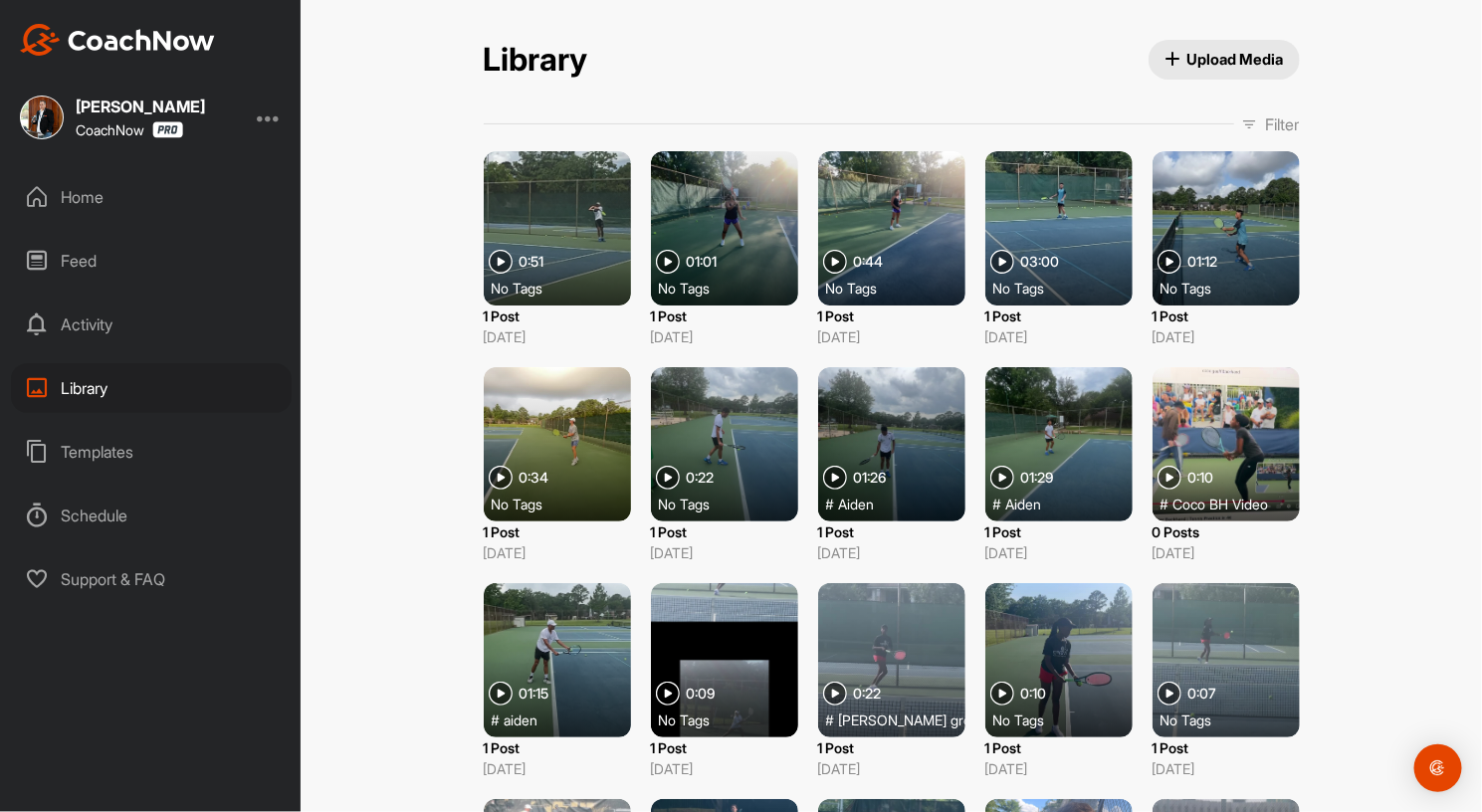 click on "Templates" at bounding box center [151, 452] 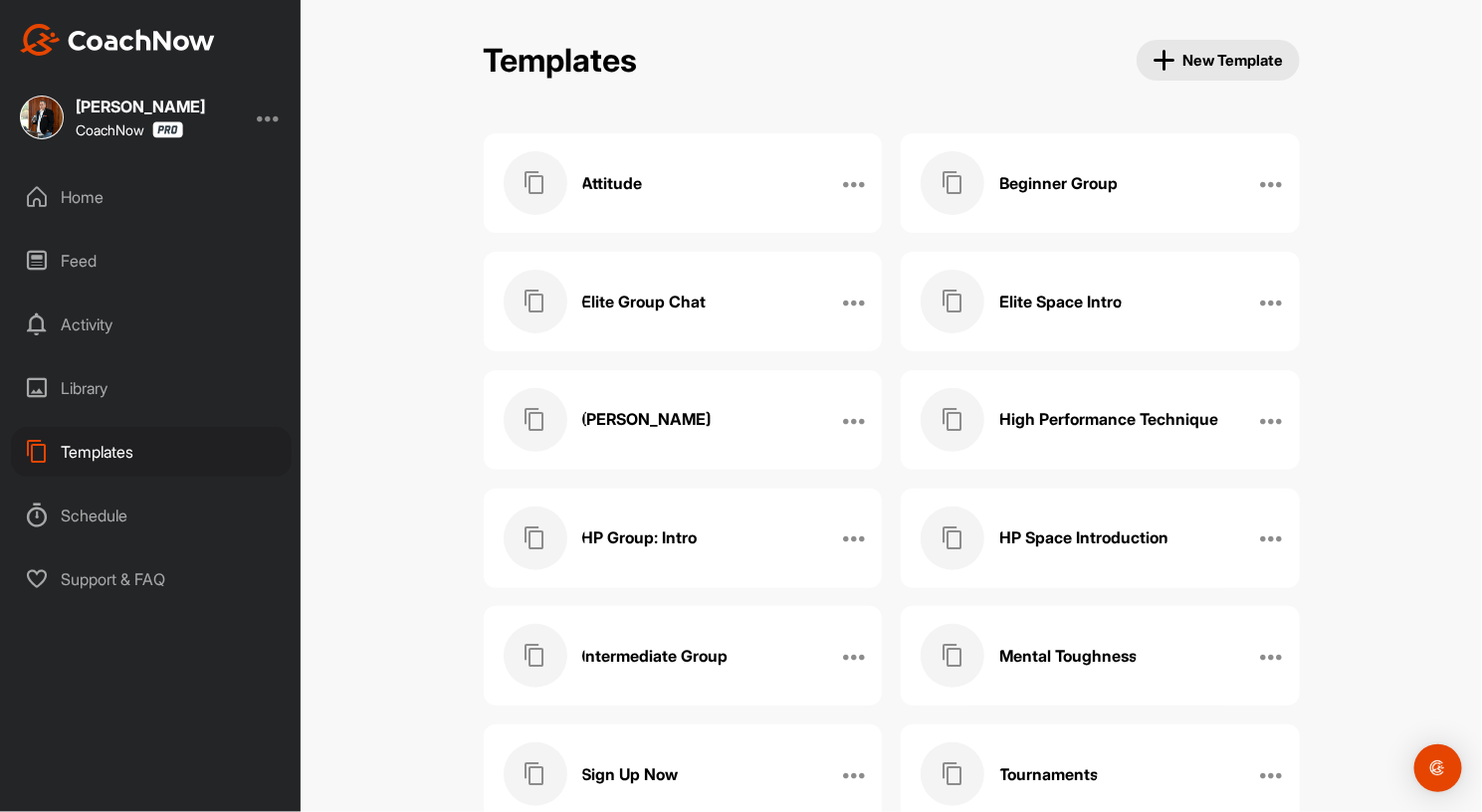 click on "Activity" at bounding box center [151, 324] 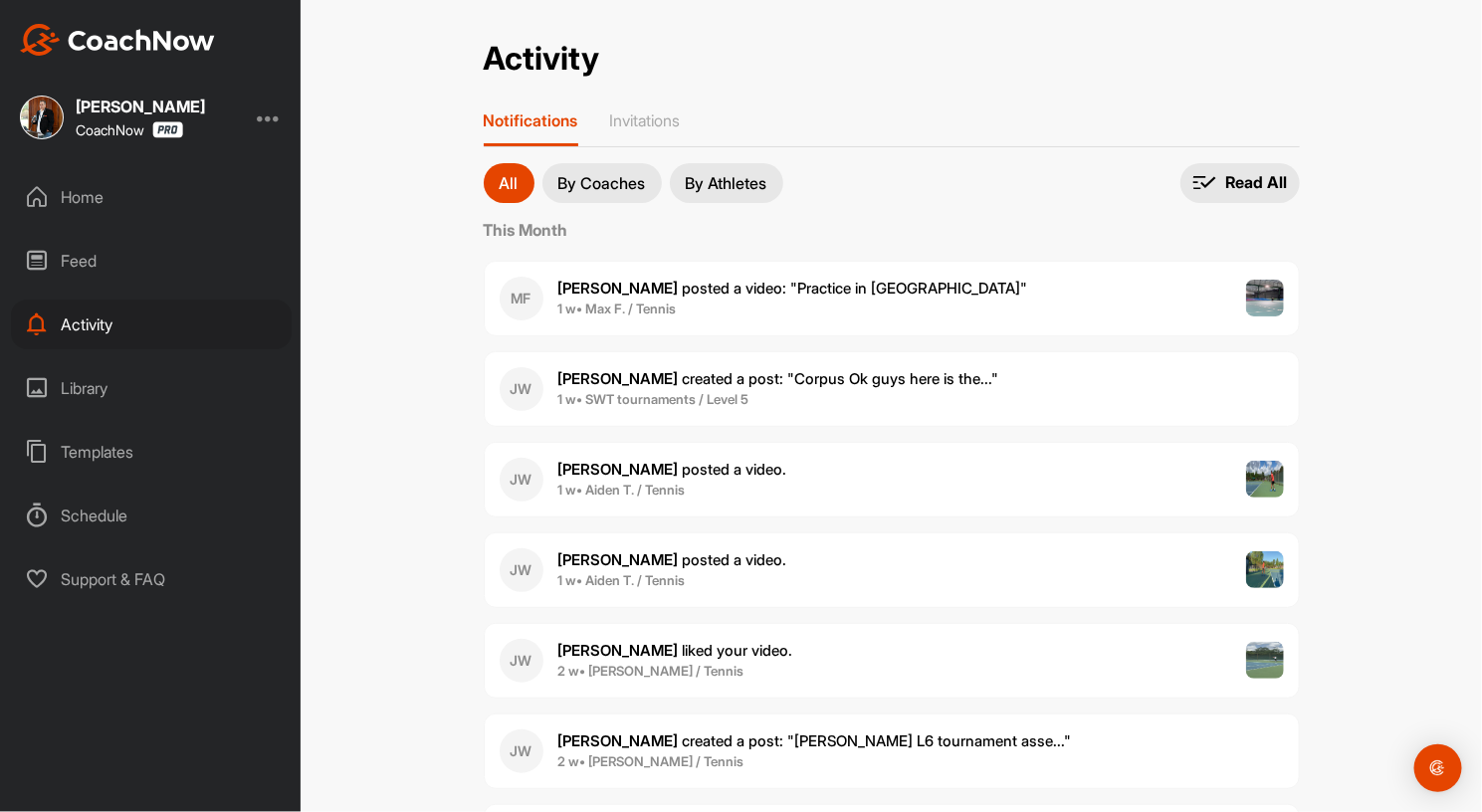 click on "[PERSON_NAME]   posted a video : " Practice in [GEOGRAPHIC_DATA] "" at bounding box center [793, 288] 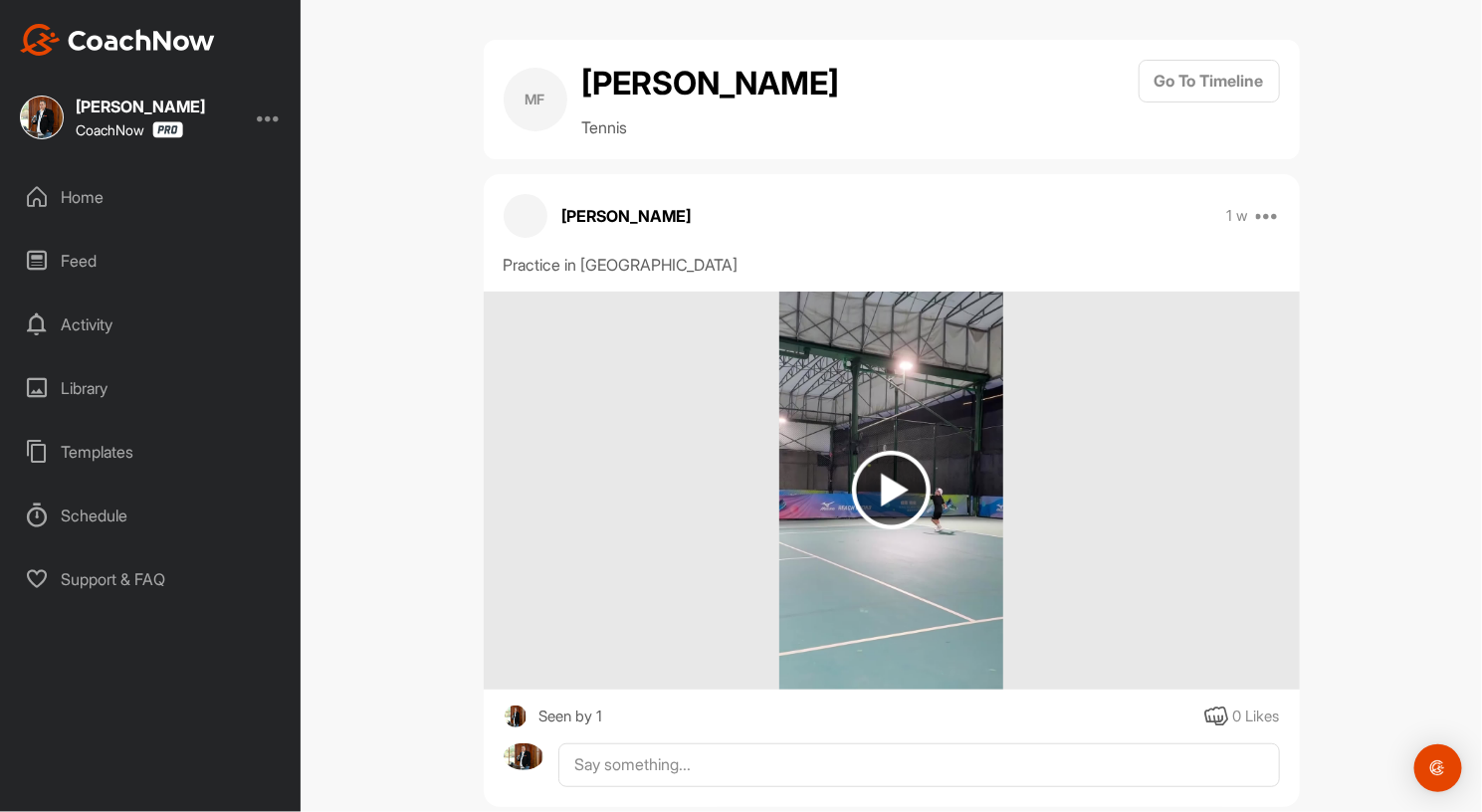 click at bounding box center [891, 490] 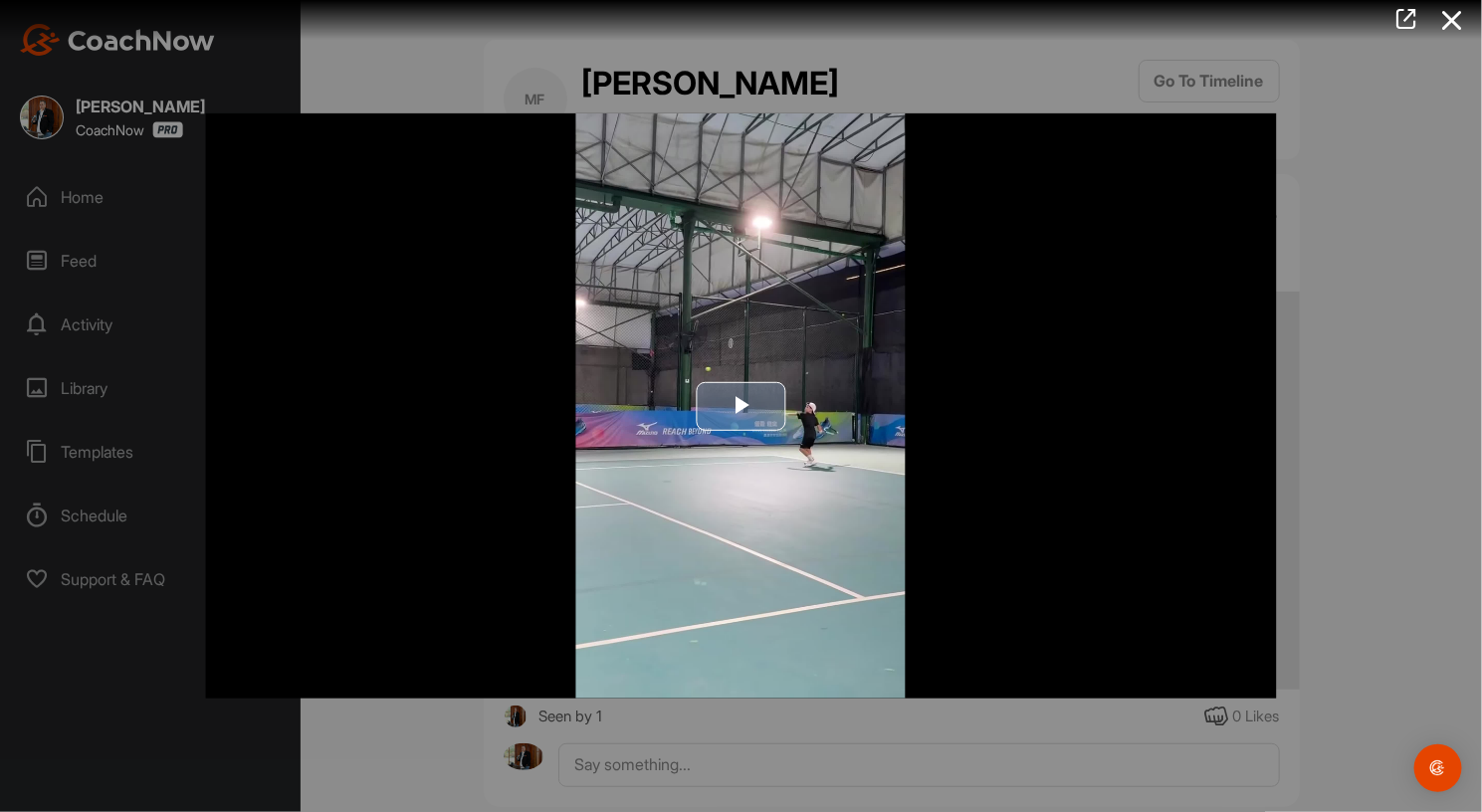 click at bounding box center [741, 406] 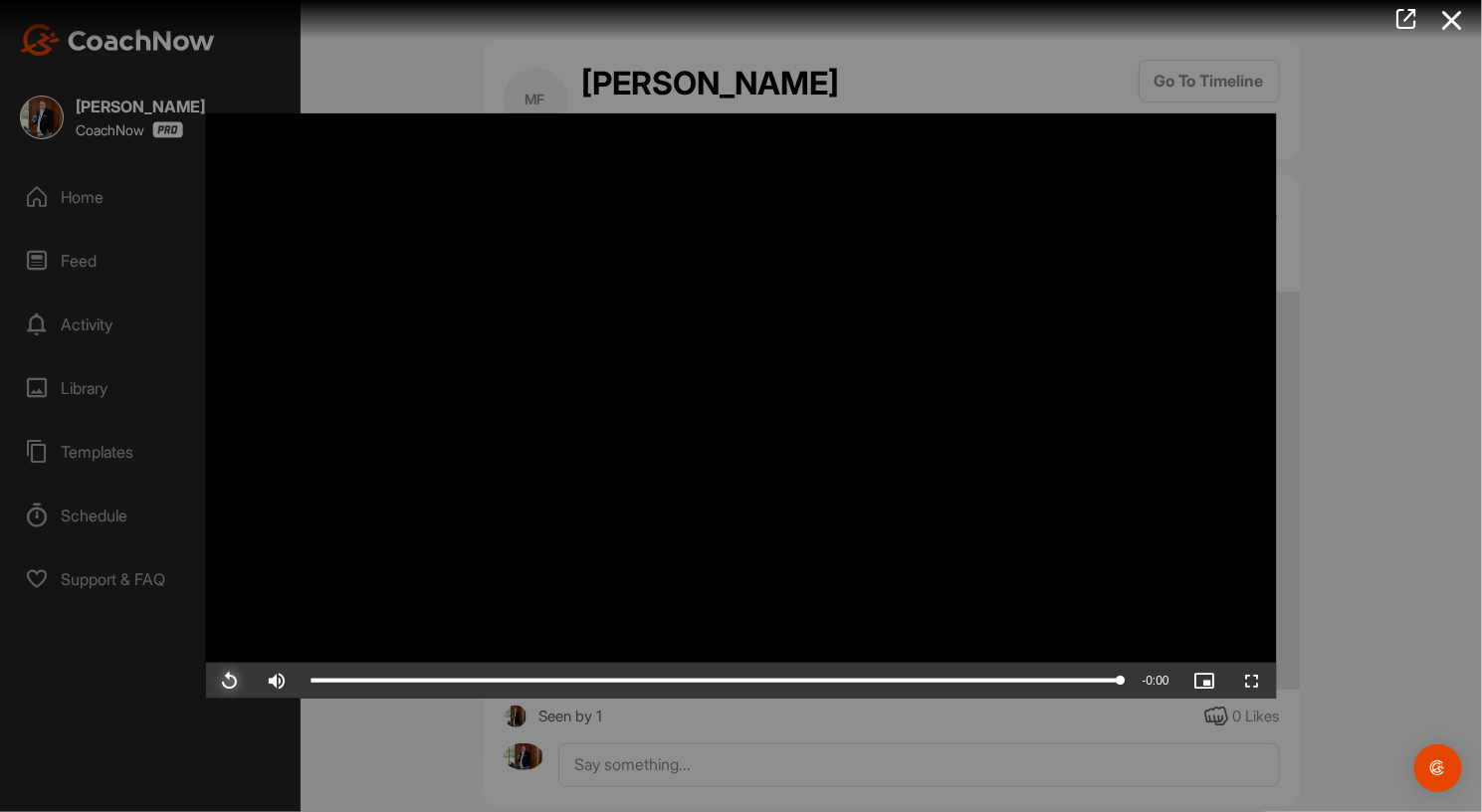 click at bounding box center (229, 681) 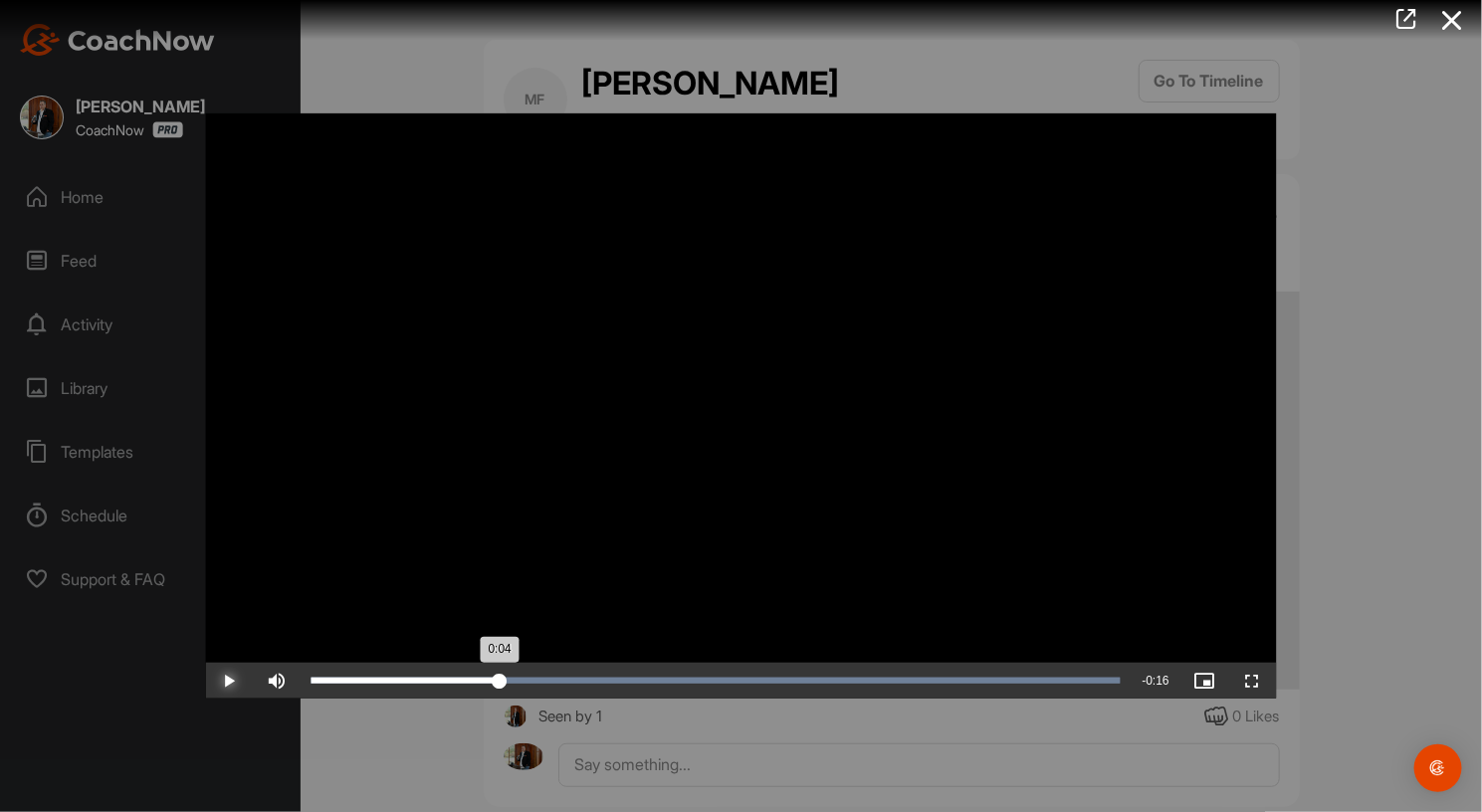 click on "Loaded :  100.00% 0:04 0:04" at bounding box center (715, 681) 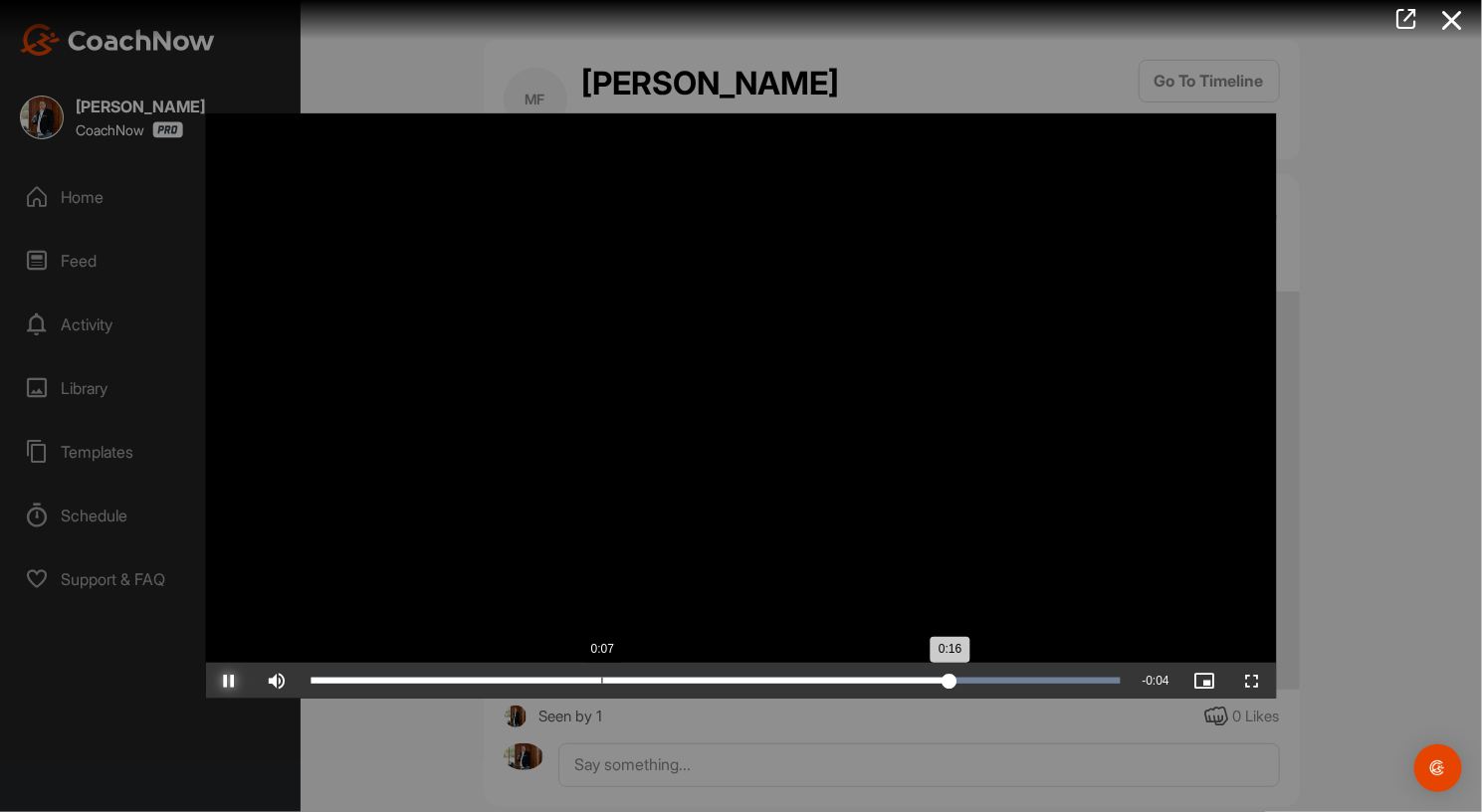click on "Loaded :  100.00% 0:07 0:16" at bounding box center [715, 681] 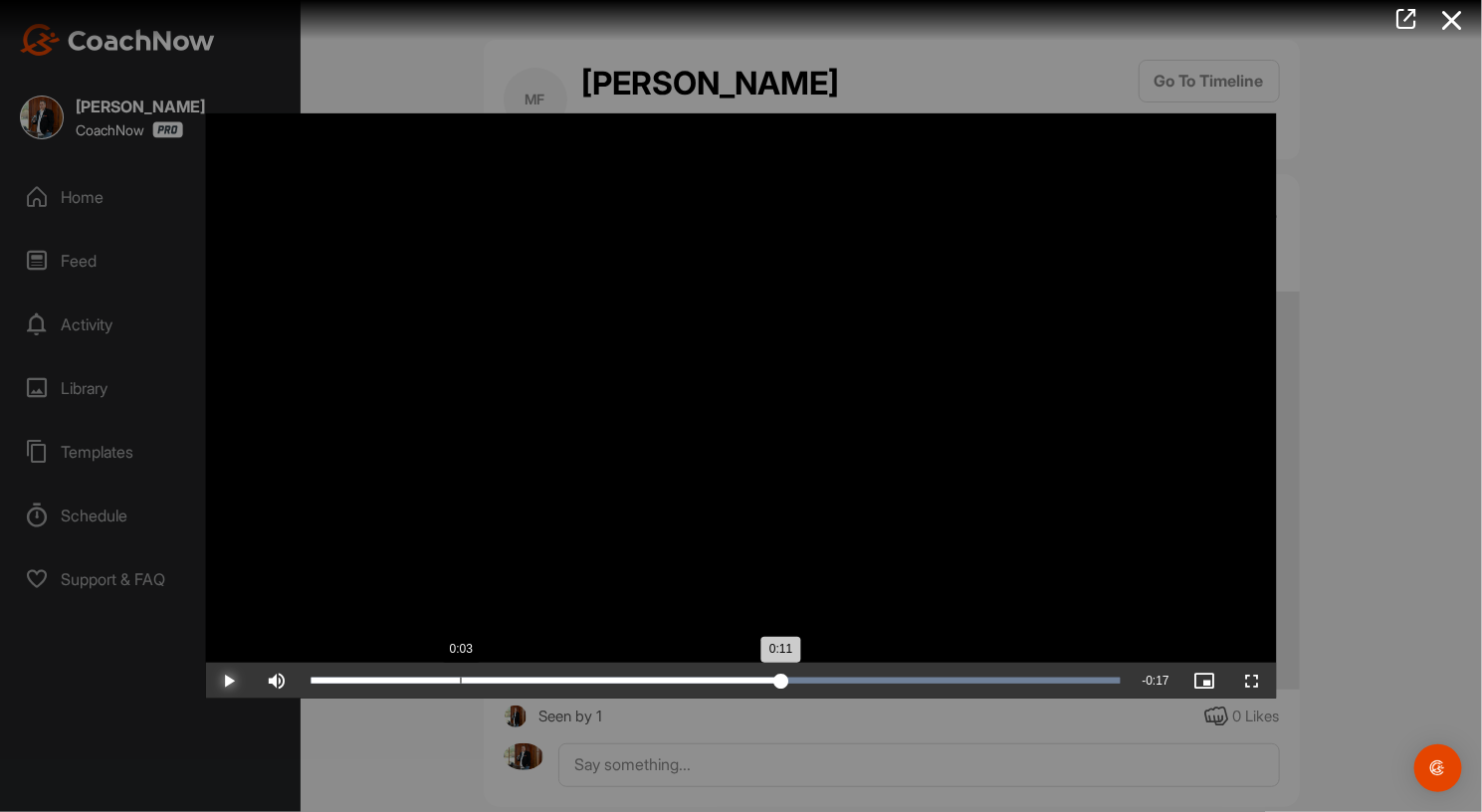 click on "Loaded :  100.00% 0:03 0:11" at bounding box center (715, 681) 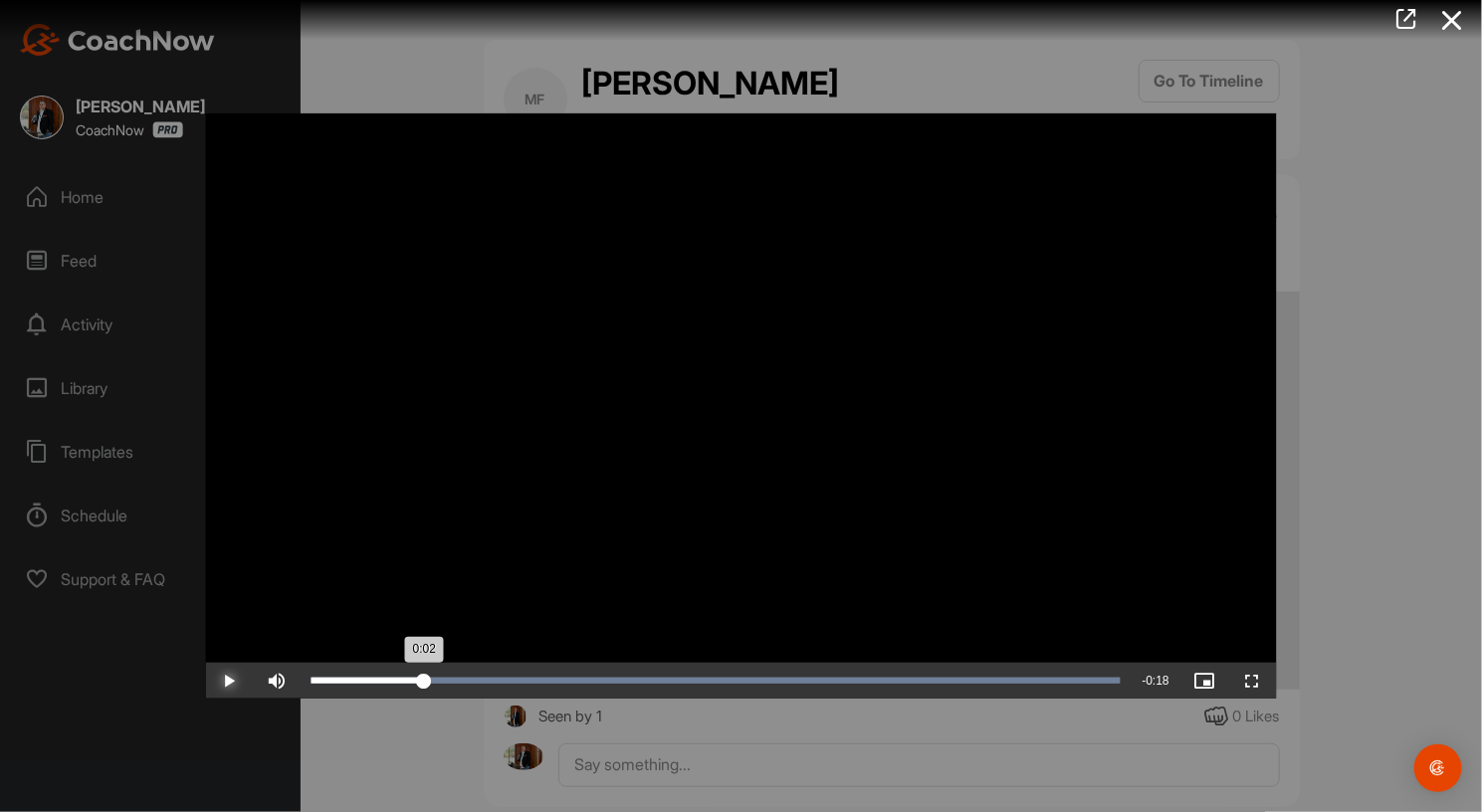 click on "Loaded :  100.00% 0:02 0:02" at bounding box center (715, 681) 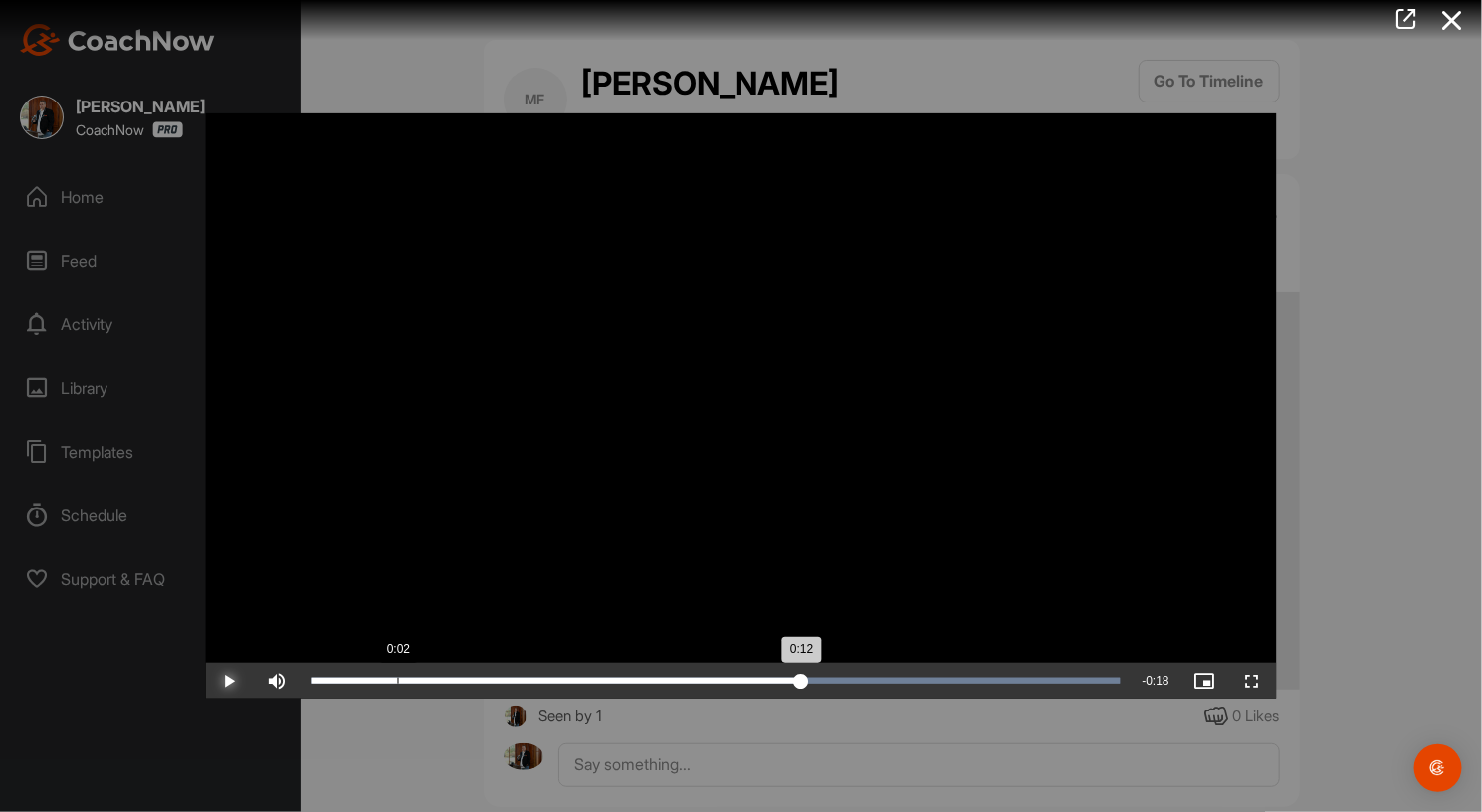 click on "Loaded :  100.00% 0:02 0:12" at bounding box center [715, 681] 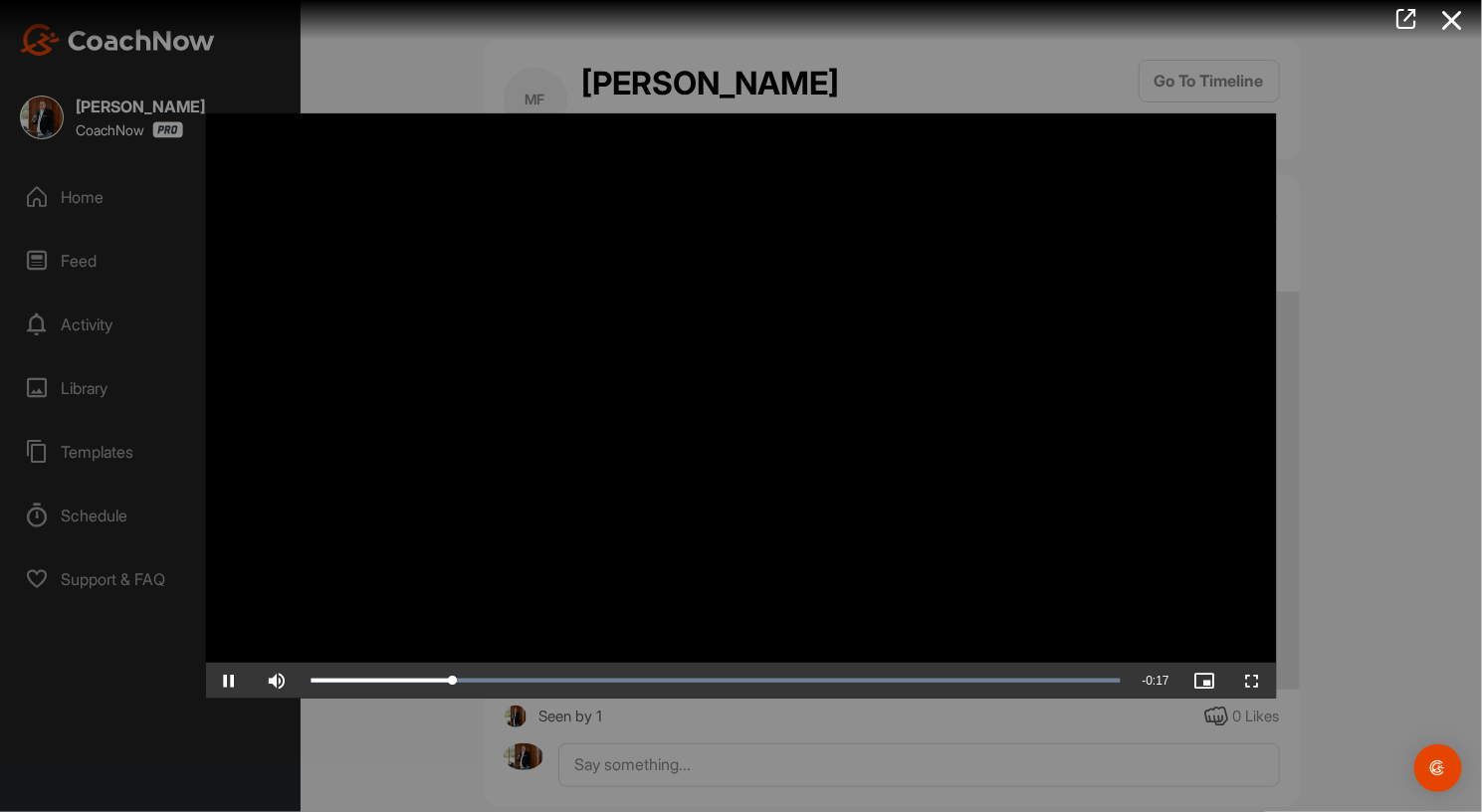 click at bounding box center [741, 406] 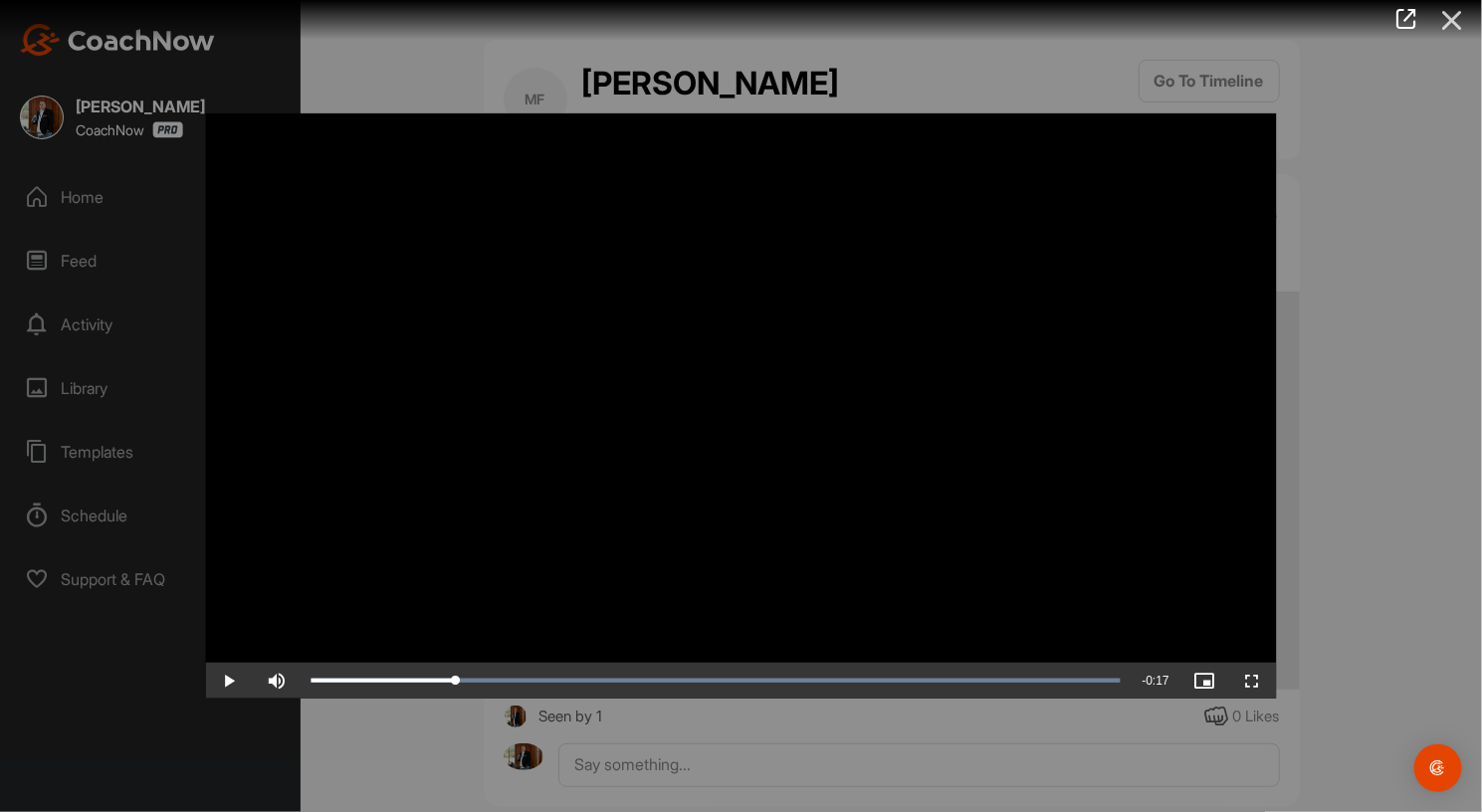 click at bounding box center [1452, 20] 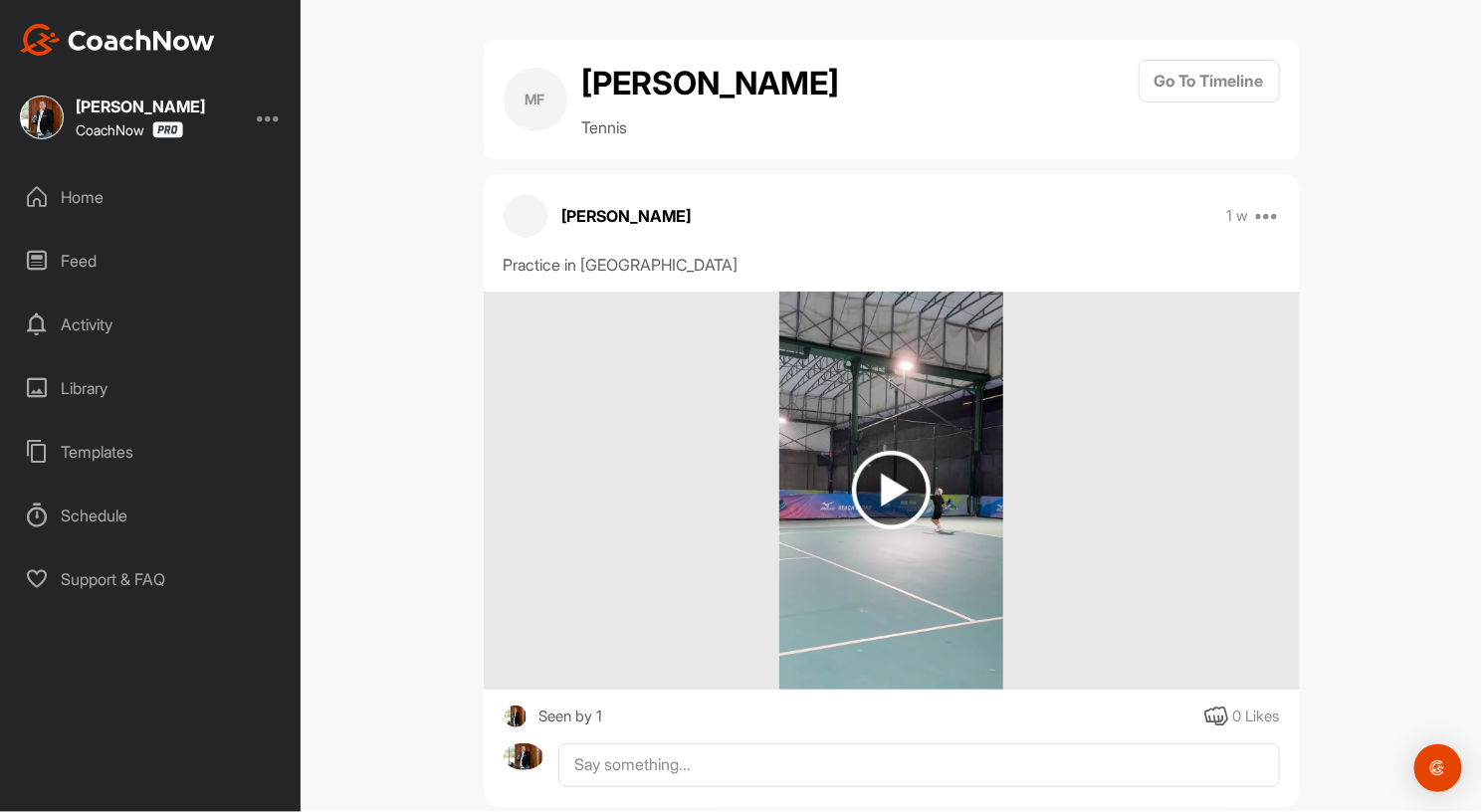 scroll, scrollTop: 40, scrollLeft: 0, axis: vertical 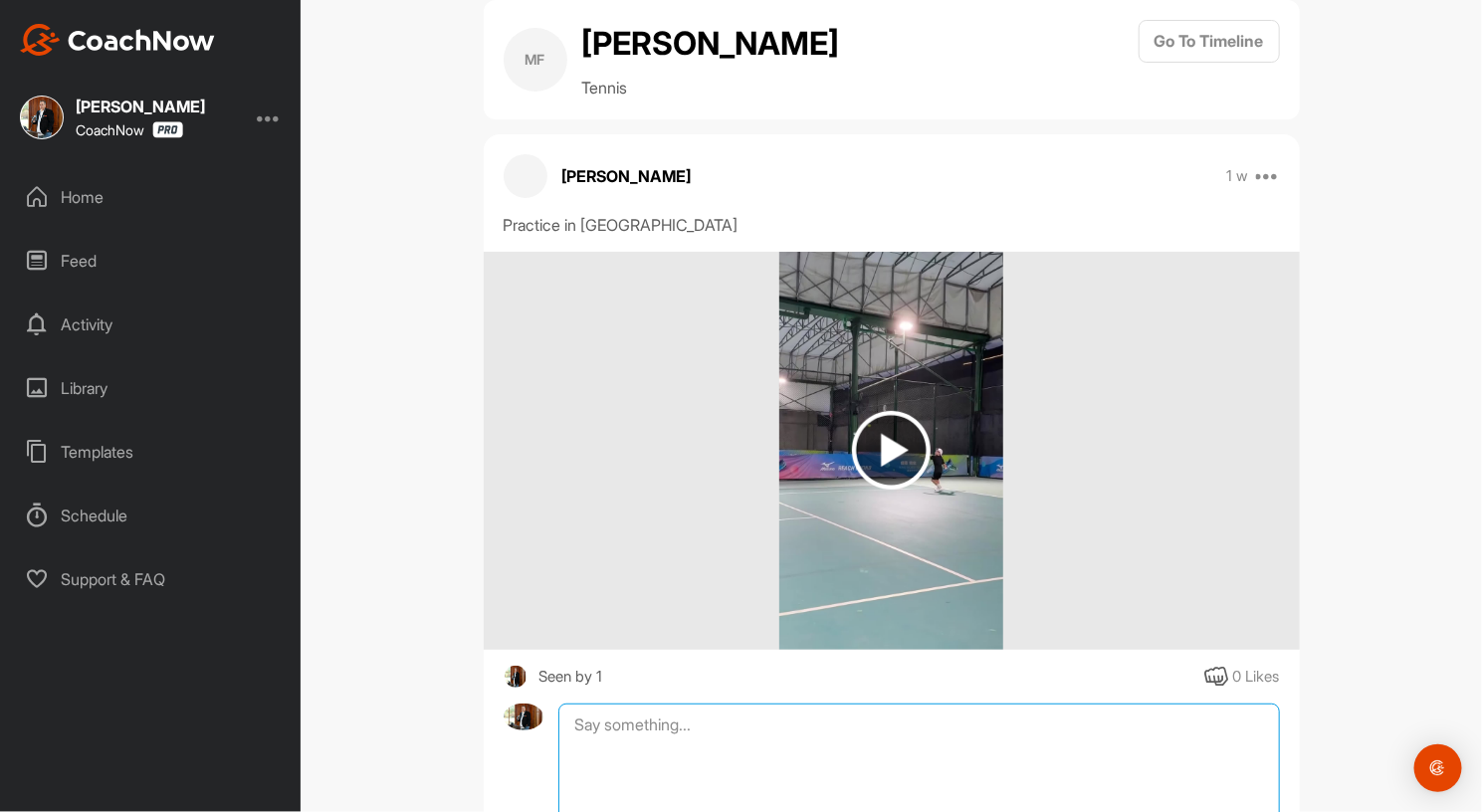click at bounding box center (919, 803) 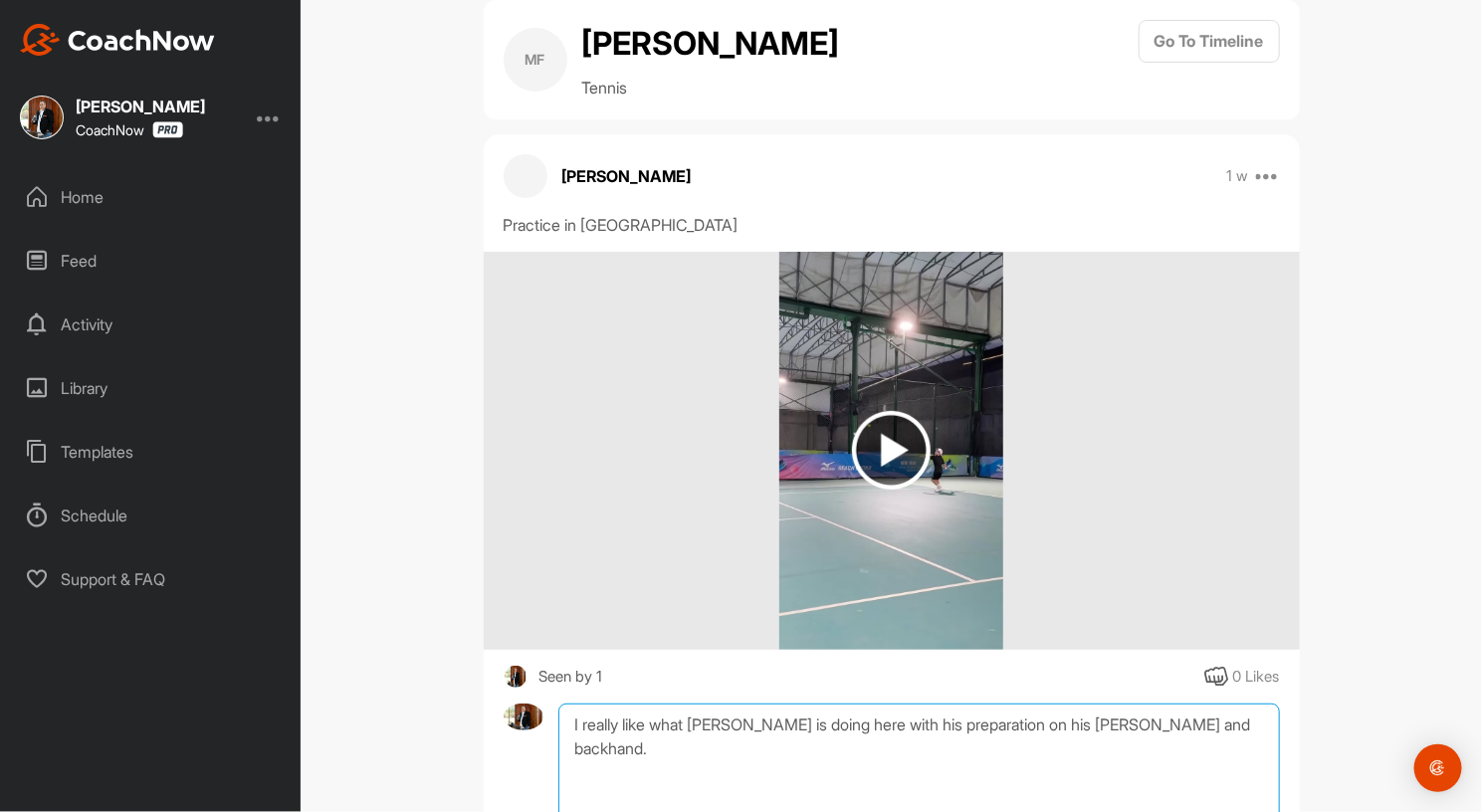paste on "This stroke looks really good." 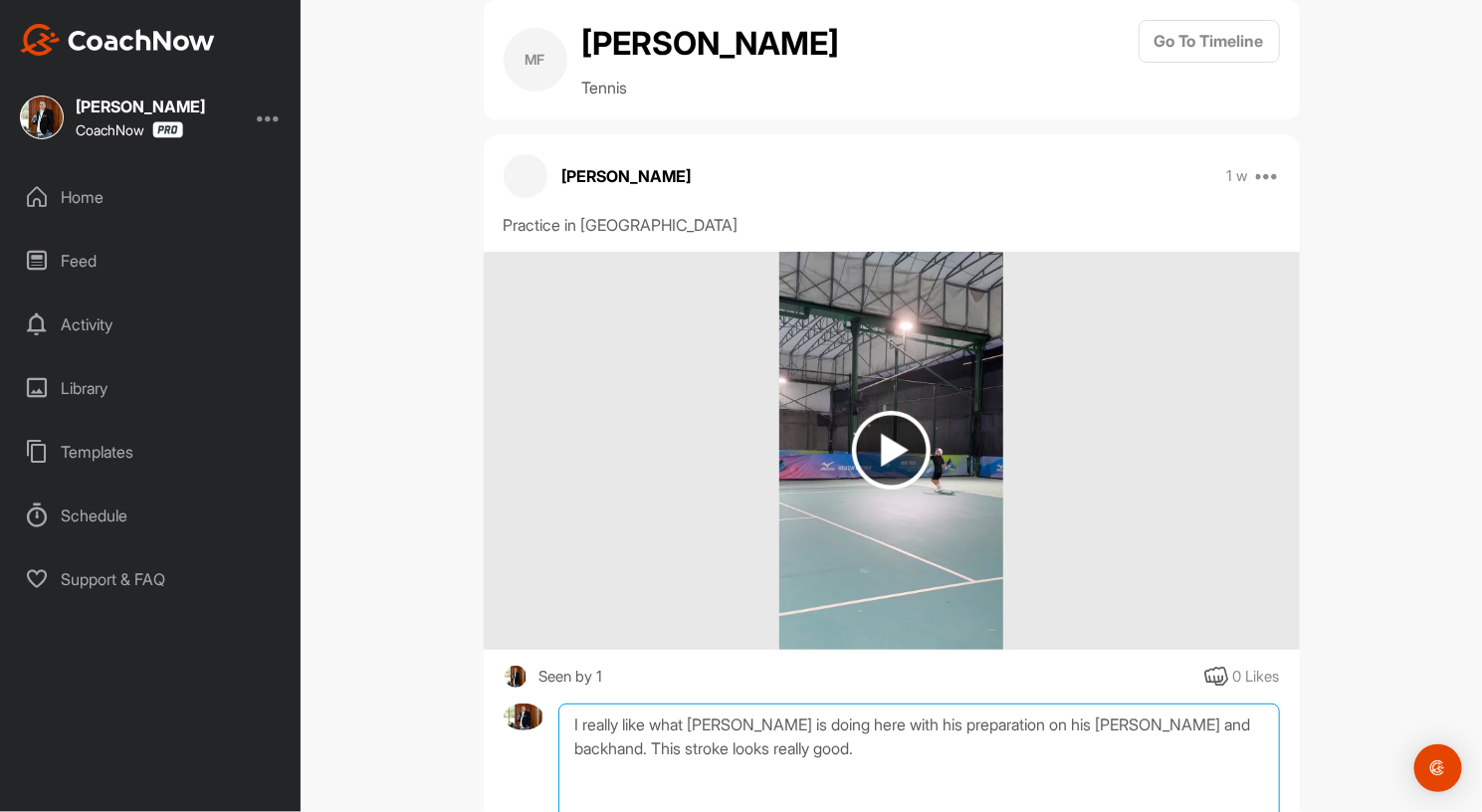 paste on "But" 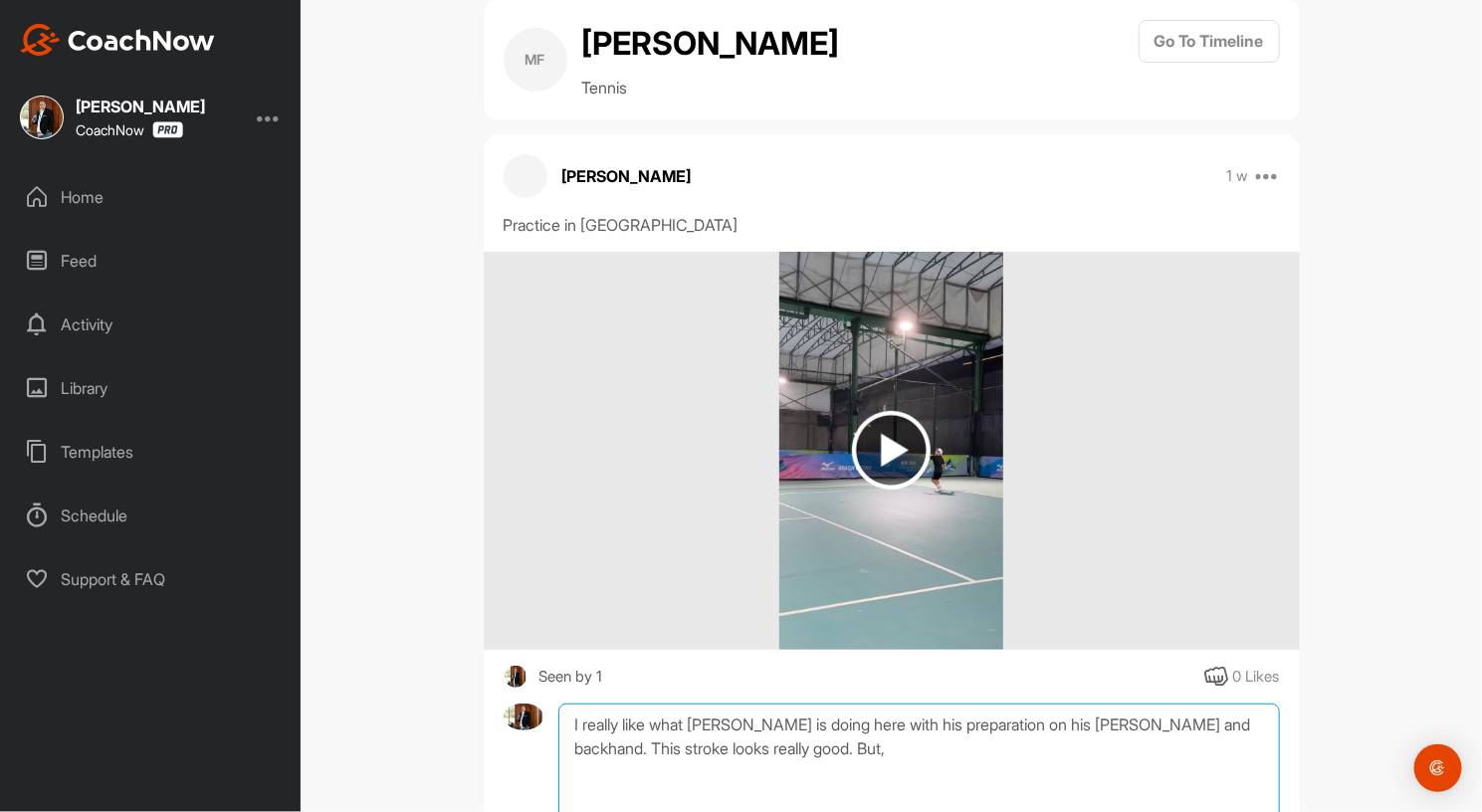 paste on "I think his contact point with the ball is still too high to develop real power." 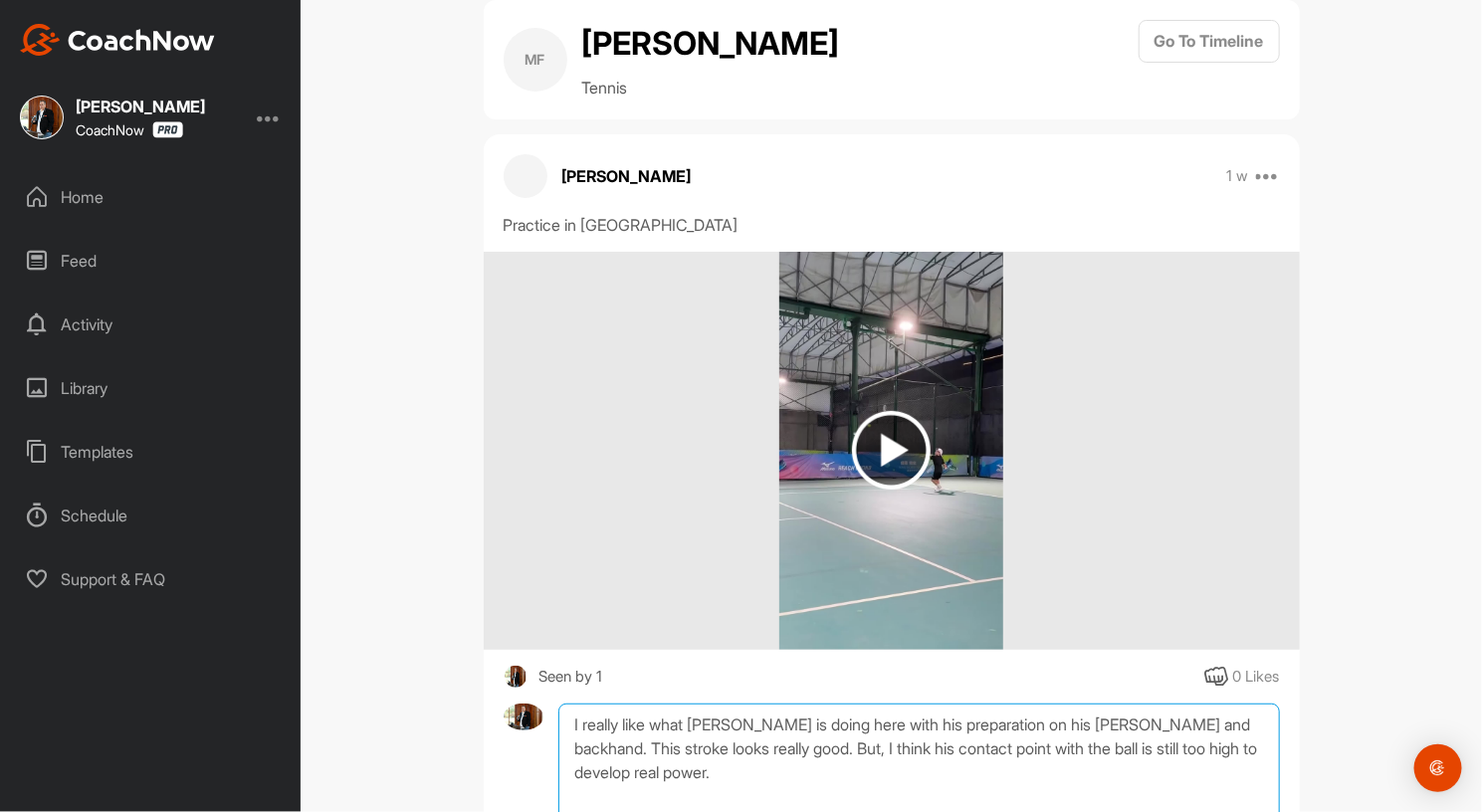 paste on "If he wanted to hit the ball any harder, he really can't do it unless he lets the ball come down lower." 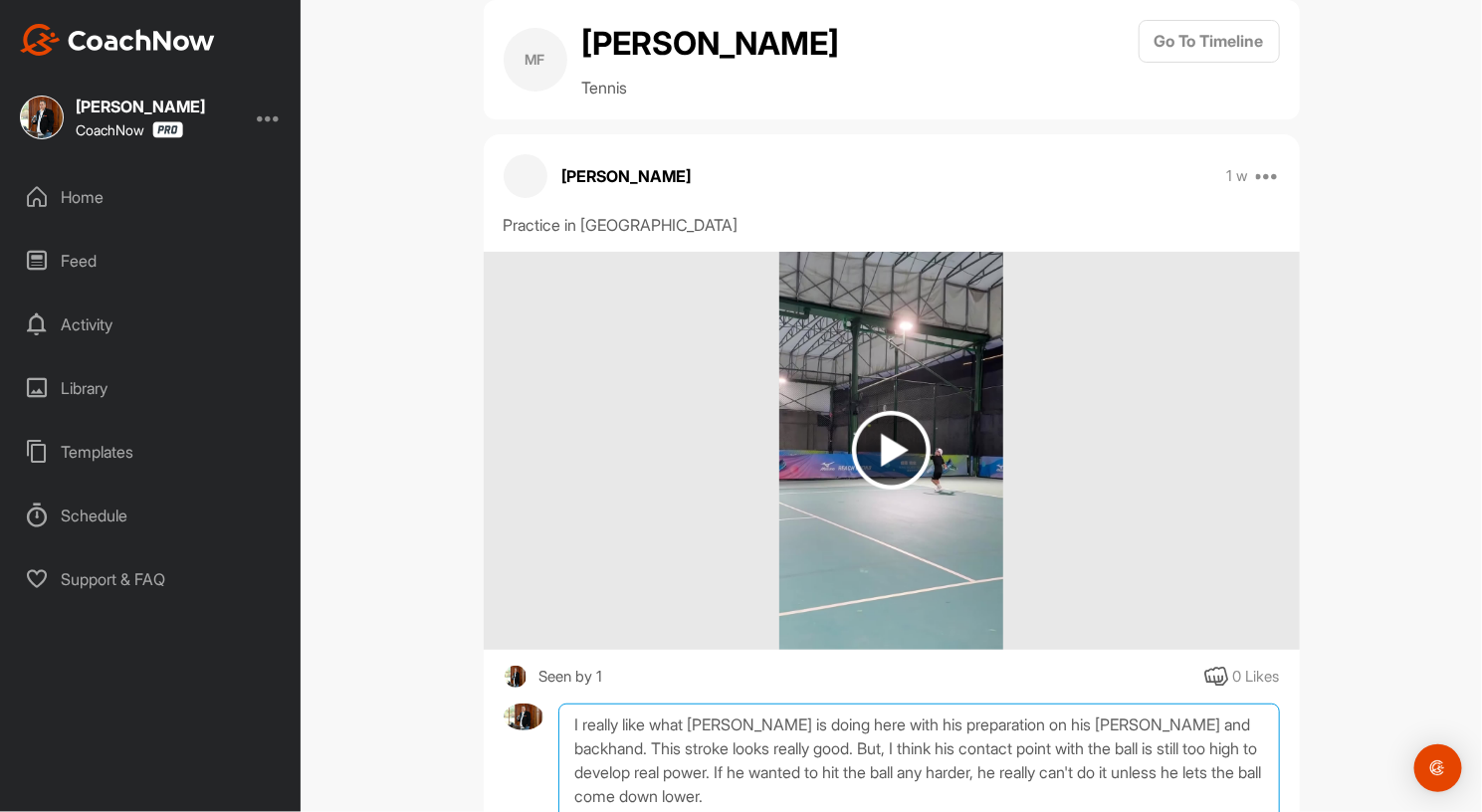 paste on "He looks like one of the best young players you would see on the internet or YouTube." 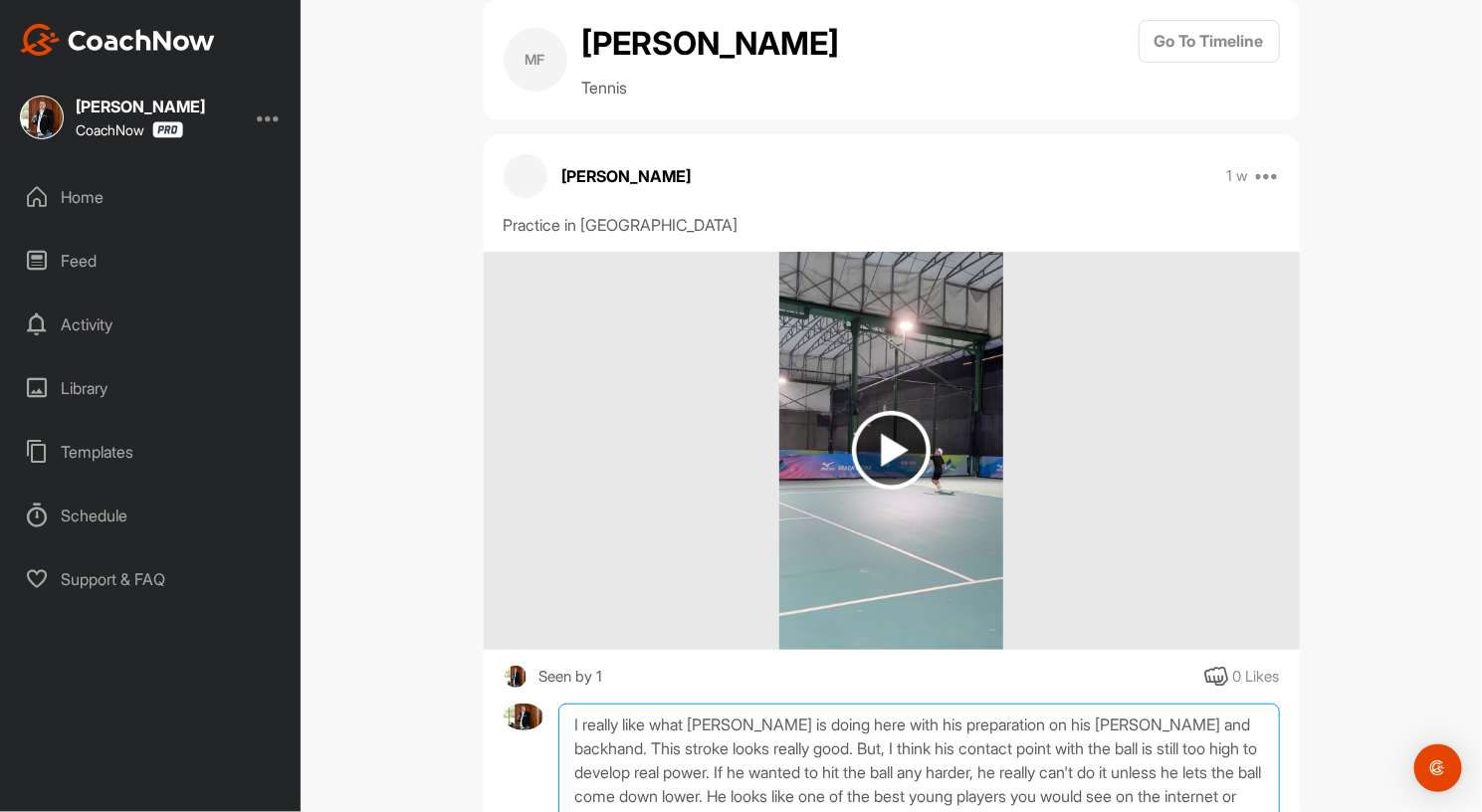 scroll, scrollTop: 57, scrollLeft: 0, axis: vertical 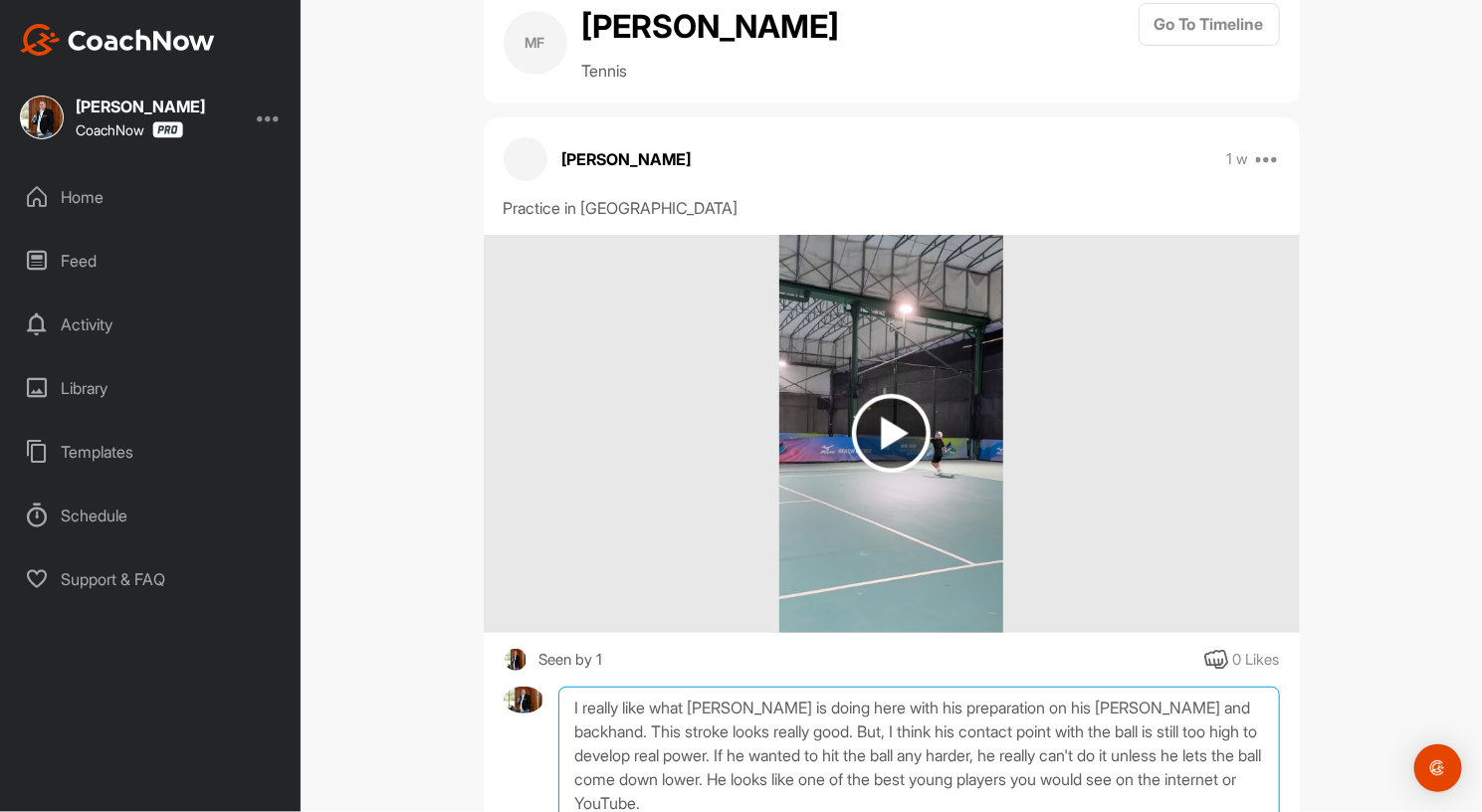 paste on "But they are hitting much harder." 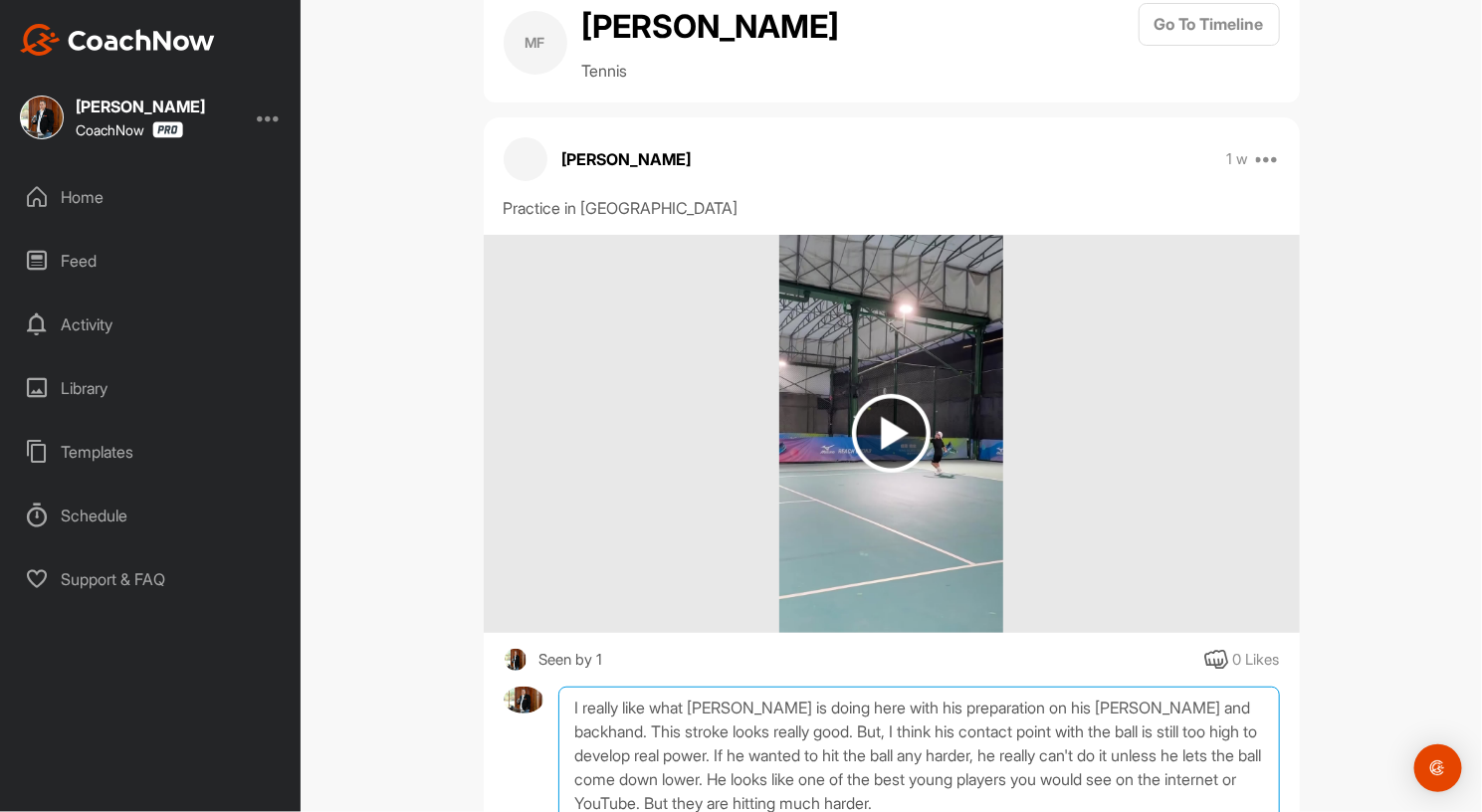 paste on "[PERSON_NAME] needs to let the ball come down another 2-3 inches before he hits it. Then he can speed it up much faster and hit much harder." 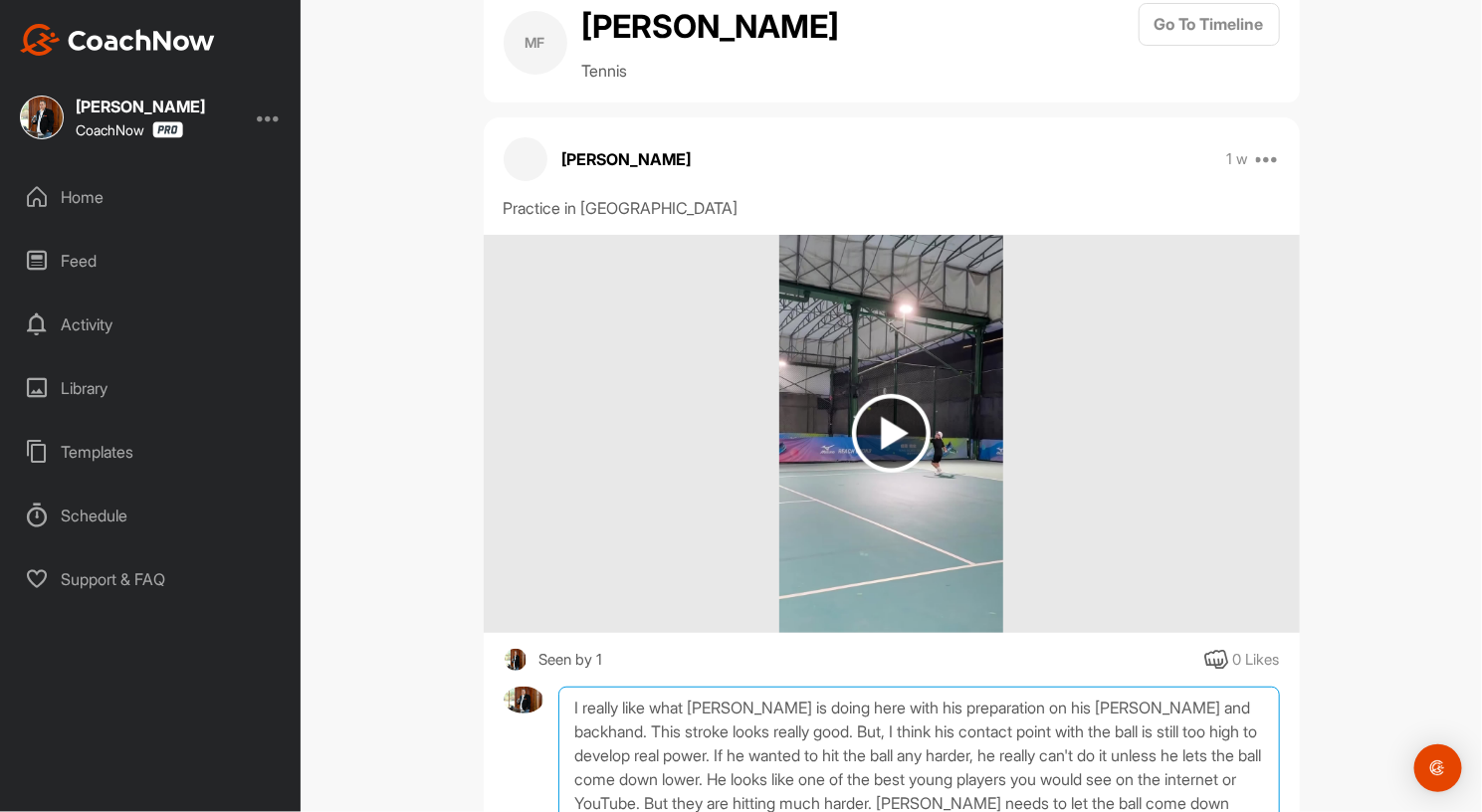 scroll, scrollTop: 81, scrollLeft: 0, axis: vertical 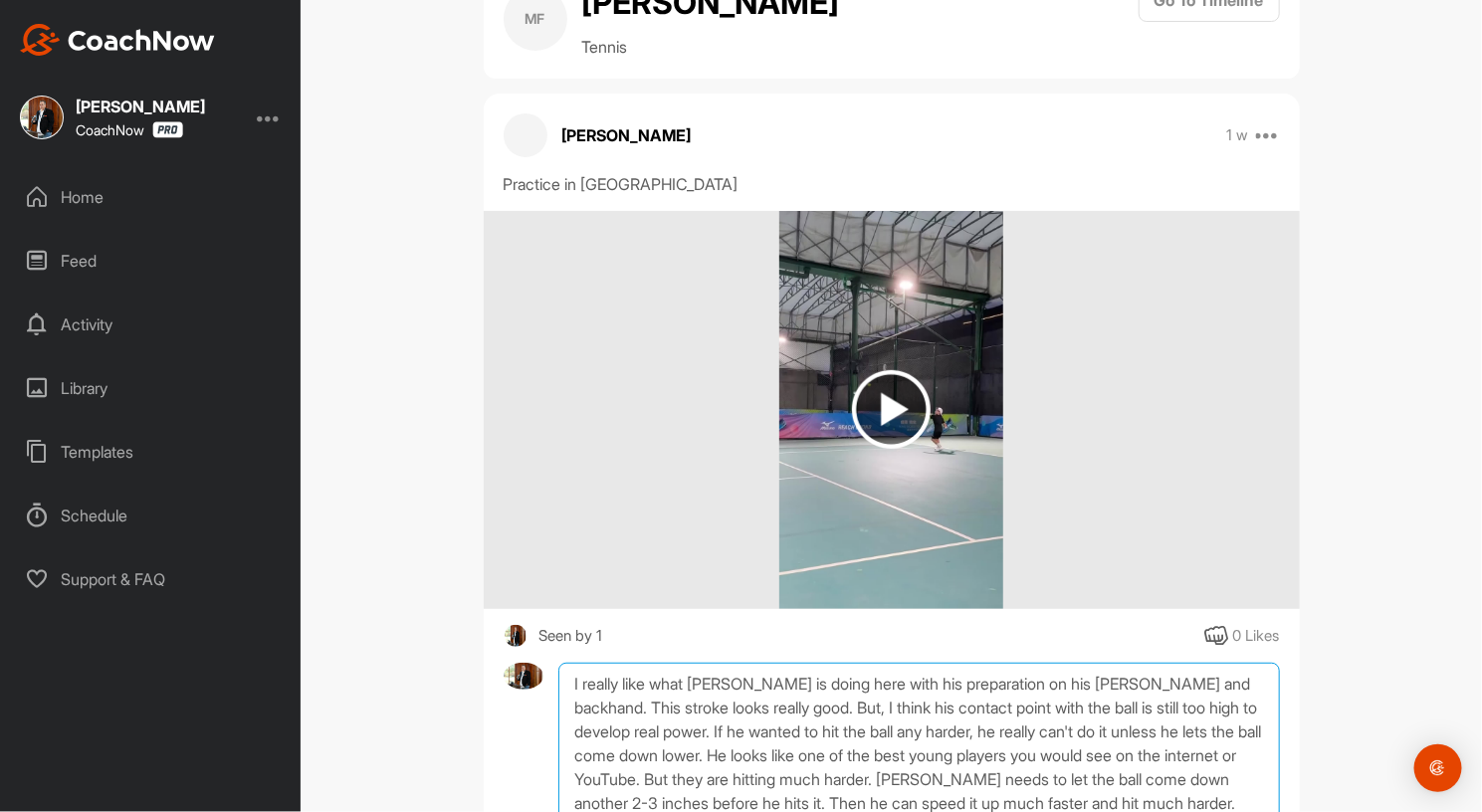 paste on "The stroke is outstanding." 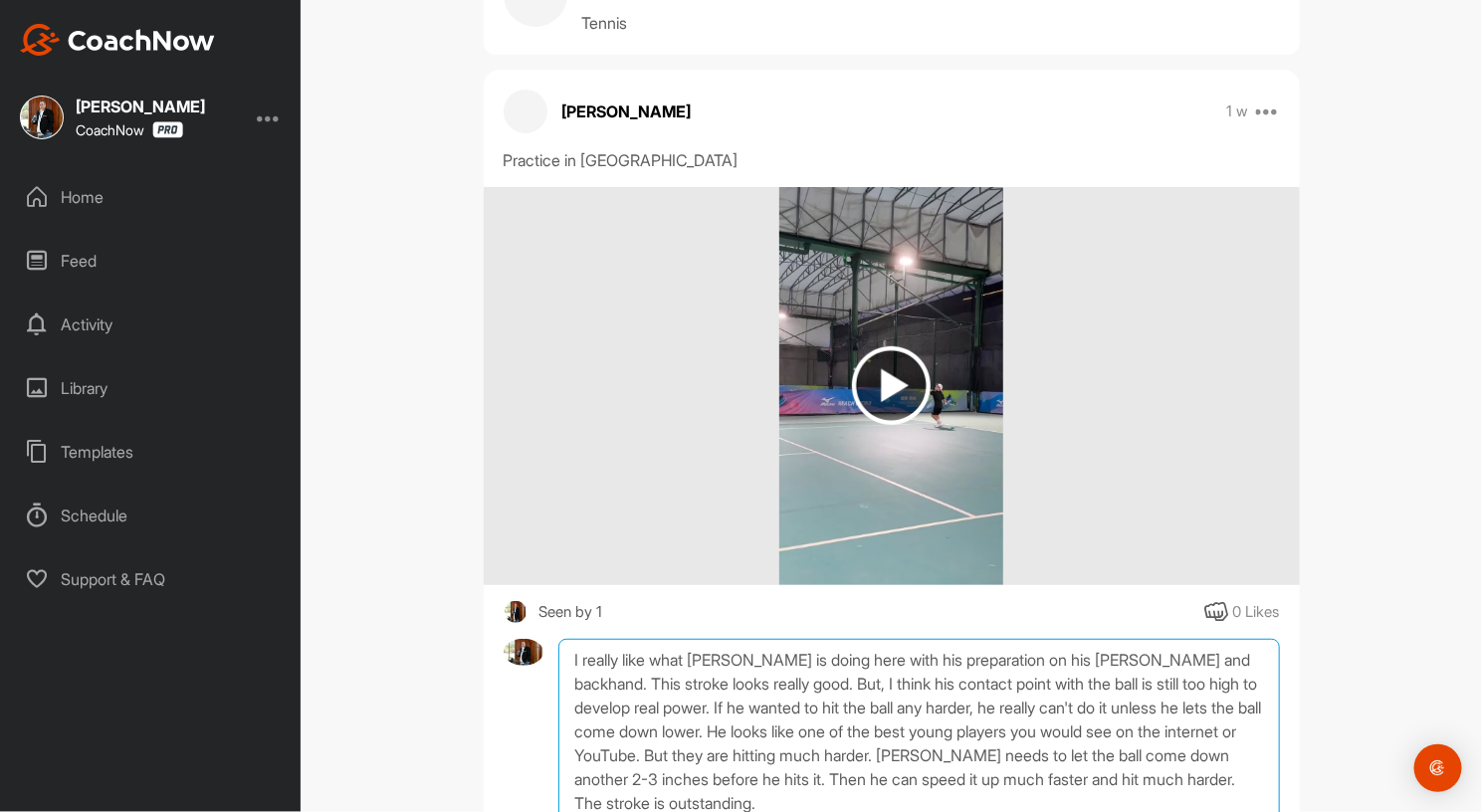 paste on "[PERSON_NAME] did an excellent job developing his strokes from a very young age." 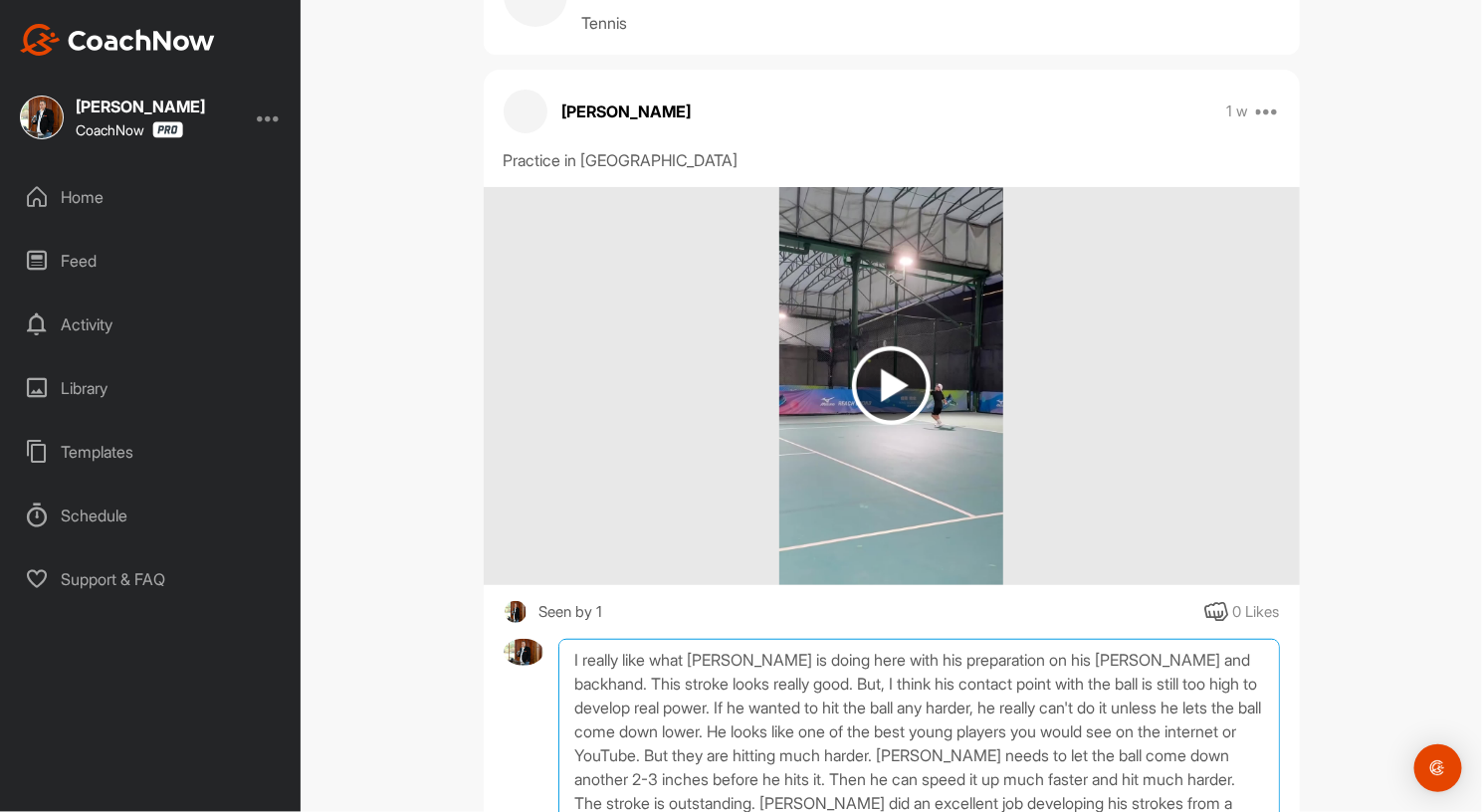 scroll, scrollTop: 128, scrollLeft: 0, axis: vertical 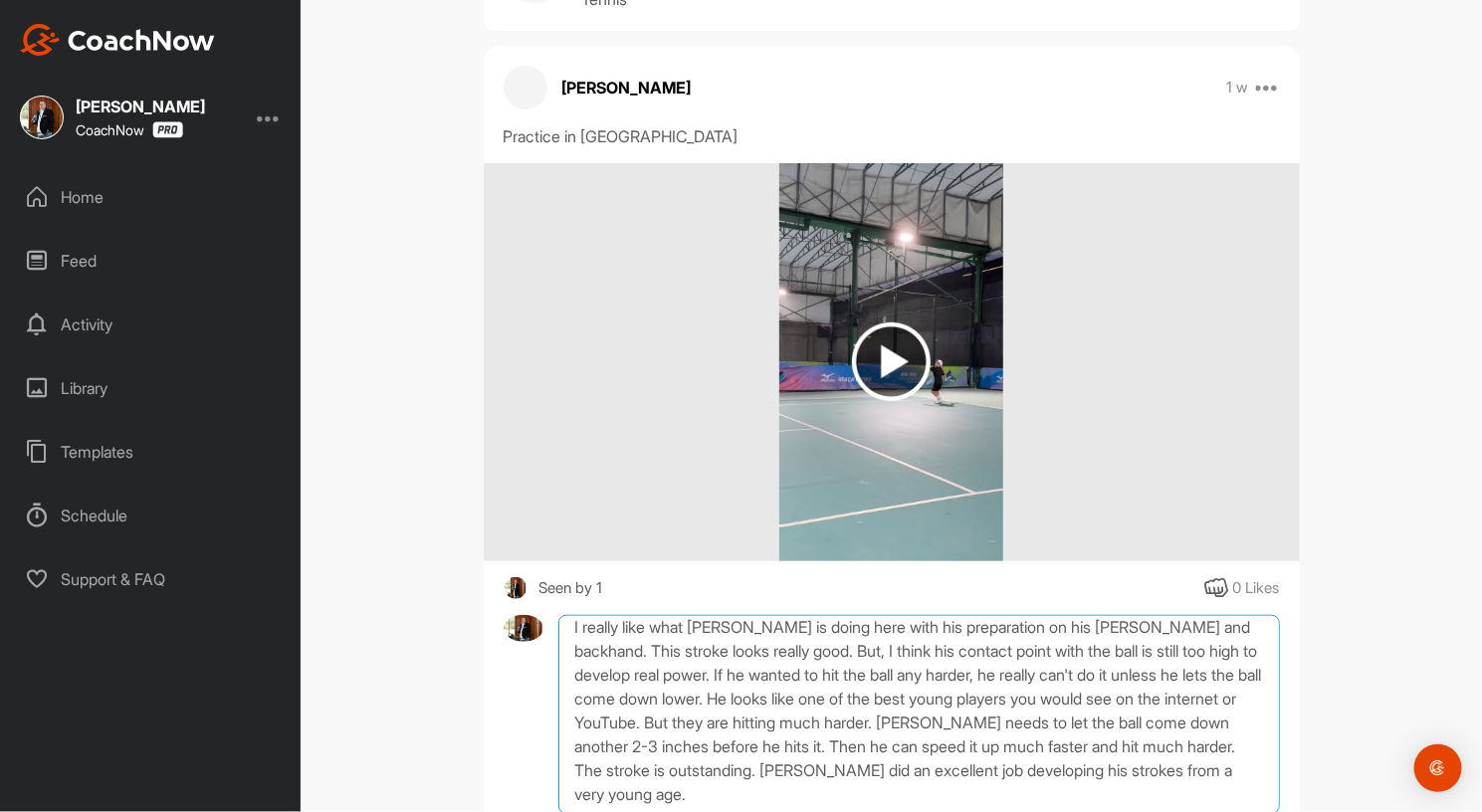 paste on "The message is, the stroke is good on both sides, but now he needs to speed up and go much faster so he can hit the ball hard and be a really good player." 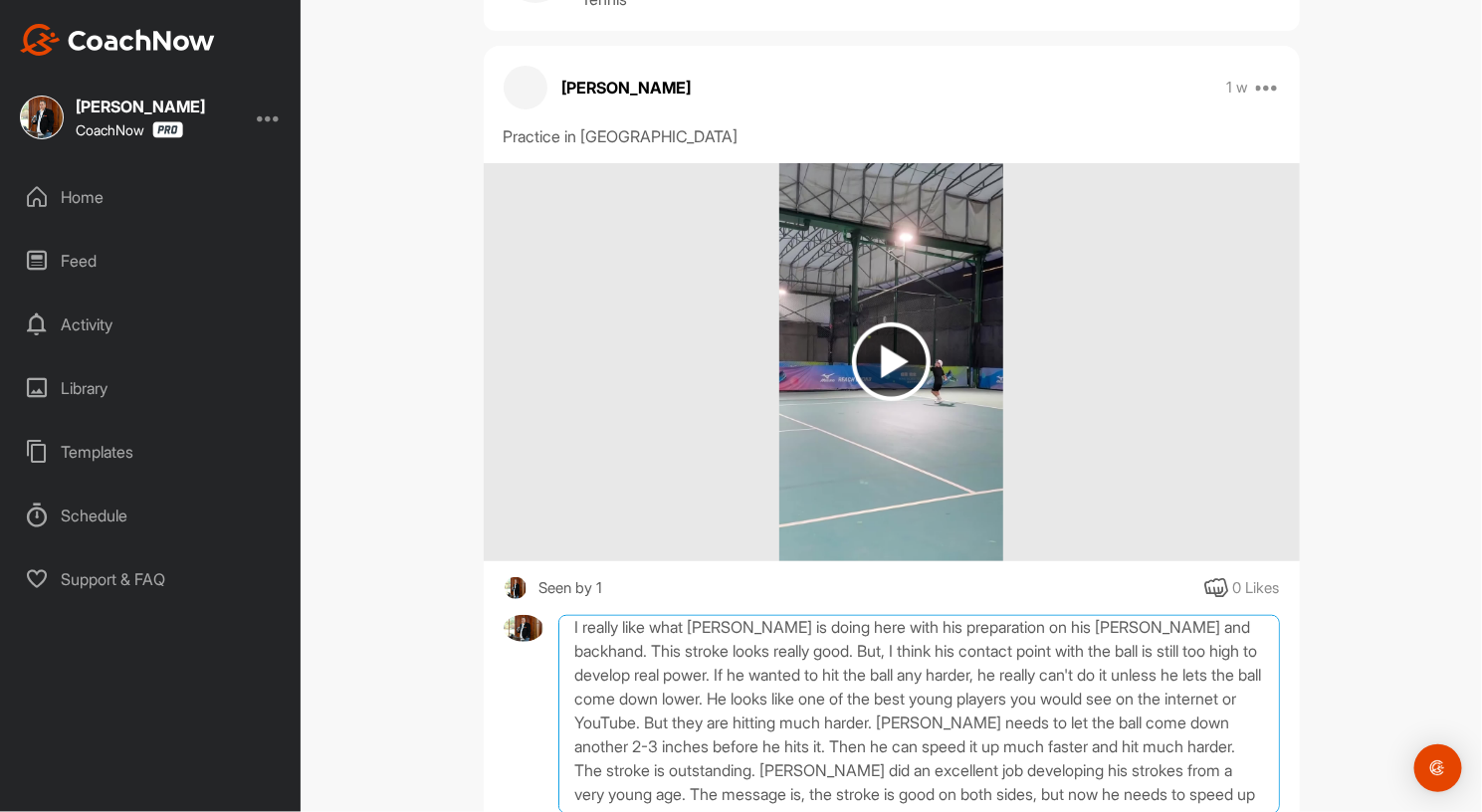 scroll, scrollTop: 23, scrollLeft: 0, axis: vertical 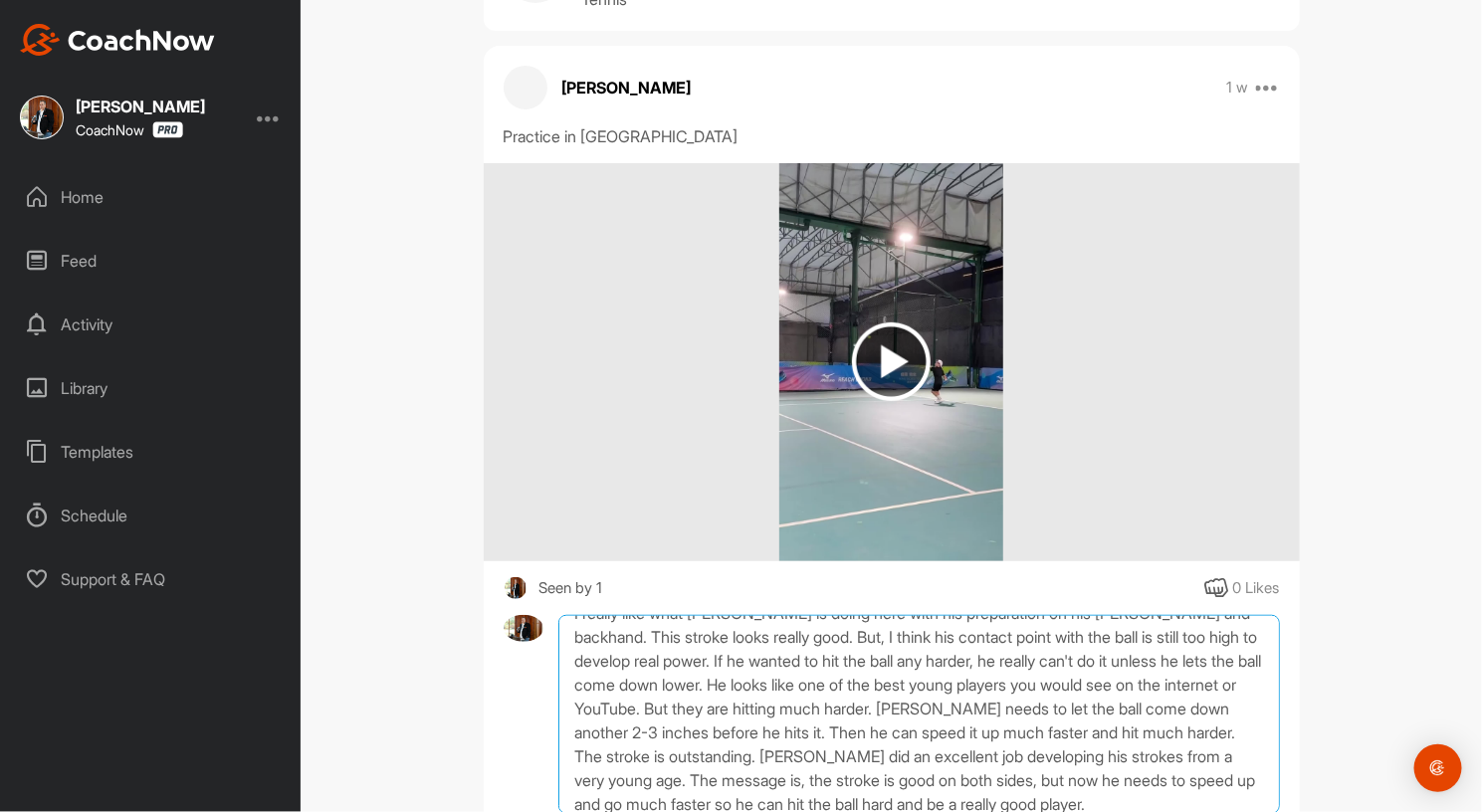 paste on "But he can't do that unless he lets the ball come down lower, closer to his hip and not his shoulder." 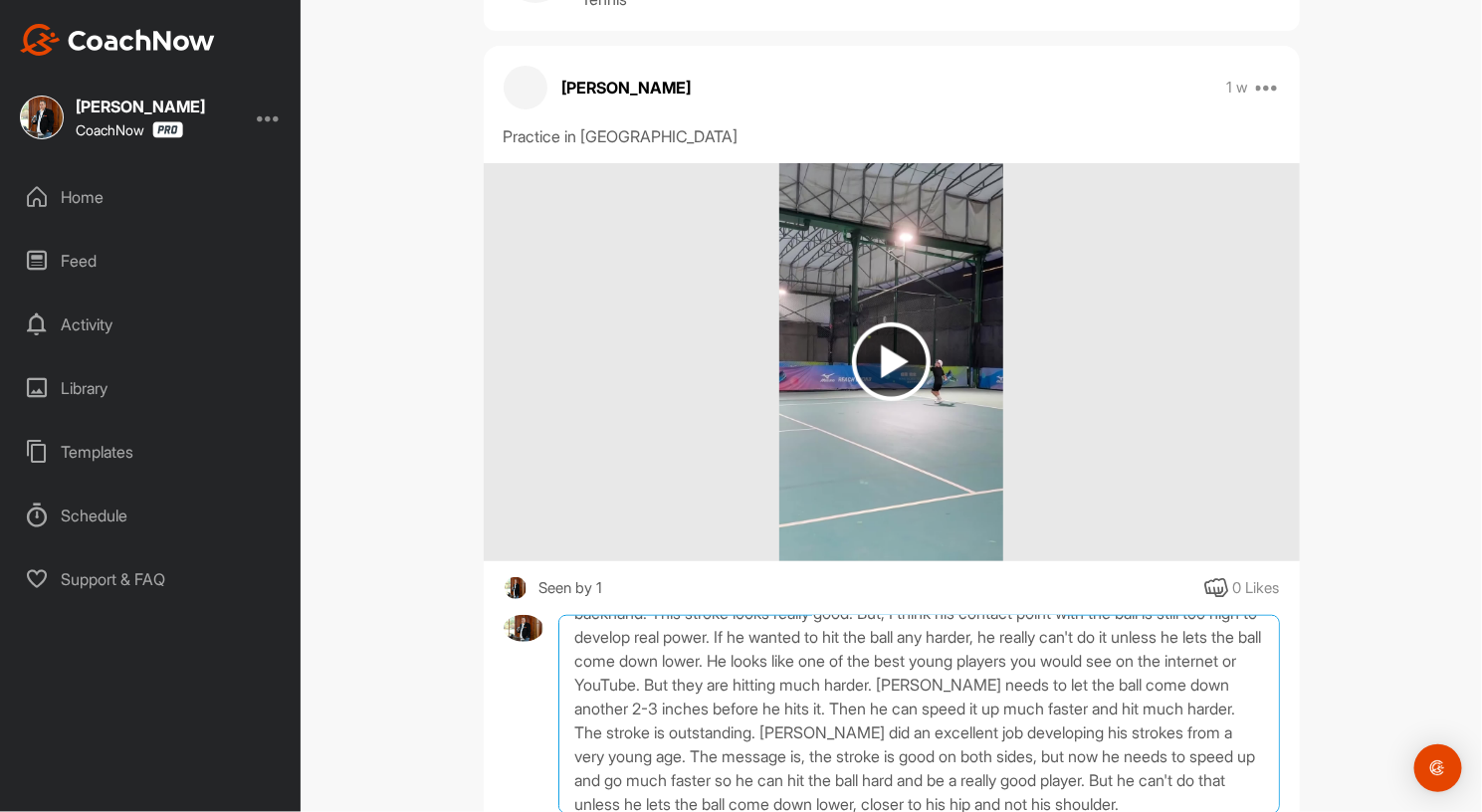 scroll, scrollTop: 57, scrollLeft: 0, axis: vertical 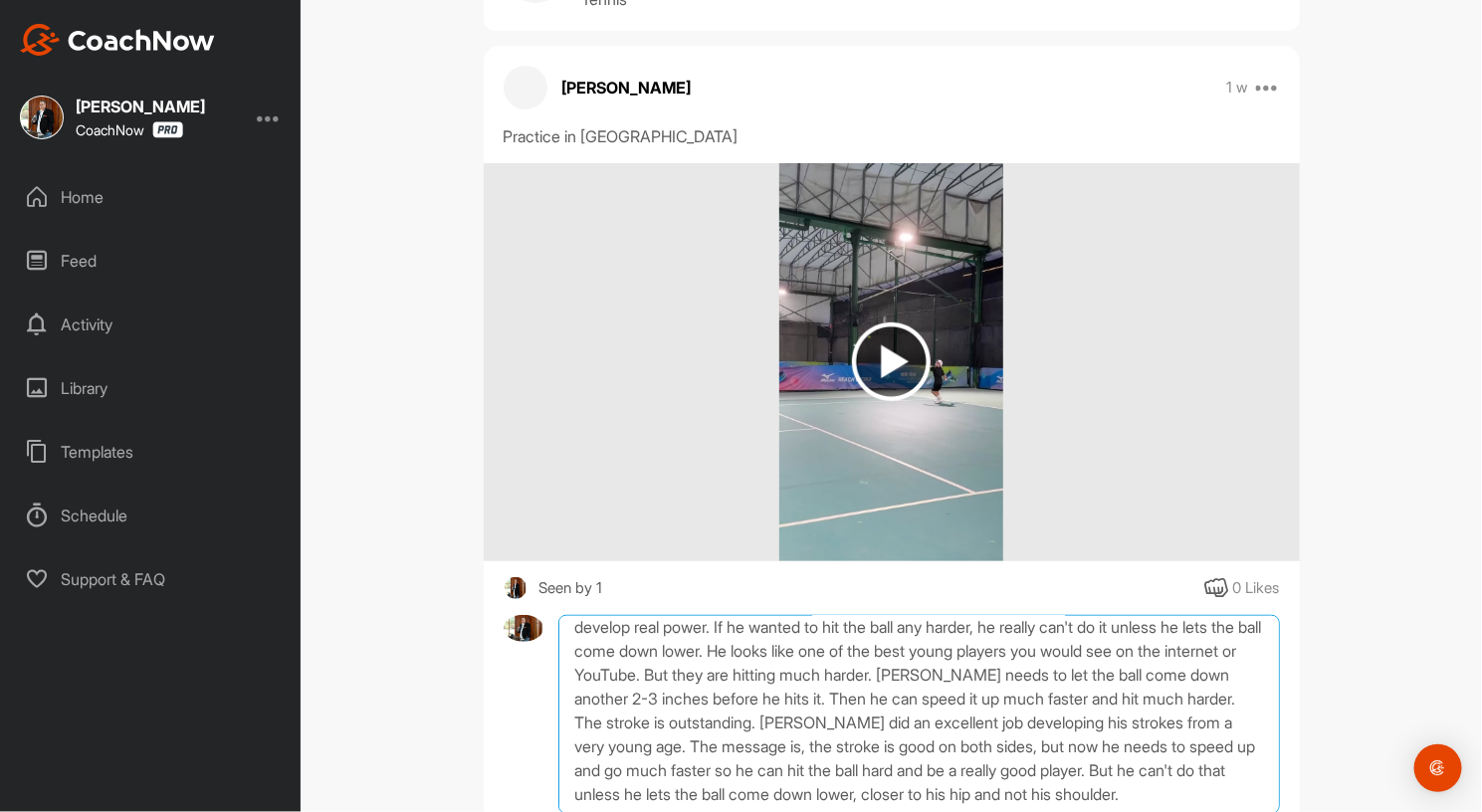 click on "I really like what [PERSON_NAME] is doing here with his preparation on his [PERSON_NAME] and backhand. This stroke looks really good. But, I think his contact point with the ball is still too high to develop real power. If he wanted to hit the ball any harder, he really can't do it unless he lets the ball come down lower. He looks like one of the best young players you would see on the internet or YouTube. But they are hitting much harder. [PERSON_NAME] needs to let the ball come down another 2-3 inches before he hits it. Then he can speed it up much faster and hit much harder. The stroke is outstanding. [PERSON_NAME] did an excellent job developing his strokes from a very young age. The message is, the stroke is good on both sides, but now he needs to speed up and go much faster so he can hit the ball hard and be a really good player. But he can't do that unless he lets the ball come down lower, closer to his hip and not his shoulder." at bounding box center (919, 714) 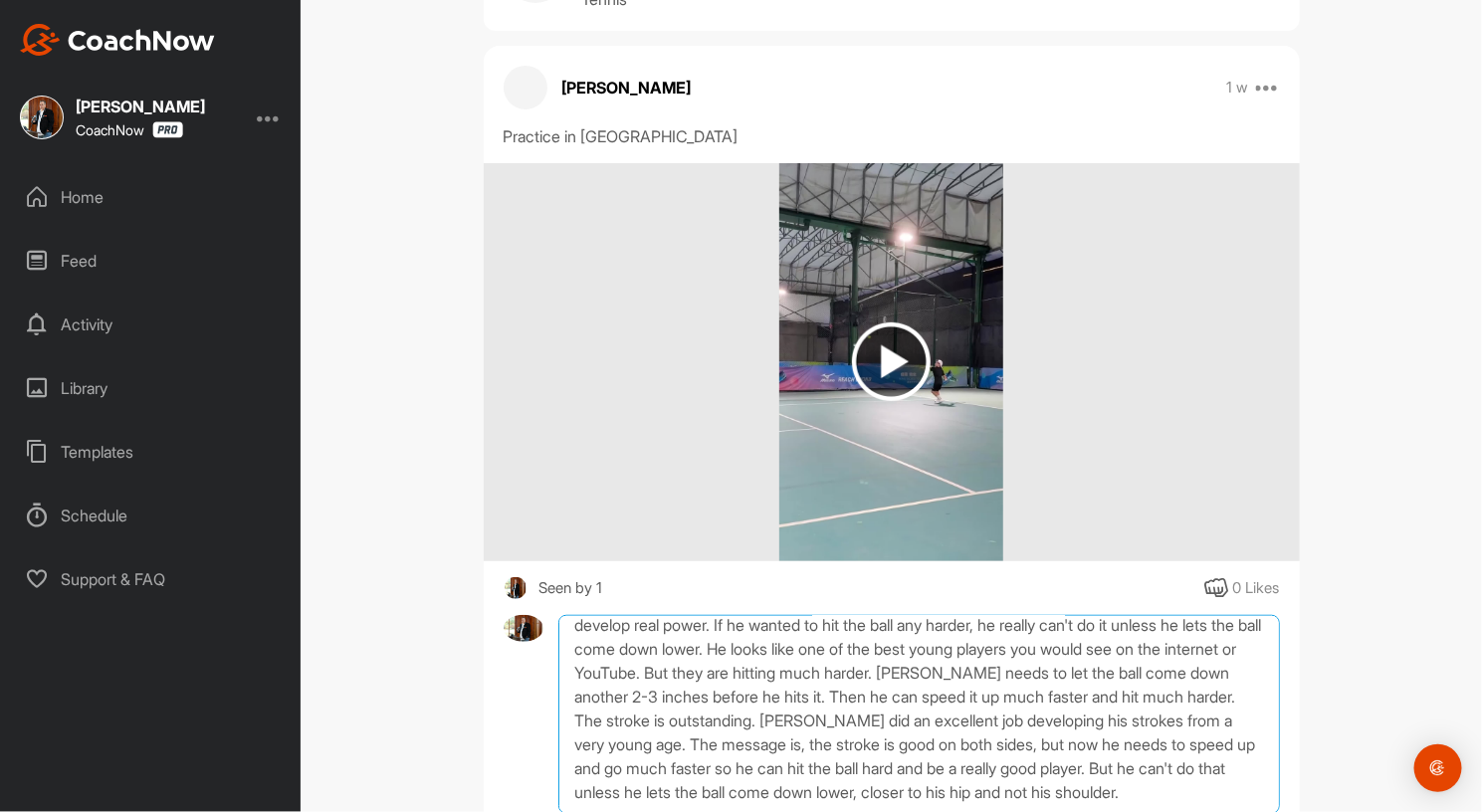 click on "I really like what [PERSON_NAME] is doing here with his preparation on his [PERSON_NAME] and backhand. This stroke looks really good. But, I think his contact point with the ball is still too high to develop real power. If he wanted to hit the ball any harder, he really can't do it unless he lets the ball come down lower. He looks like one of the best young players you would see on the internet or YouTube. But they are hitting much harder. [PERSON_NAME] needs to let the ball come down another 2-3 inches before he hits it. Then he can speed it up much faster and hit much harder. The stroke is outstanding. [PERSON_NAME] did an excellent job developing his strokes from a very young age. The message is, the stroke is good on both sides, but now he needs to speed up and go much faster so he can hit the ball hard and be a really good player. But he can't do that unless he lets the ball come down lower, closer to his hip and not his shoulder." at bounding box center (919, 714) 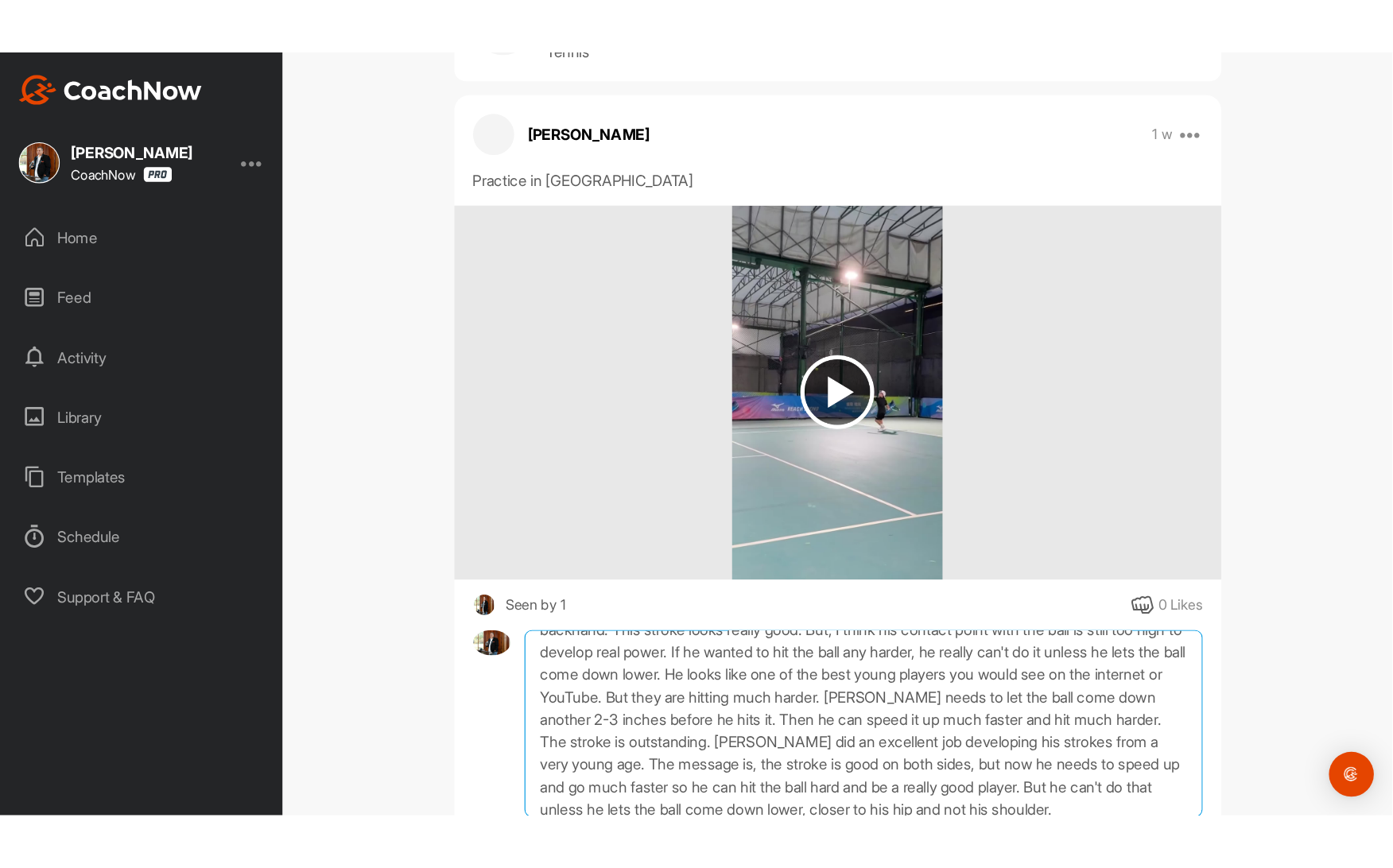 scroll, scrollTop: 64, scrollLeft: 0, axis: vertical 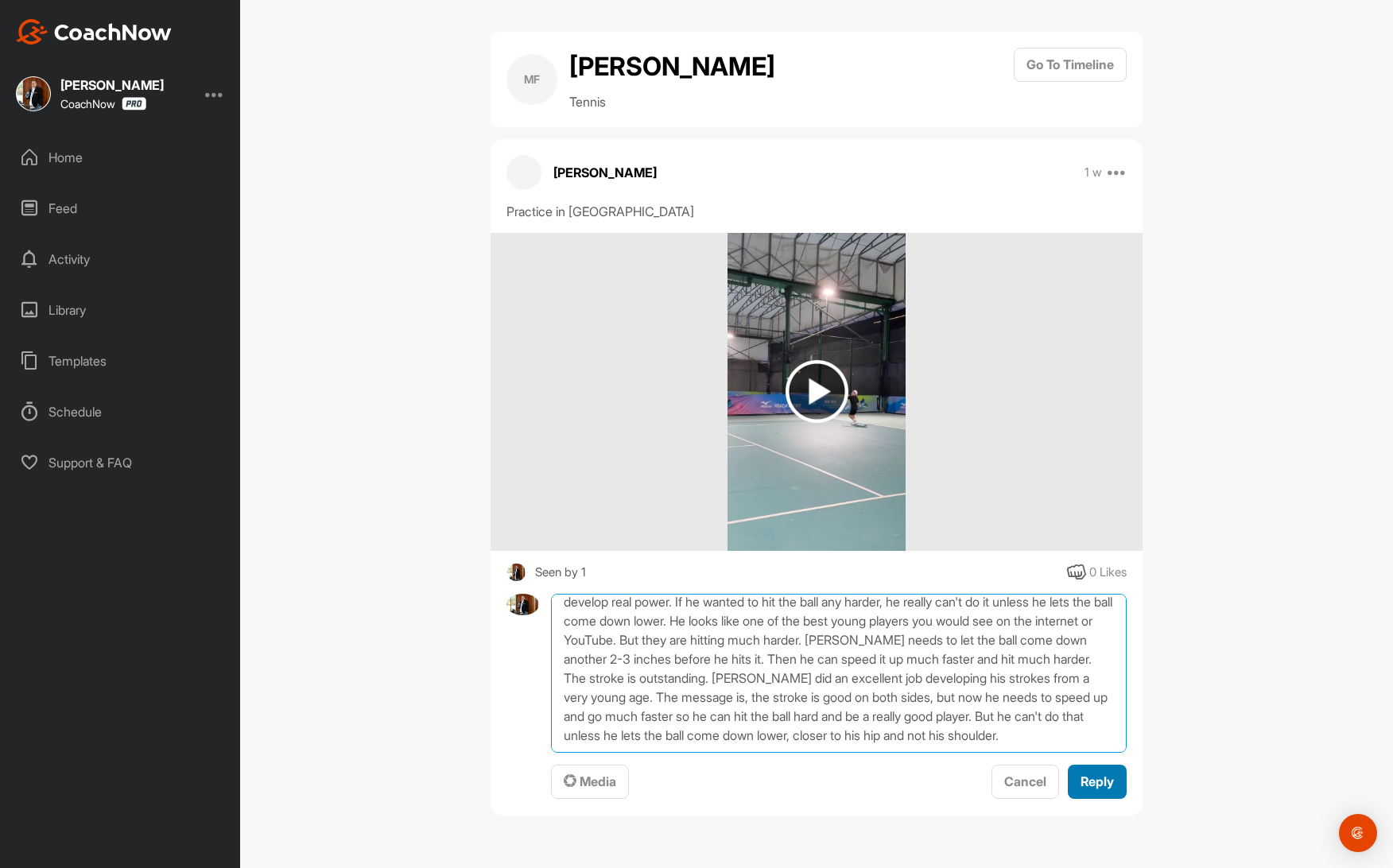 type on "I really like what [PERSON_NAME] is doing here with his preparation on his [PERSON_NAME] and backhand. This stroke looks really good. But, I think his contact point with the ball is still too high to develop real power. If he wanted to hit the ball any harder, he really can't do it unless he lets the ball come down lower. He looks like one of the best young players you would see on the internet or YouTube. But they are hitting much harder. [PERSON_NAME] needs to let the ball come down another 2-3 inches before he hits it. Then he can speed it up much faster and hit much harder. The stroke is outstanding. [PERSON_NAME] did an excellent job developing his strokes from a very young age. The message is, the stroke is good on both sides, but now he needs to speed up and go much faster so he can hit the ball hard and be a really good player. But he can't do that unless he lets the ball come down lower, closer to his hip and not his shoulder." 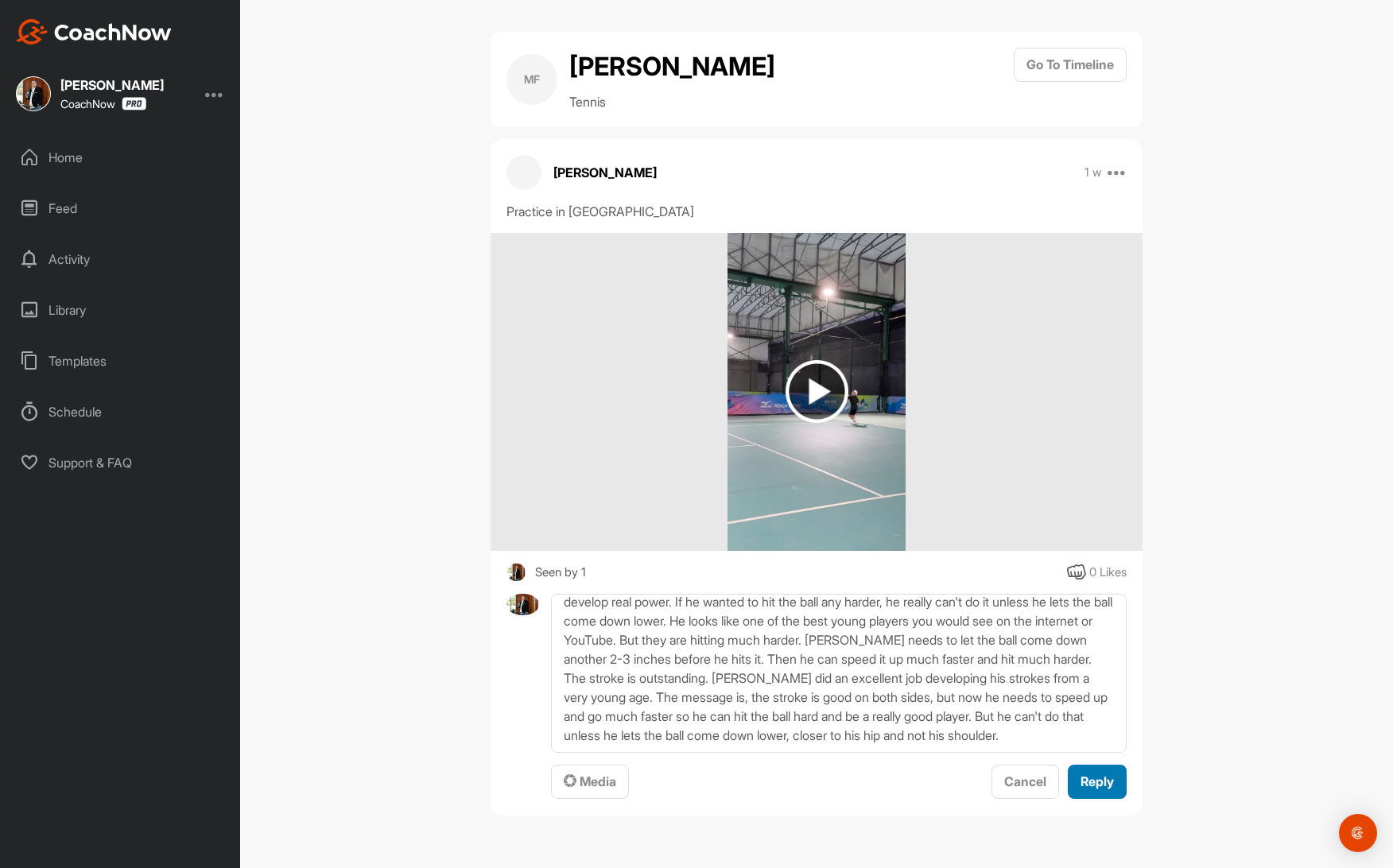 click on "Reply" at bounding box center (1097, 781) 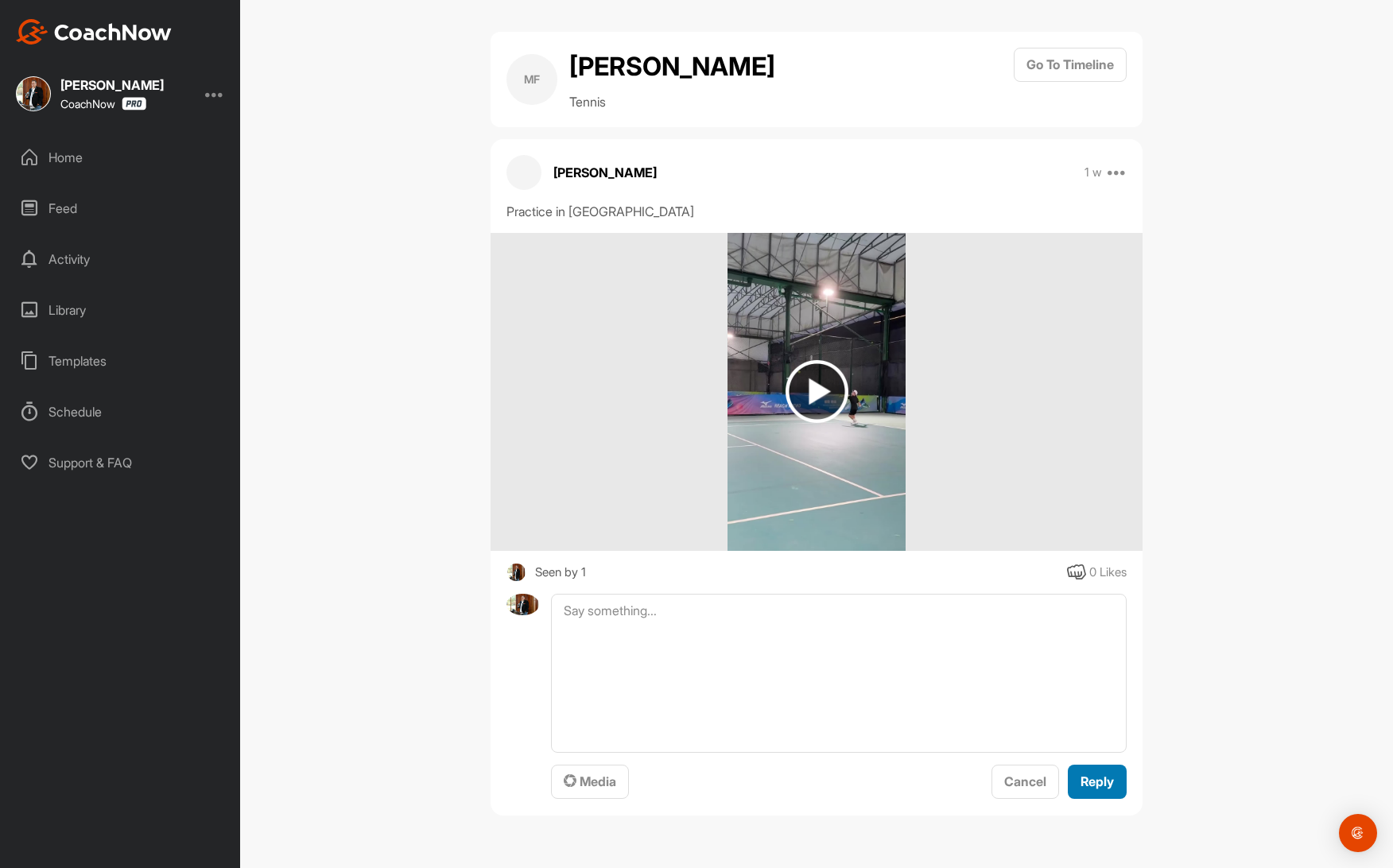 scroll, scrollTop: 0, scrollLeft: 0, axis: both 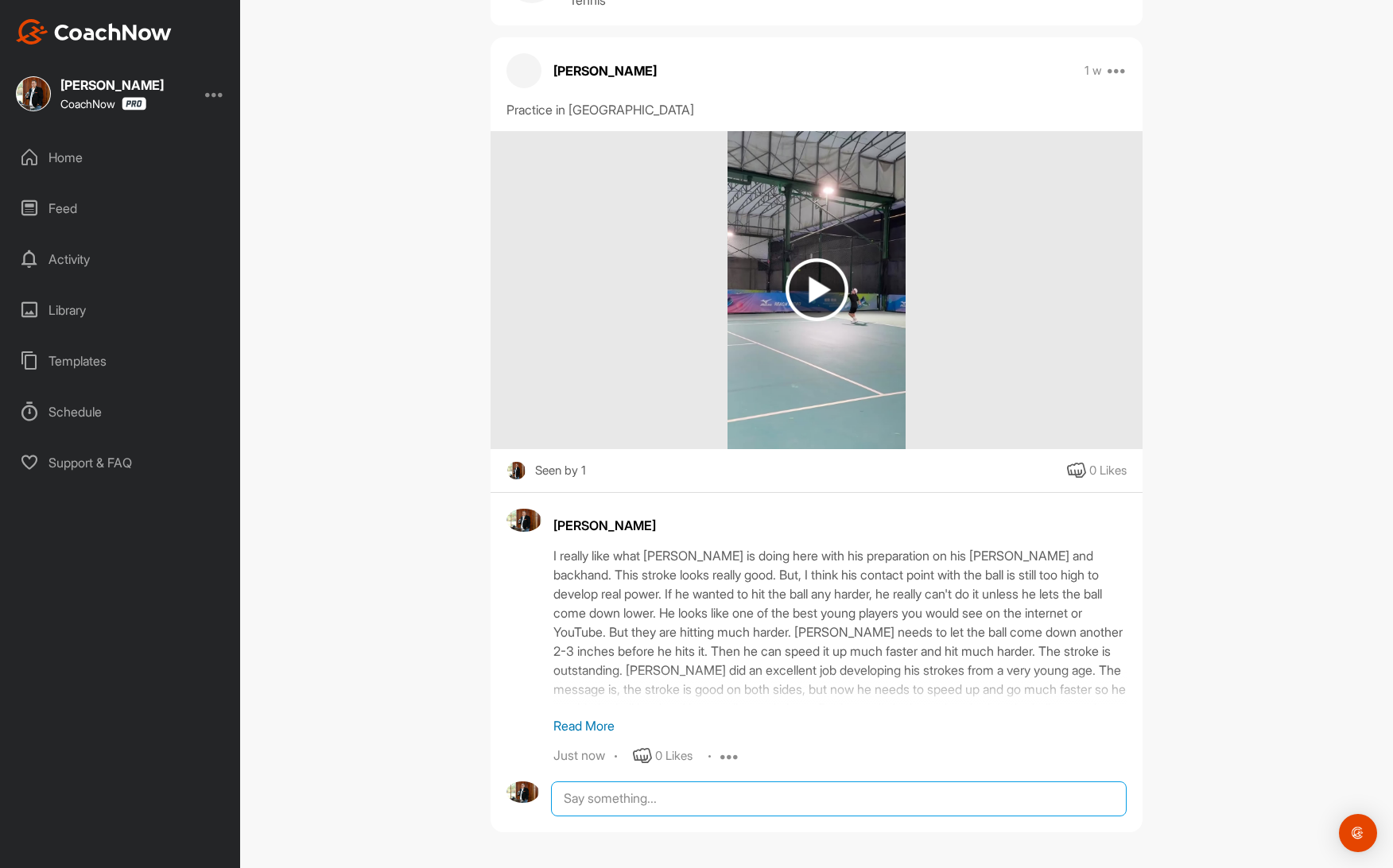 click at bounding box center [839, 799] 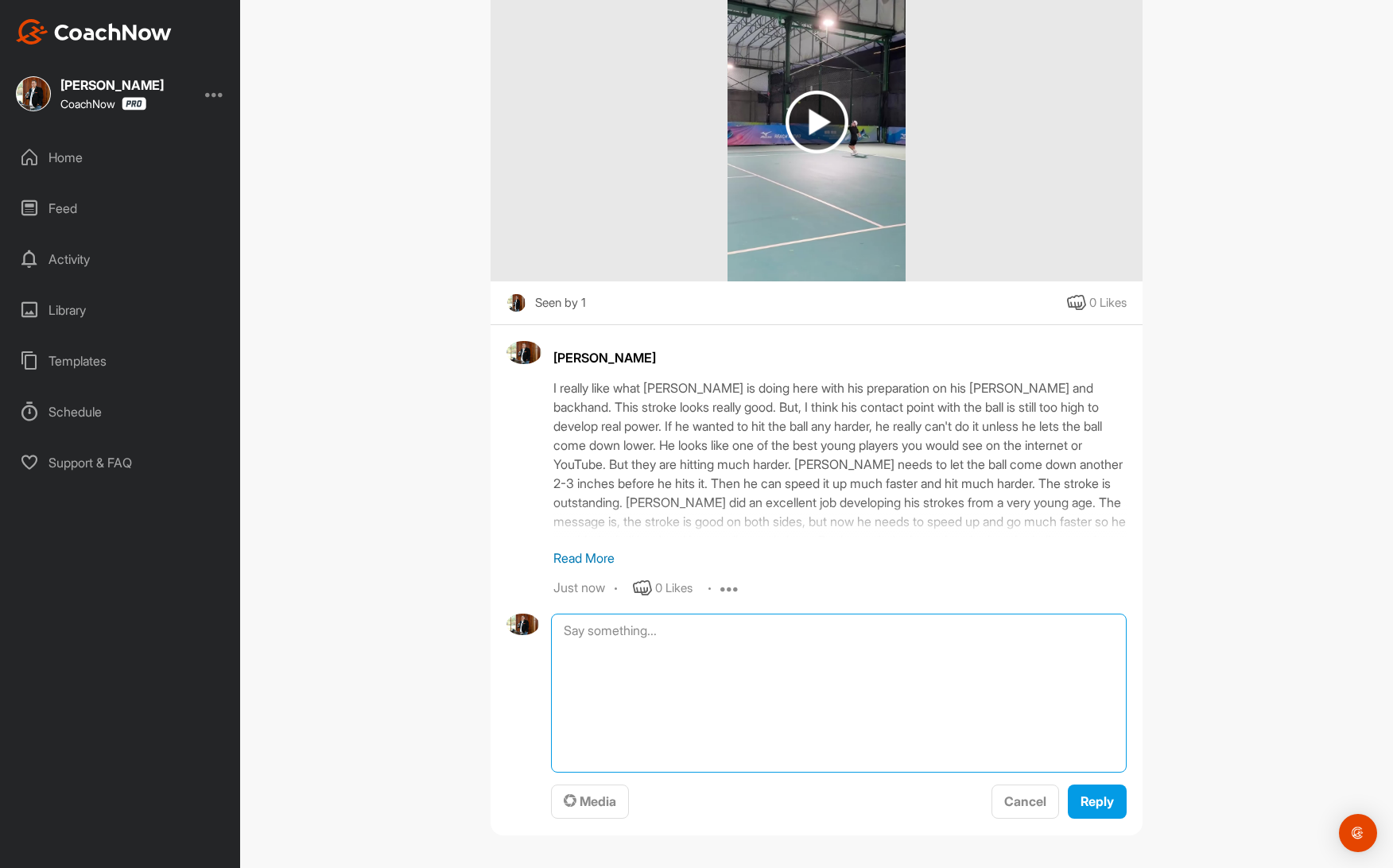 scroll, scrollTop: 272, scrollLeft: 0, axis: vertical 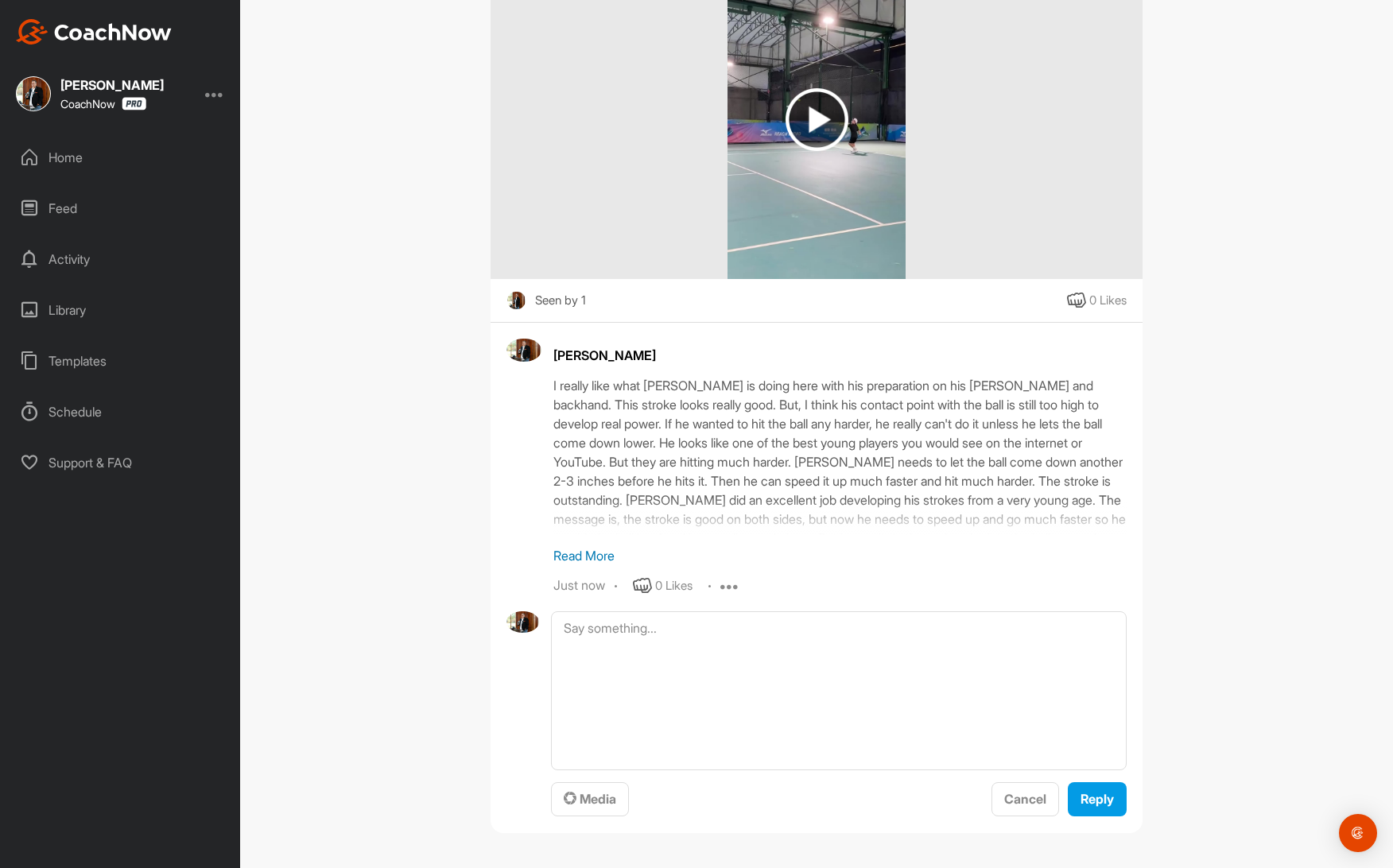 click on "[PERSON_NAME] I really like what [PERSON_NAME] is doing here with his preparation on his [PERSON_NAME] and backhand. This stroke looks really good. But, I think his contact point with the ball is still too high to develop real power. If he wanted to hit the ball any harder, he really can't do it unless he lets the ball come down lower. He looks like one of the best young players you would see on the internet or YouTube. But they are hitting much harder. [PERSON_NAME] needs to let the ball come down another 2-3 inches before he hits it. Then he can speed it up much faster and hit much harder. The stroke is outstanding. [PERSON_NAME] did an excellent job developing his strokes from a very young age. The message is, the stroke is good on both sides, but now he needs to speed up and go much faster so he can hit the ball hard and be a really good player. But he can't do that unless he lets the ball come down lower, closer to his hip and not his shoulder.
Read More Just now 0 Likes Edit Delete" at bounding box center (840, 467) 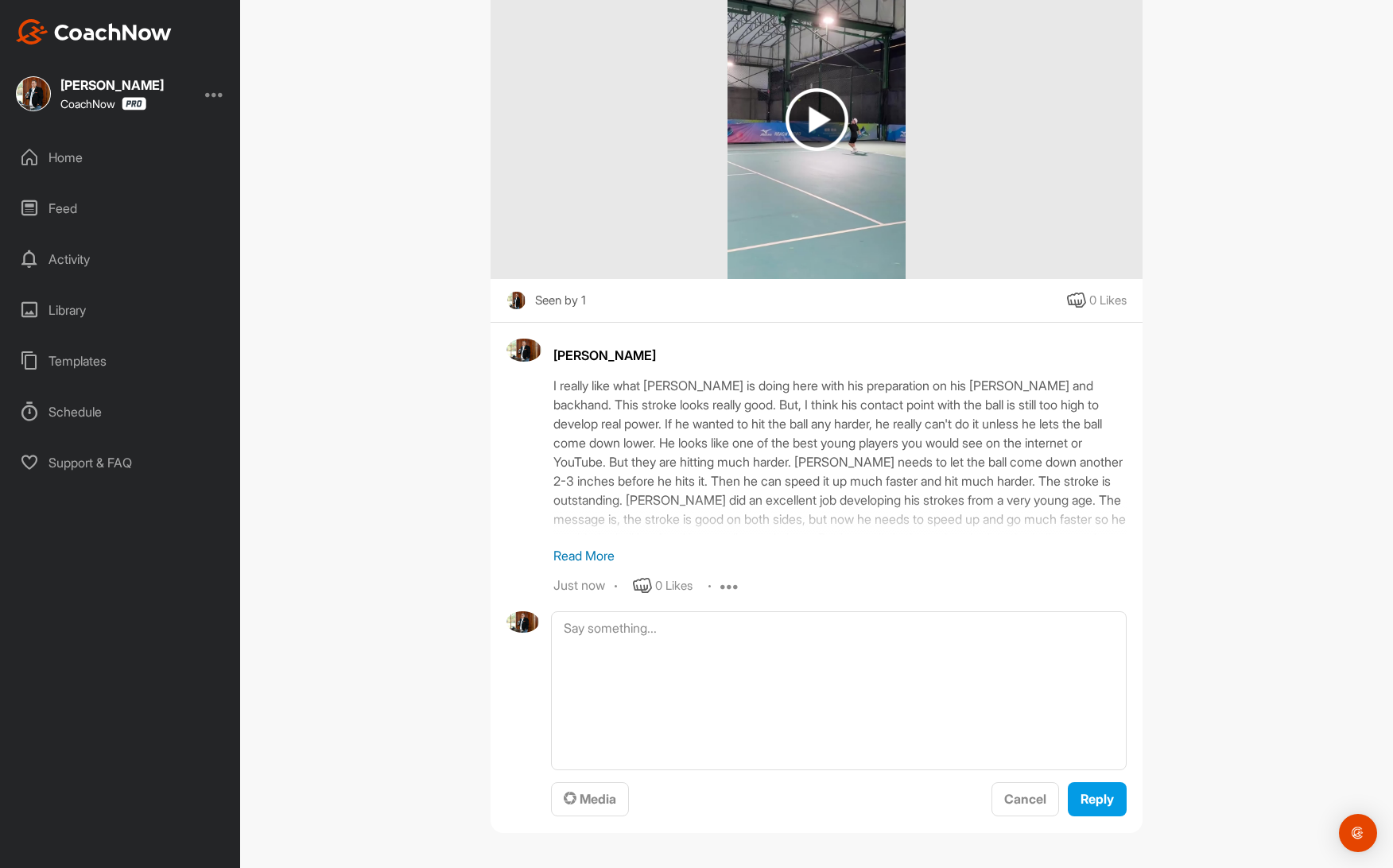 click on "MF [PERSON_NAME] Tennis Go To Timeline [PERSON_NAME]   1 w Report Practice in [GEOGRAPHIC_DATA] Seen by 1 0 Likes [PERSON_NAME] Read More Just now 0 Likes Edit Delete   Media   Cancel   Reply" at bounding box center (817, 434) 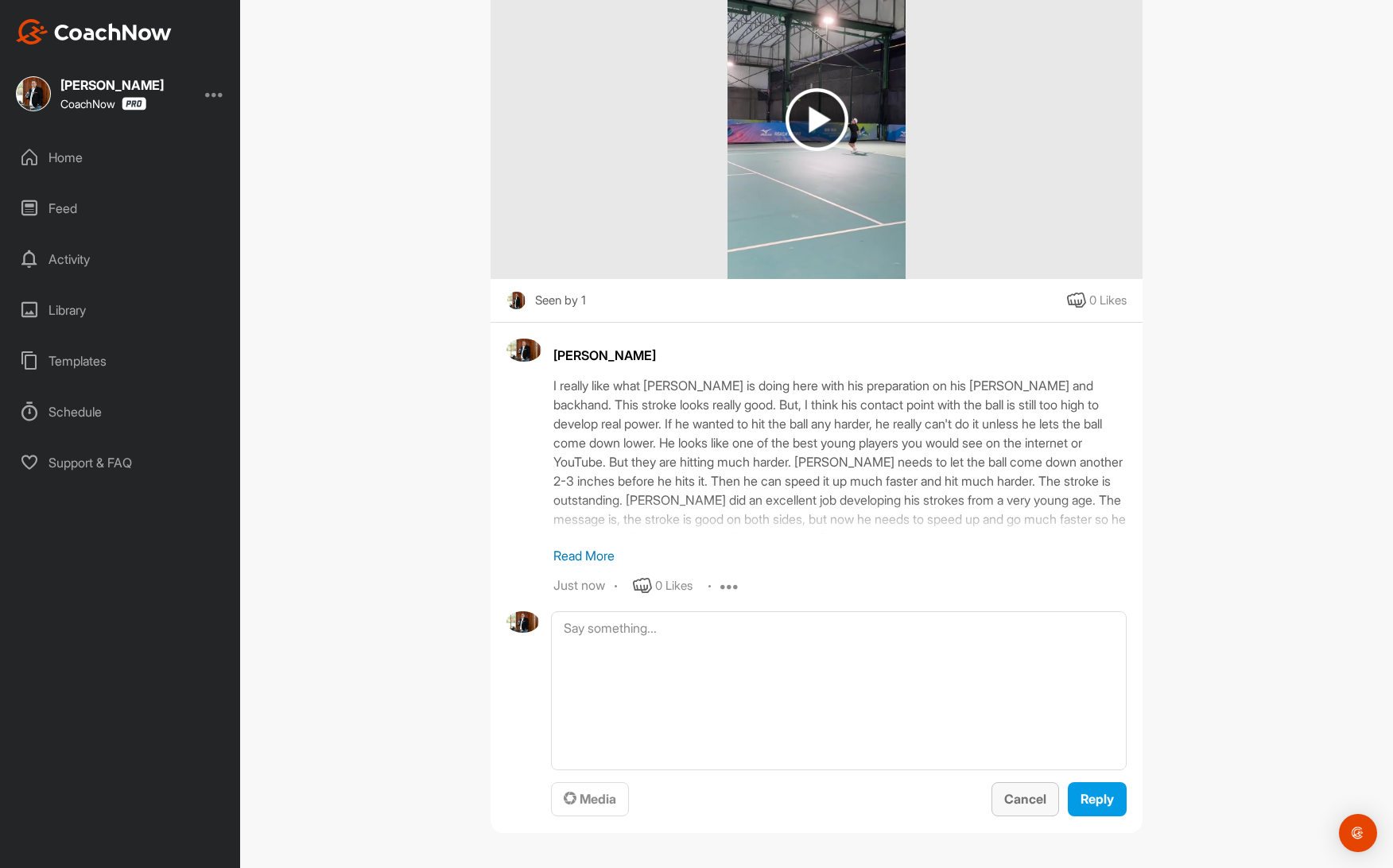 click on "Cancel" at bounding box center [1025, 799] 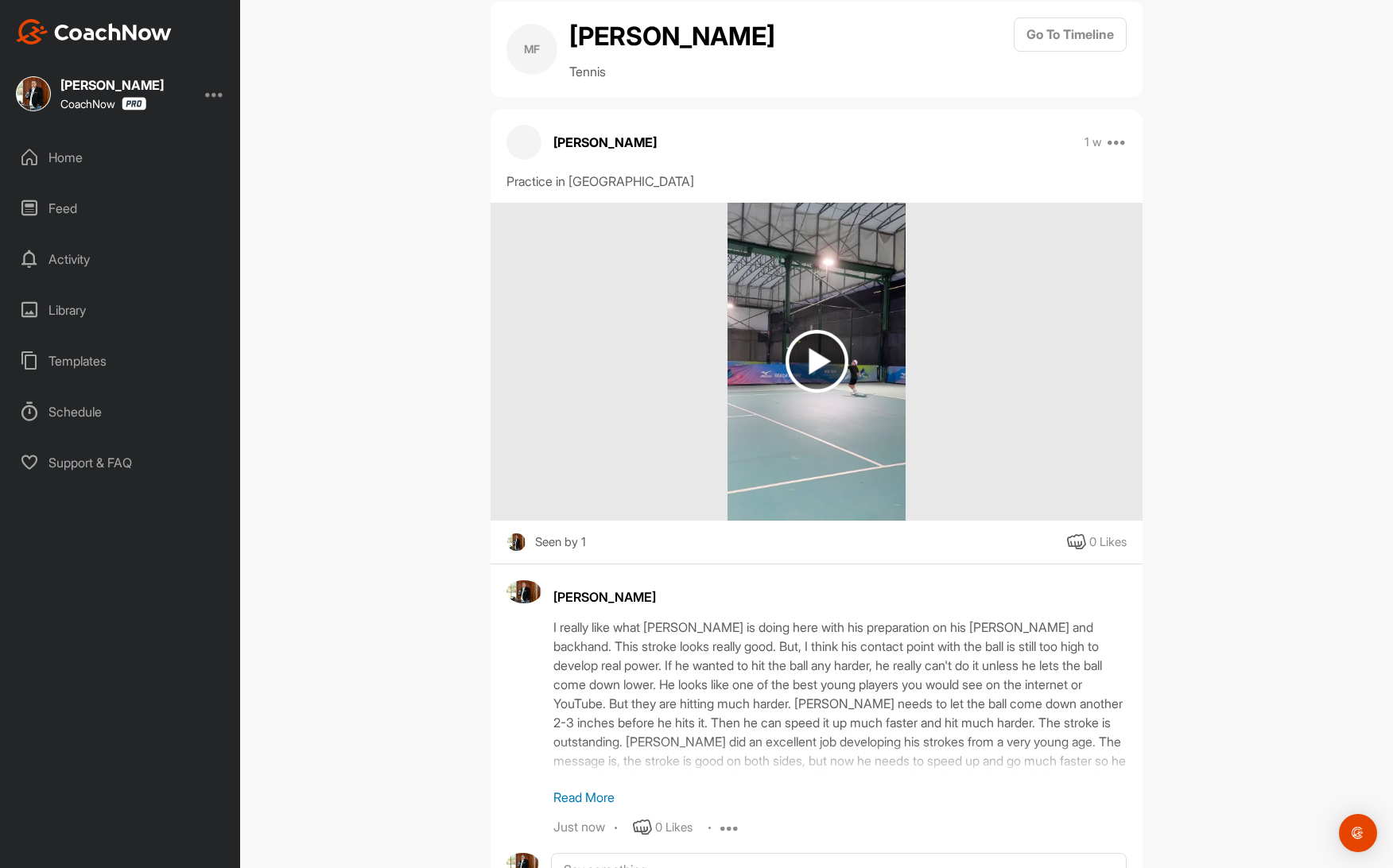 scroll, scrollTop: 0, scrollLeft: 0, axis: both 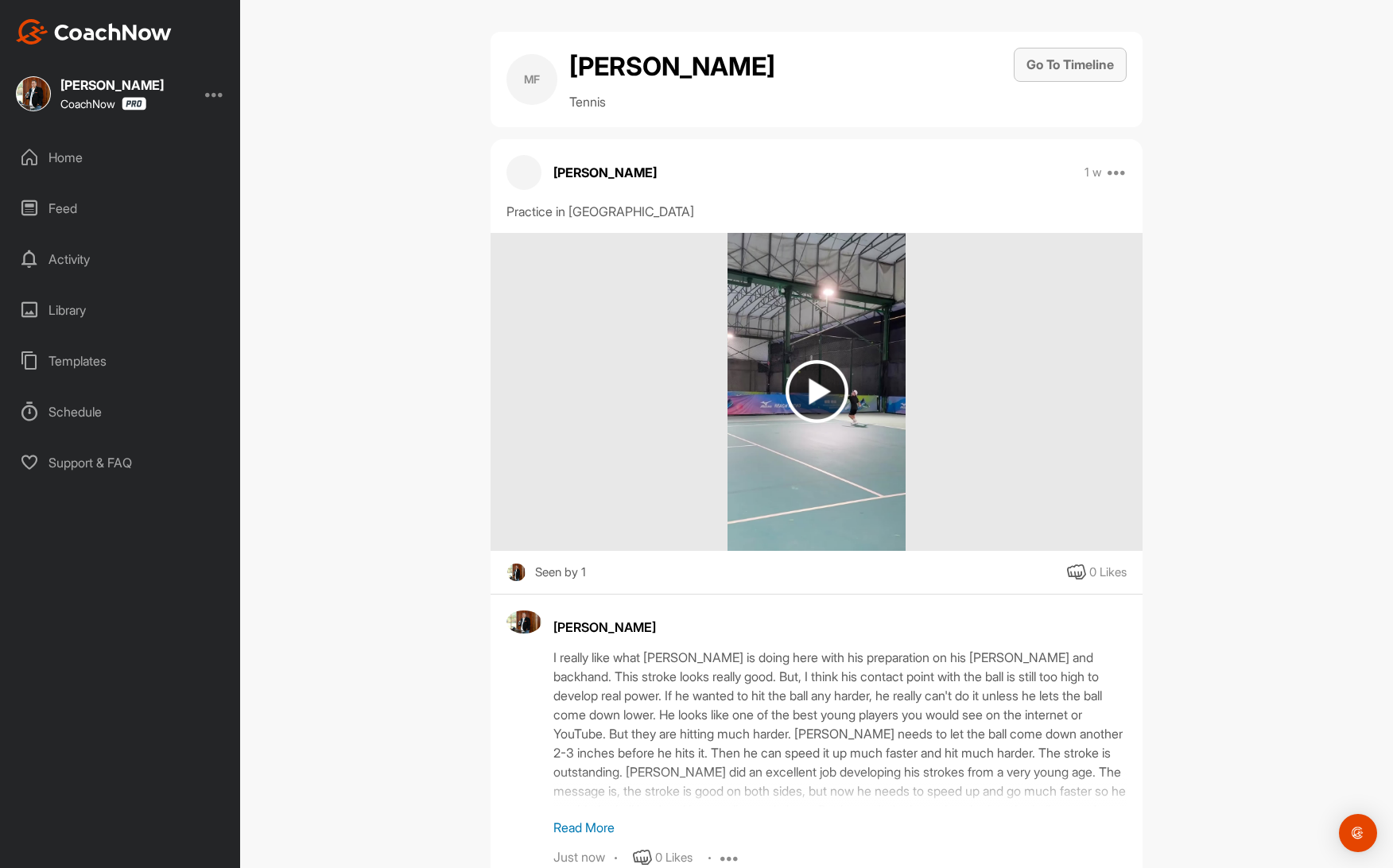 click on "Go To Timeline" at bounding box center [1070, 64] 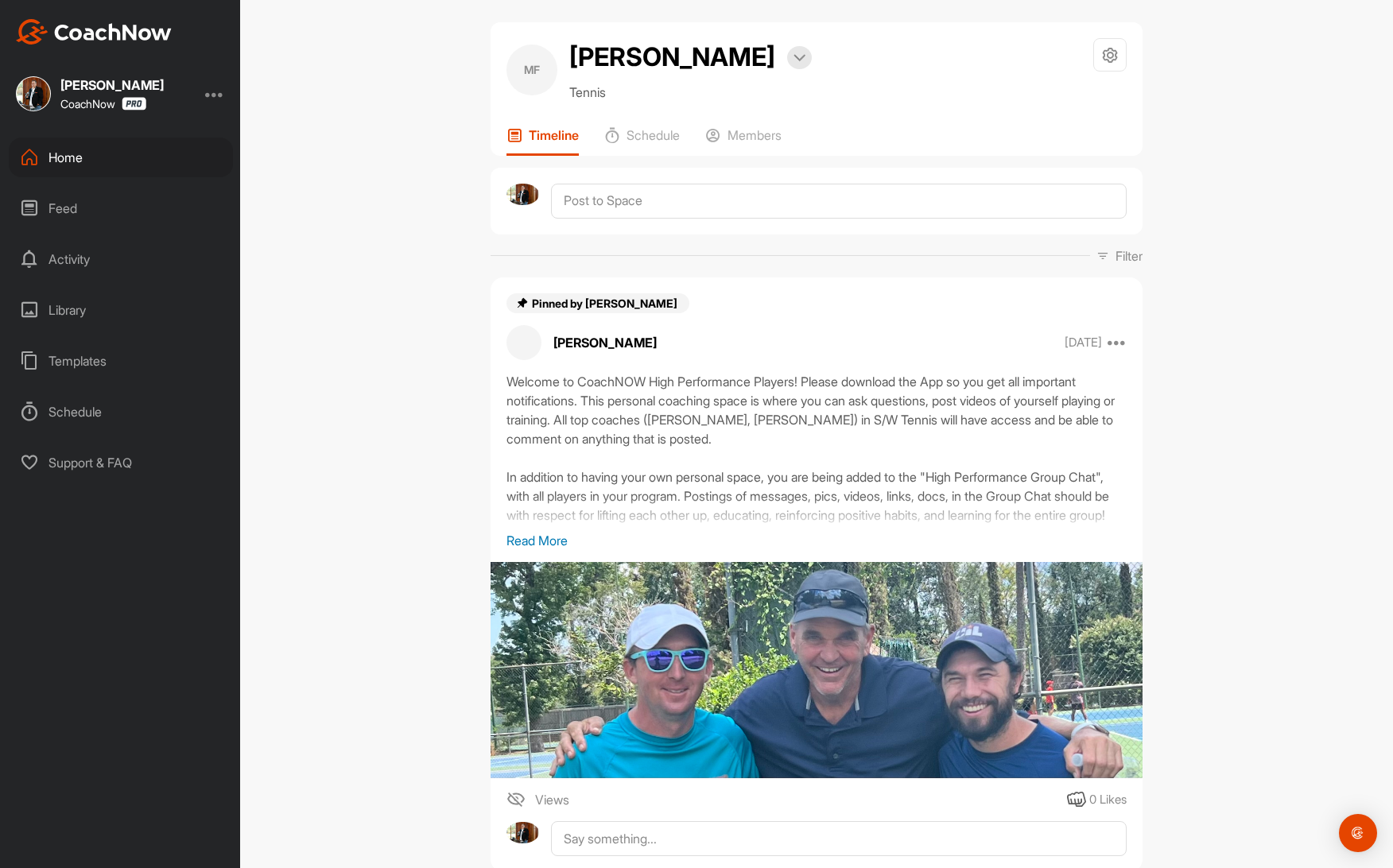 scroll, scrollTop: 0, scrollLeft: 0, axis: both 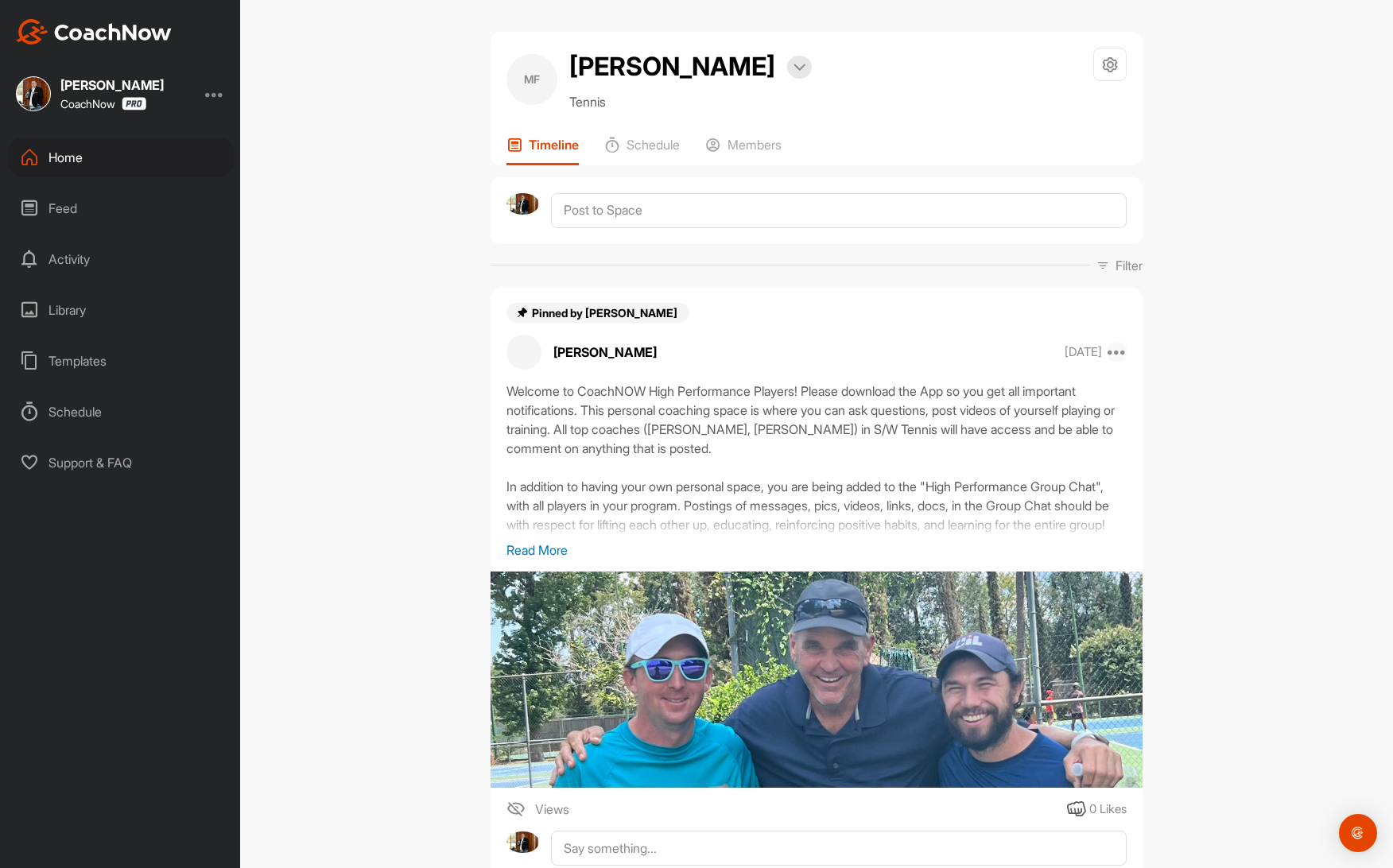 click at bounding box center (1117, 352) 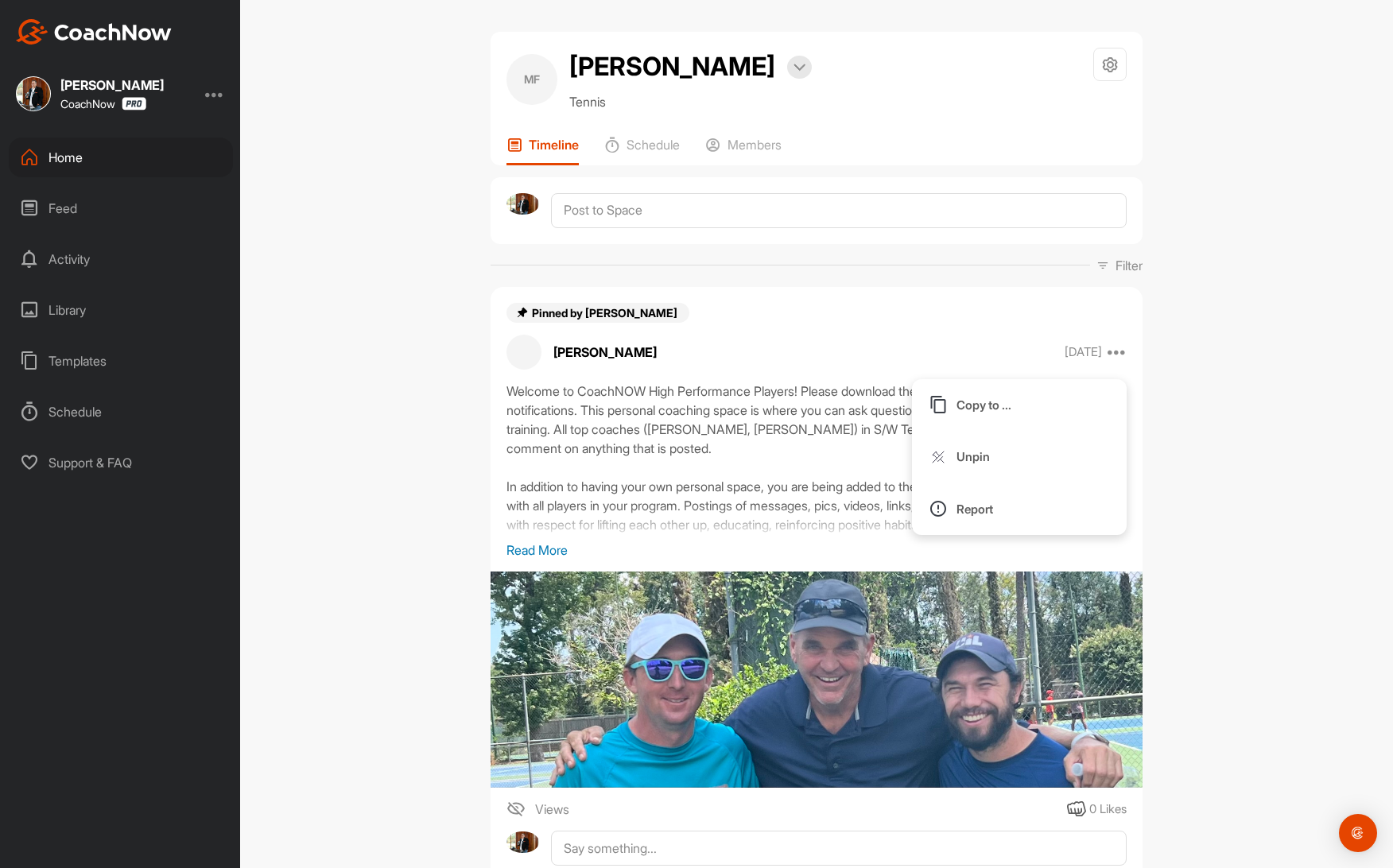 click on "Pinned by [PERSON_NAME]" at bounding box center (817, 312) 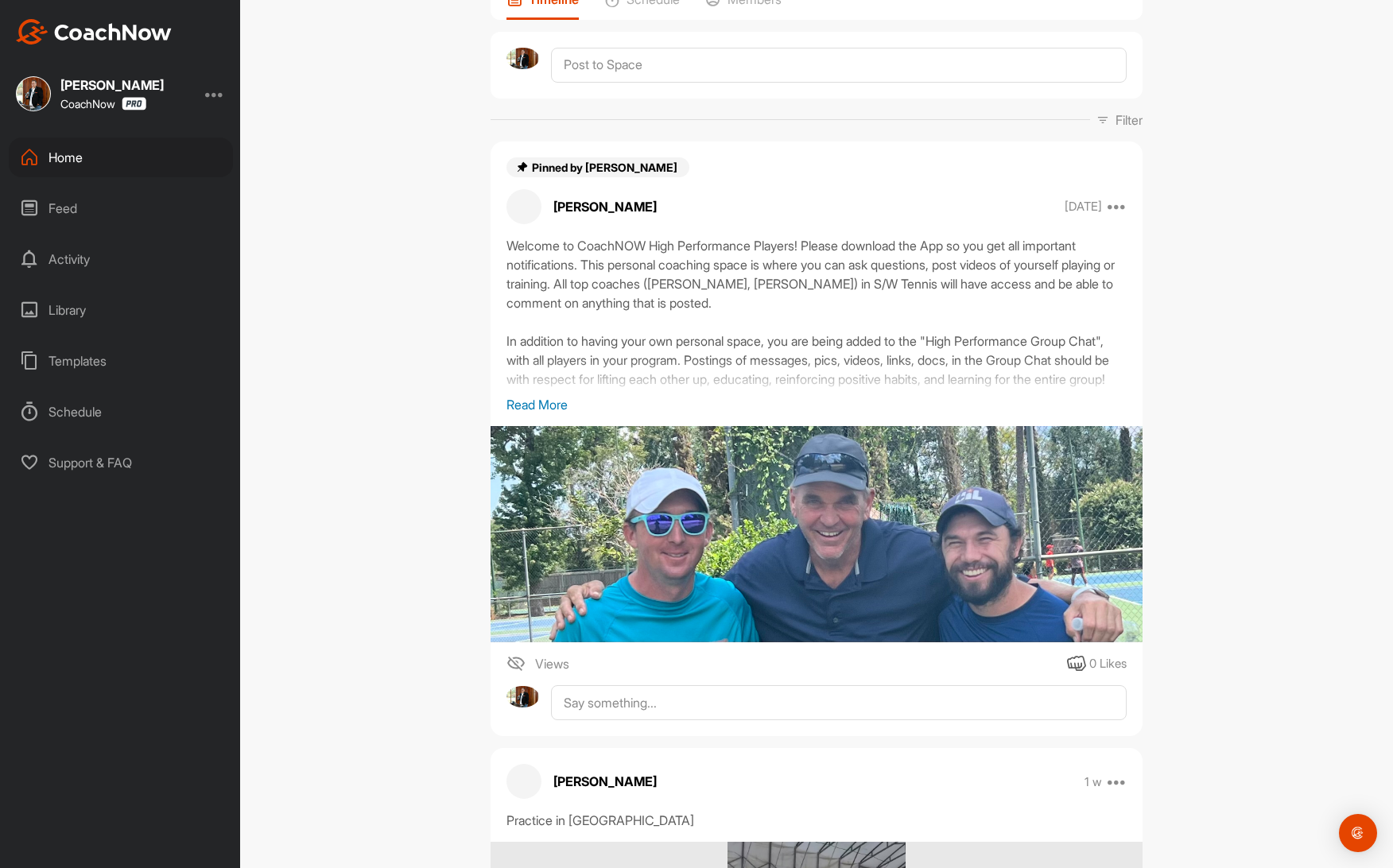 scroll, scrollTop: 0, scrollLeft: 0, axis: both 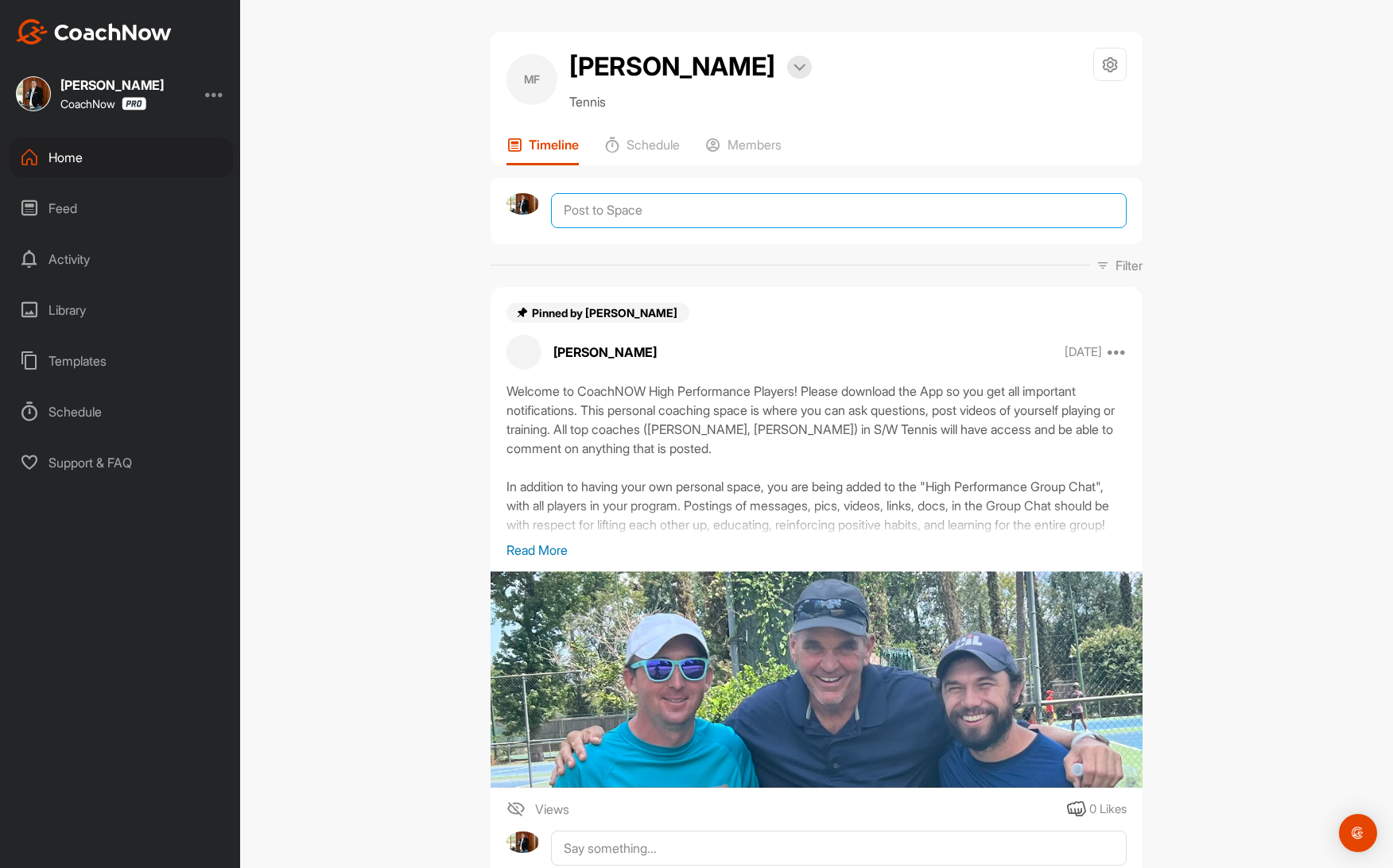 click at bounding box center [839, 211] 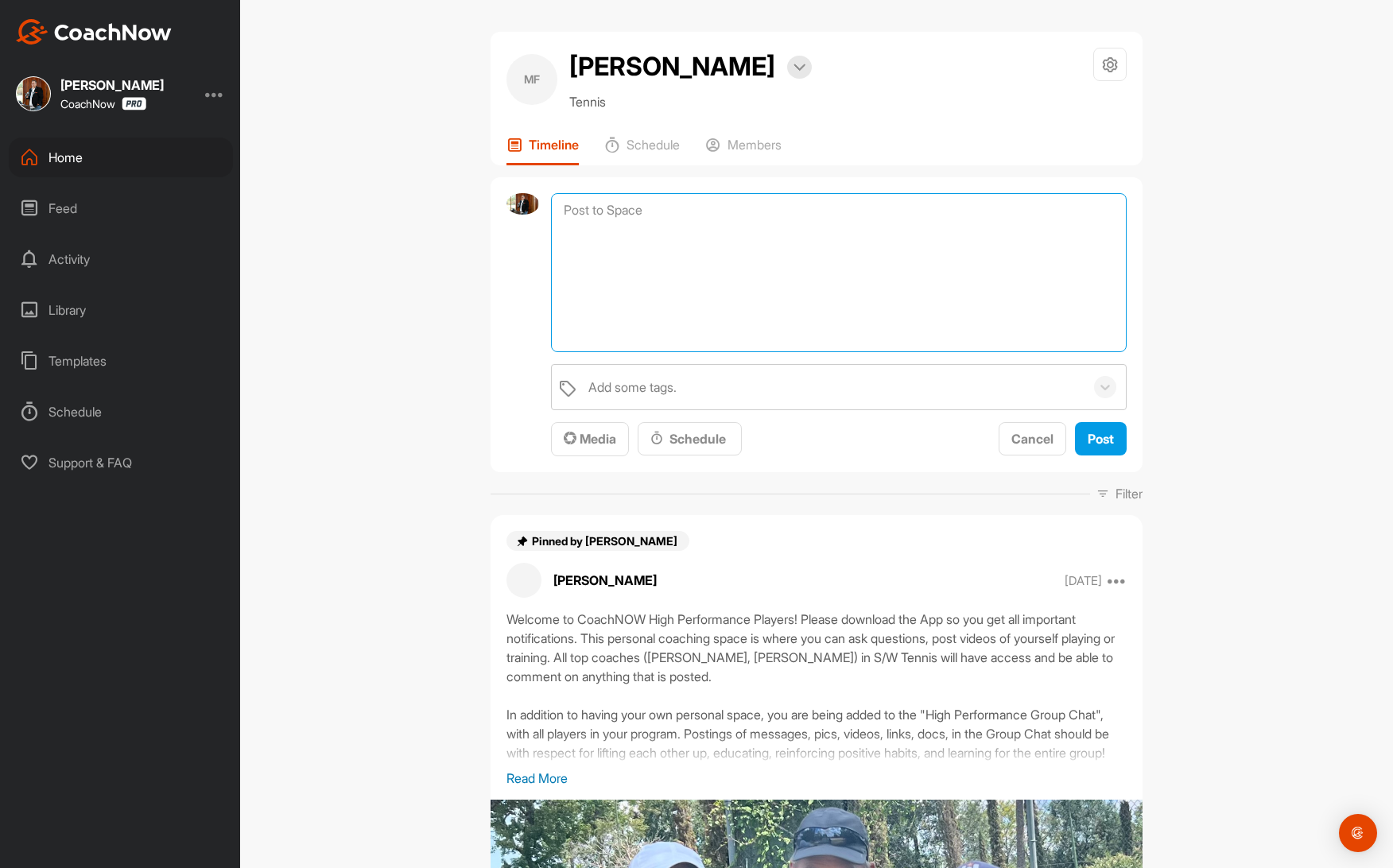 paste on "Take a look at this kid who is hitting really hard." 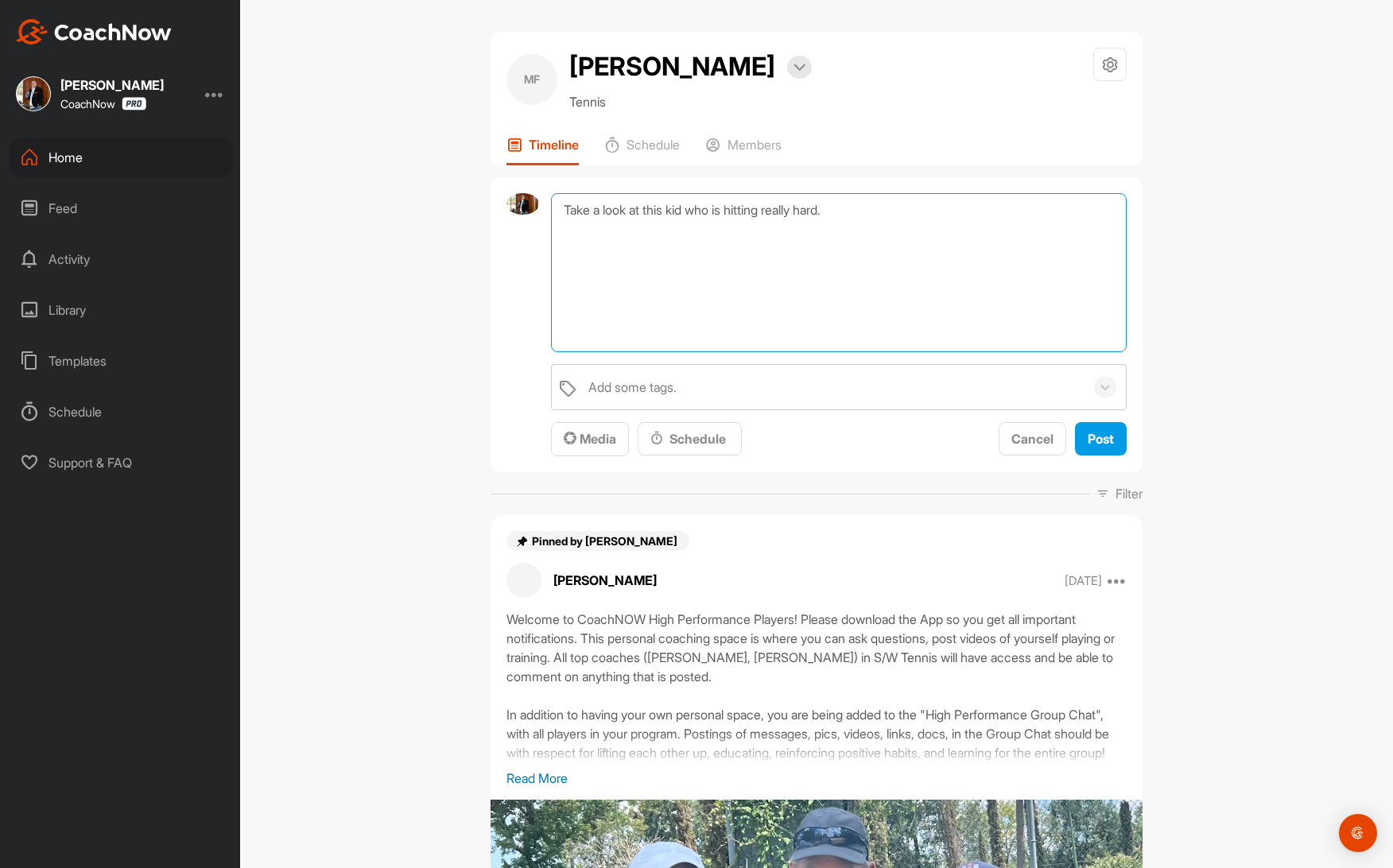 paste on "He is catching the ball lower, closer to his hip. And that's how he's doing it!" 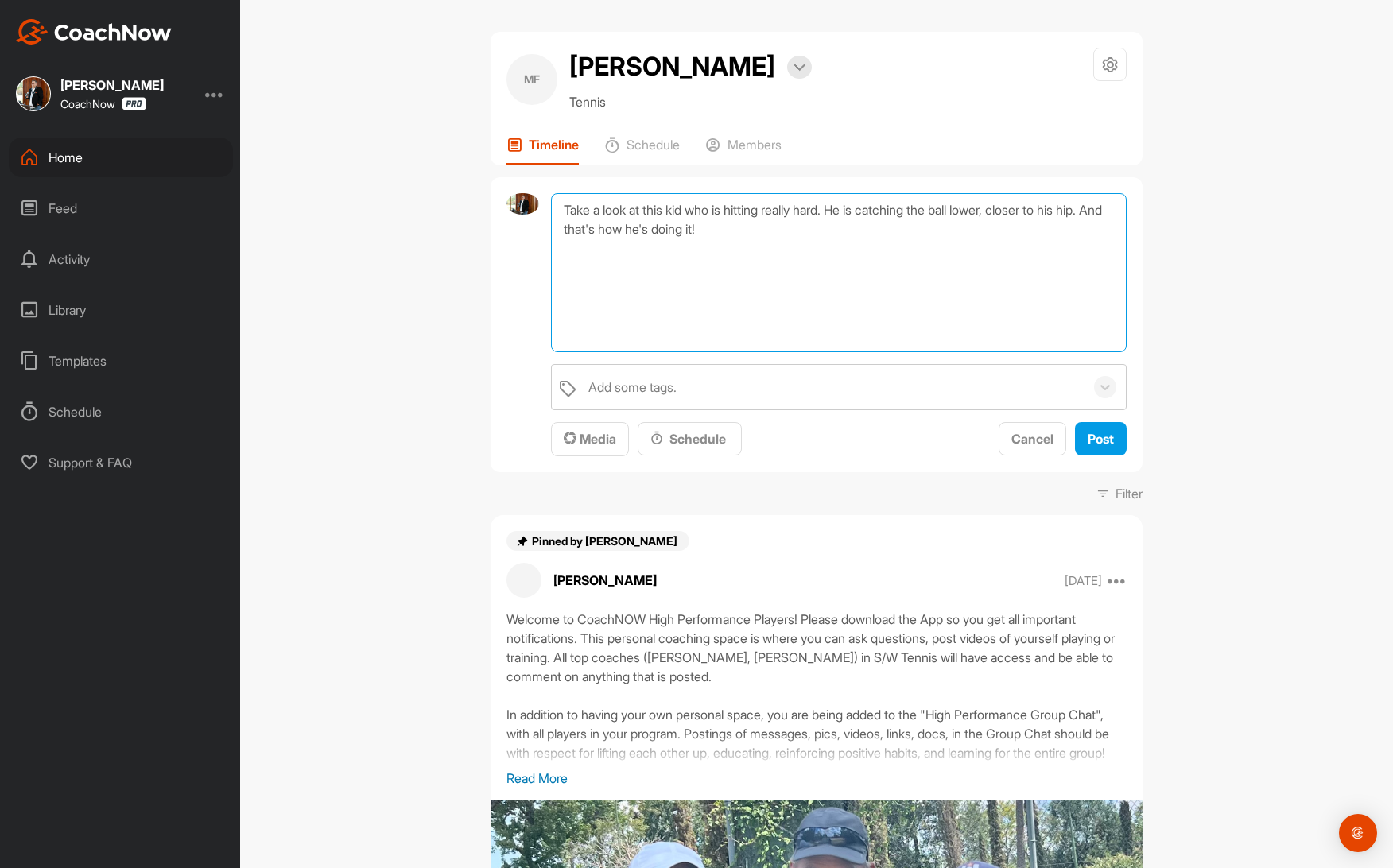 click on "Take a look at this kid who is hitting really hard. He is catching the ball lower, closer to his hip. And that's how he's doing it!" at bounding box center (839, 273) 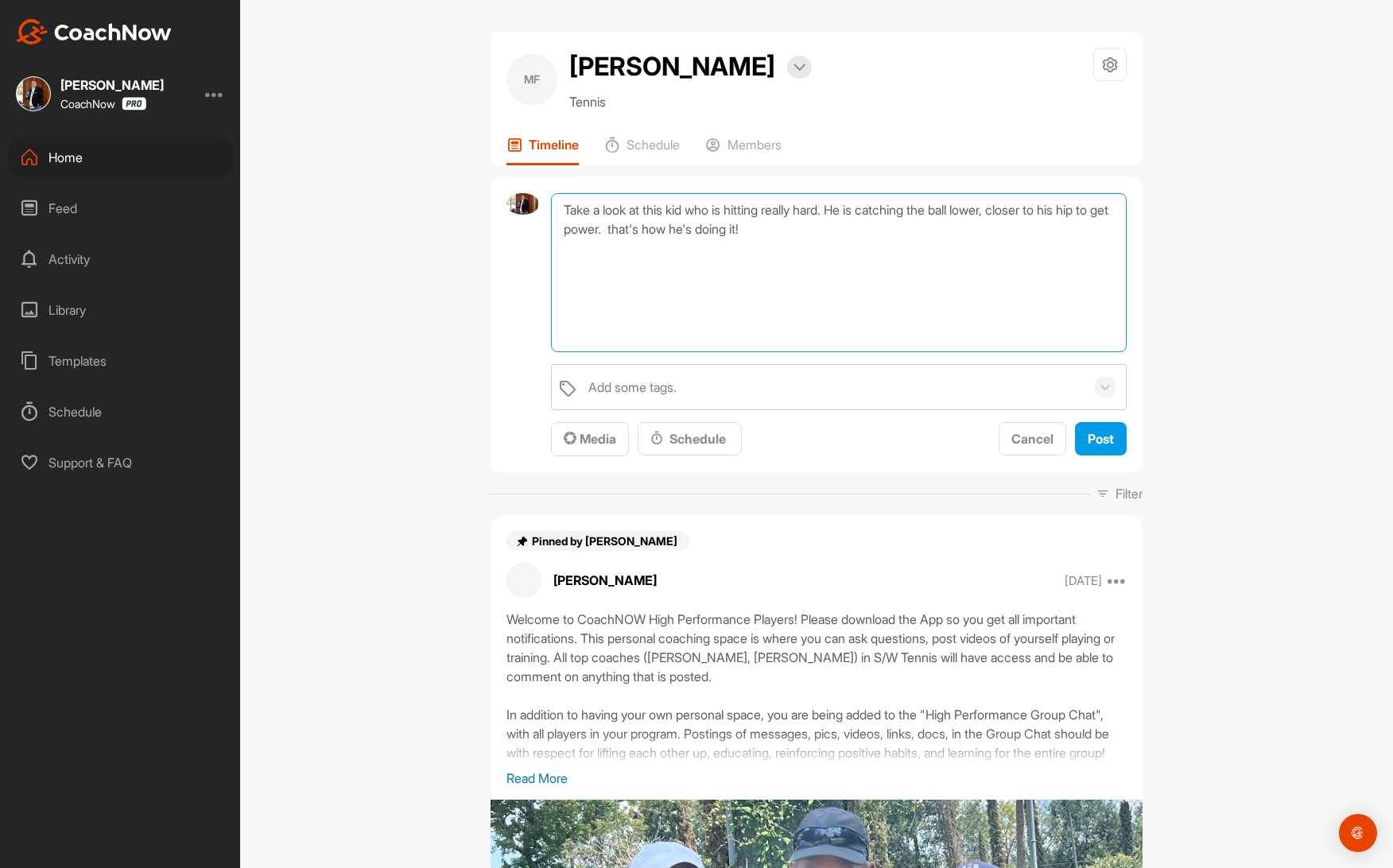 click on "Take a look at this kid who is hitting really hard. He is catching the ball lower, closer to his hip to get power.  that's how he's doing it!" at bounding box center [839, 273] 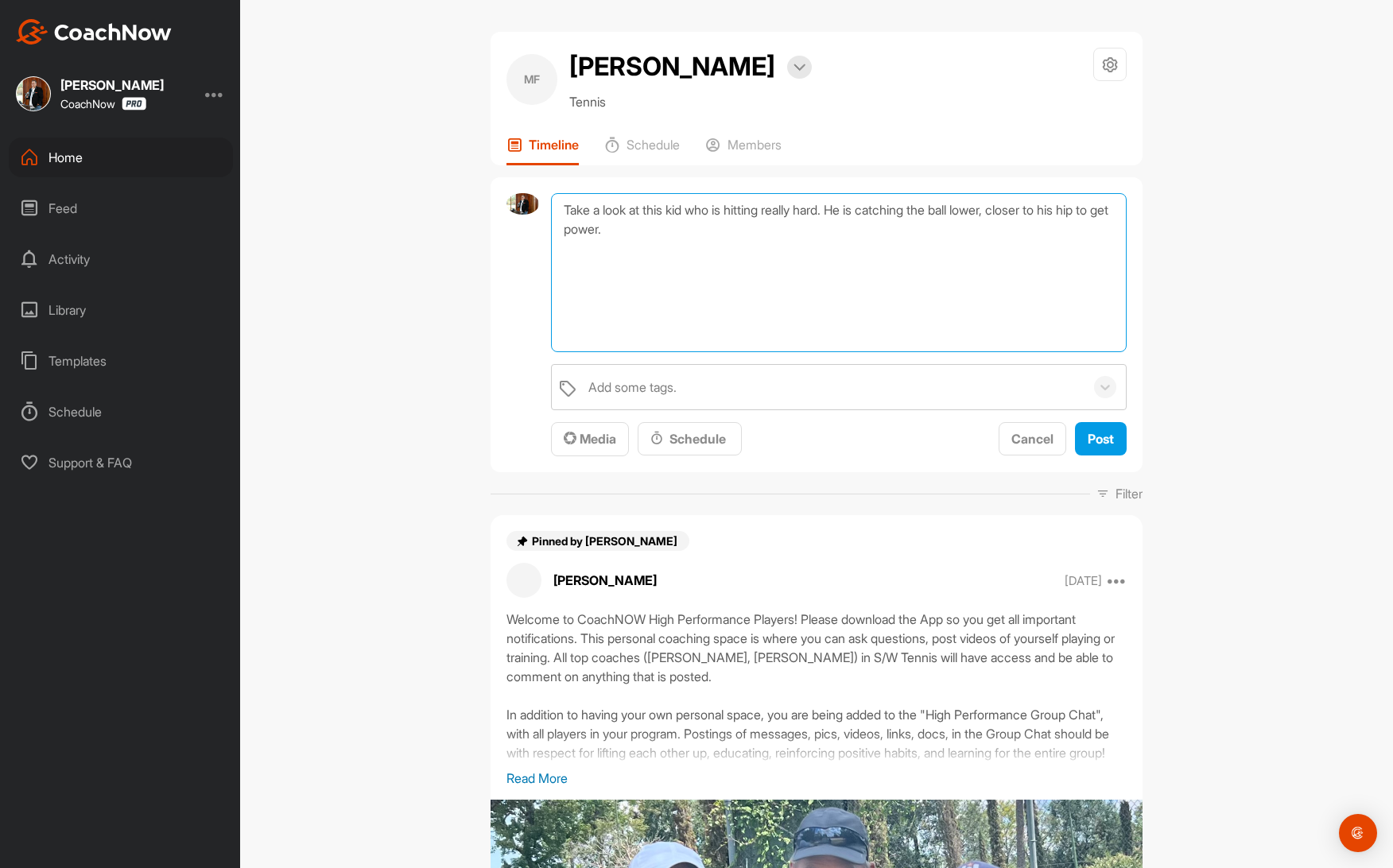 click on "Take a look at this kid who is hitting really hard. He is catching the ball lower, closer to his hip to get power." at bounding box center [839, 273] 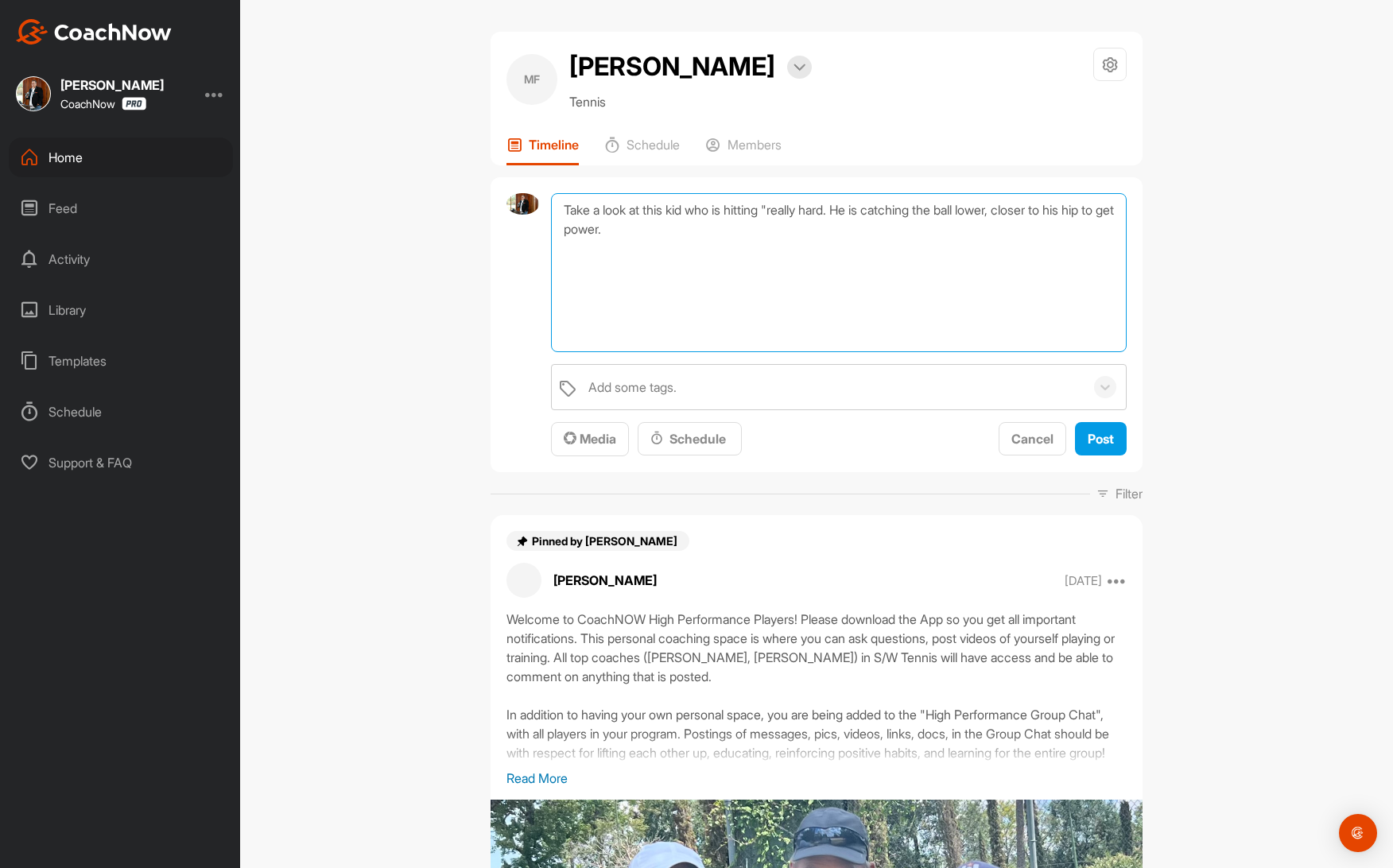 click on "Take a look at this kid who is hitting "really hard. He is catching the ball lower, closer to his hip to get power." at bounding box center [839, 273] 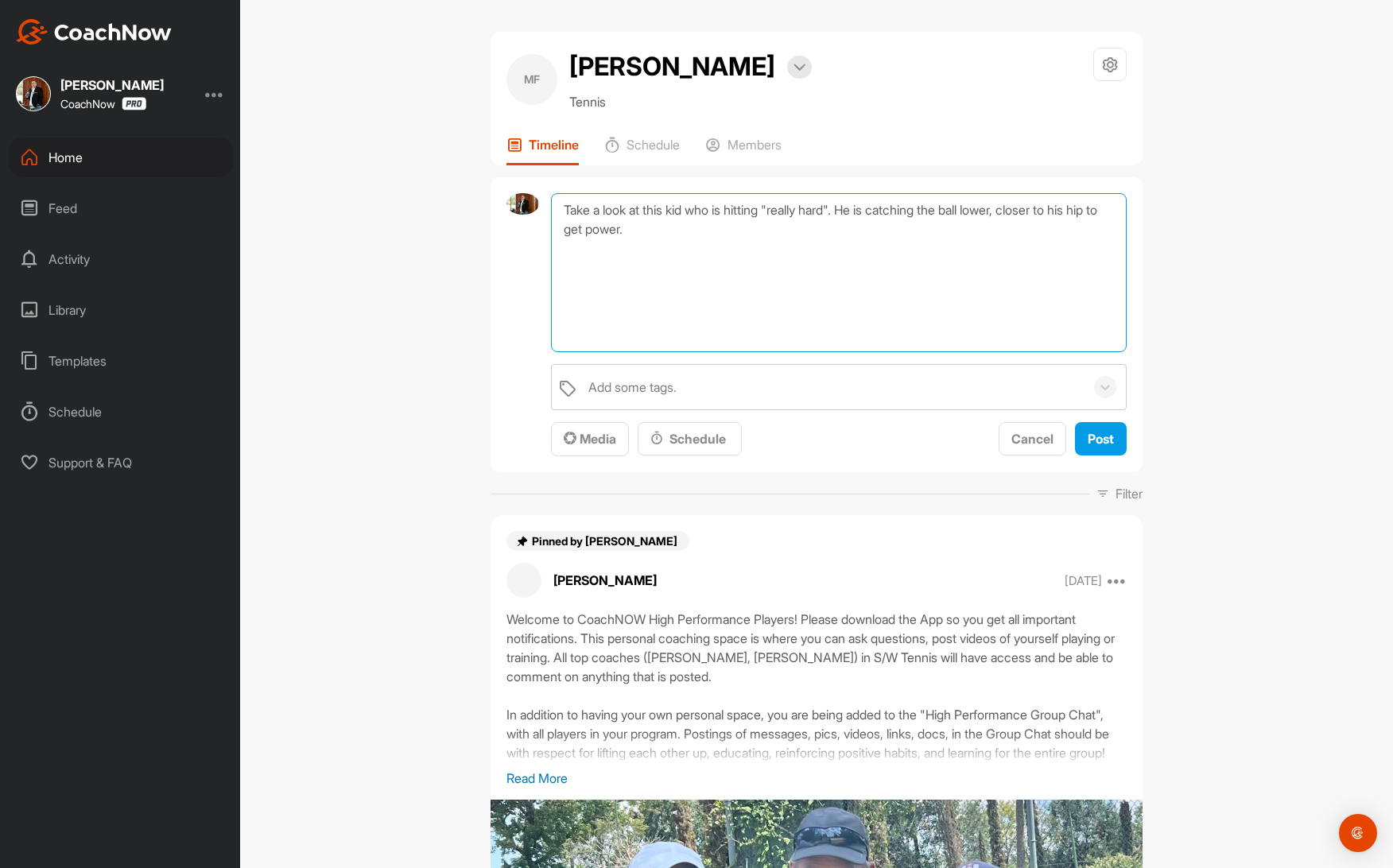 click on "Take a look at this kid who is hitting "really hard". He is catching the ball lower, closer to his hip to get power." at bounding box center [839, 273] 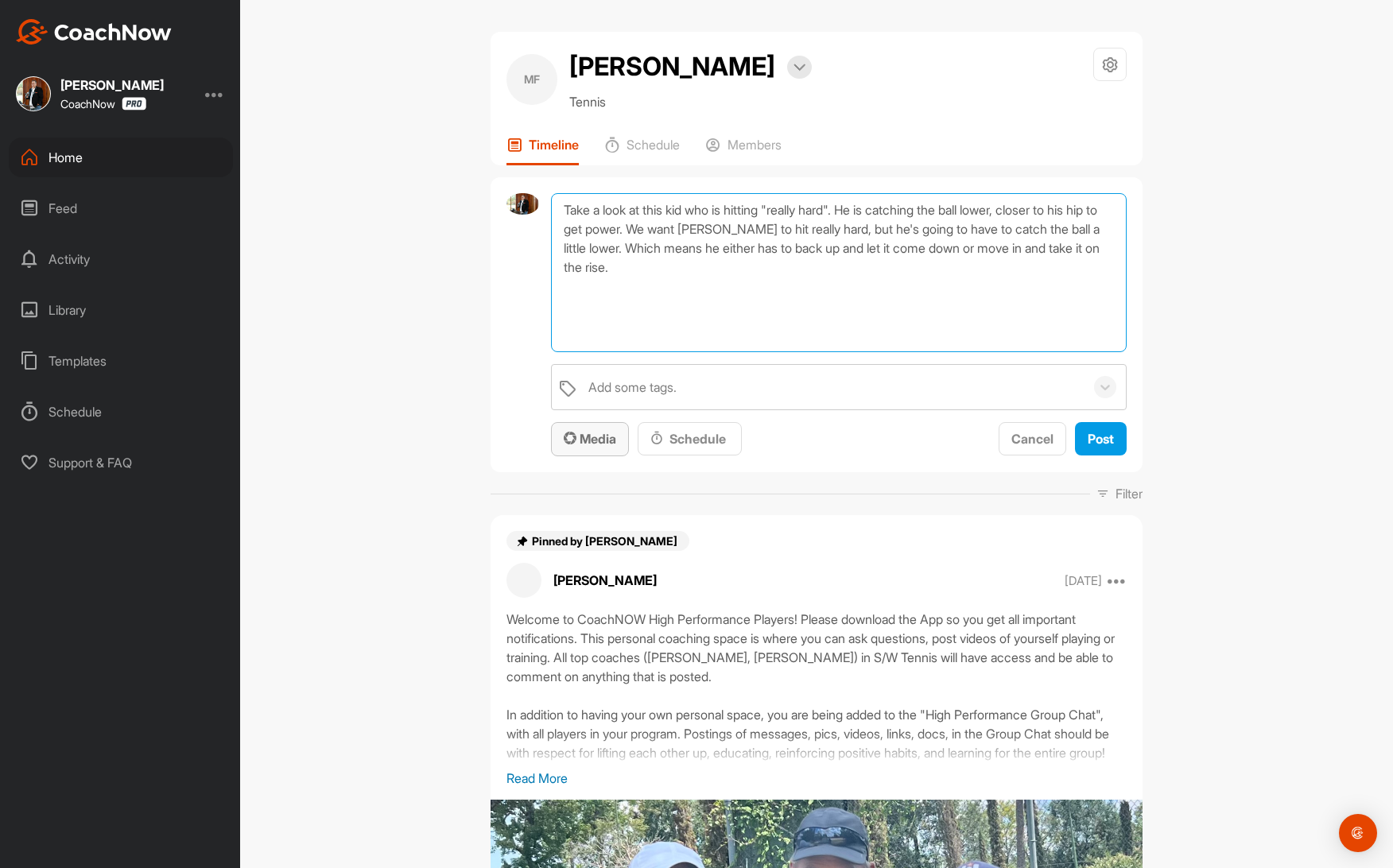 type on "Take a look at this kid who is hitting "really hard". He is catching the ball lower, closer to his hip to get power. We want [PERSON_NAME] to hit really hard, but he's going to have to catch the ball a little lower. Which means he either has to back up and let it come down or move in and take it on the rise." 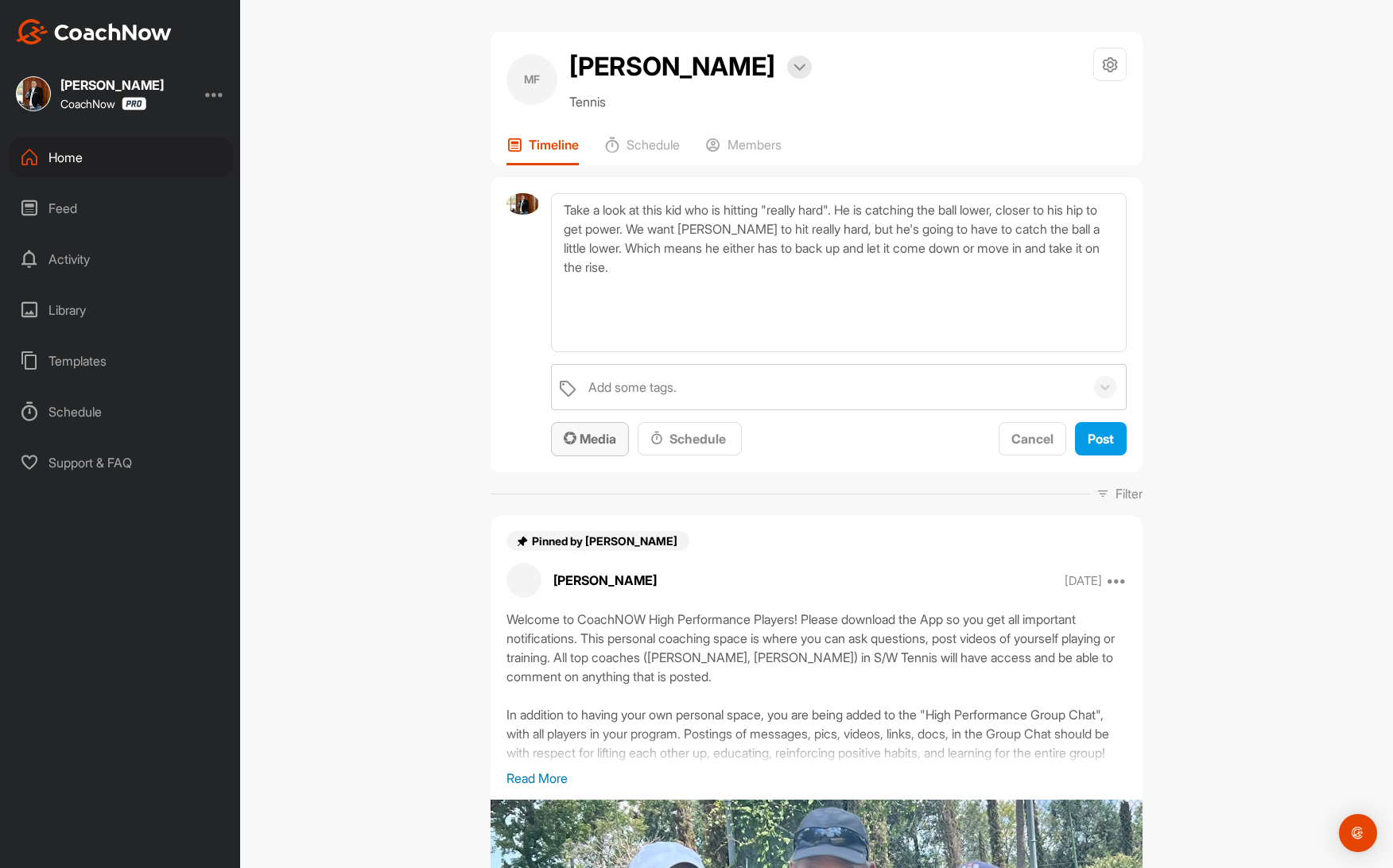 click on "Media" at bounding box center (590, 439) 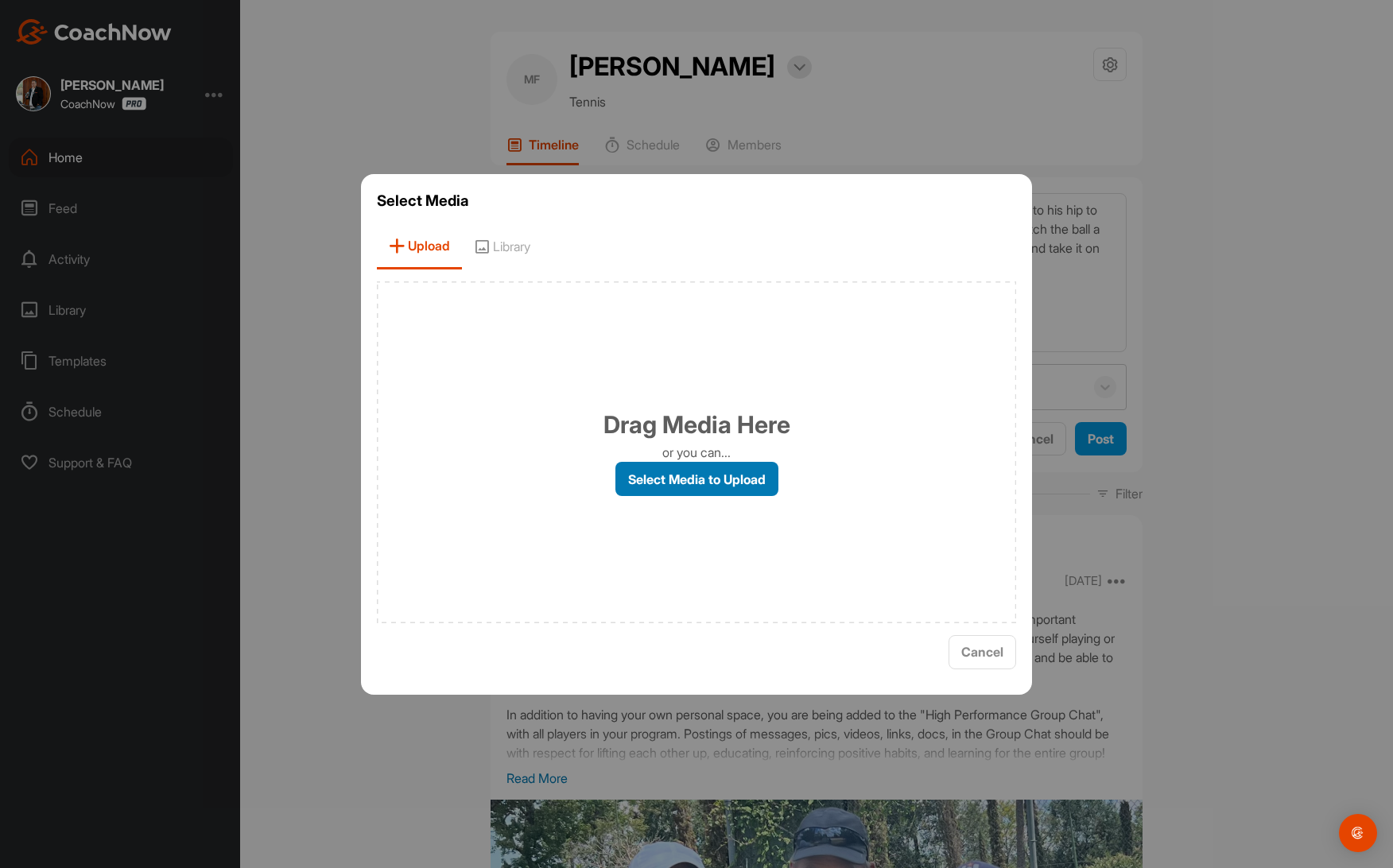 click on "Select Media to Upload" at bounding box center [696, 479] 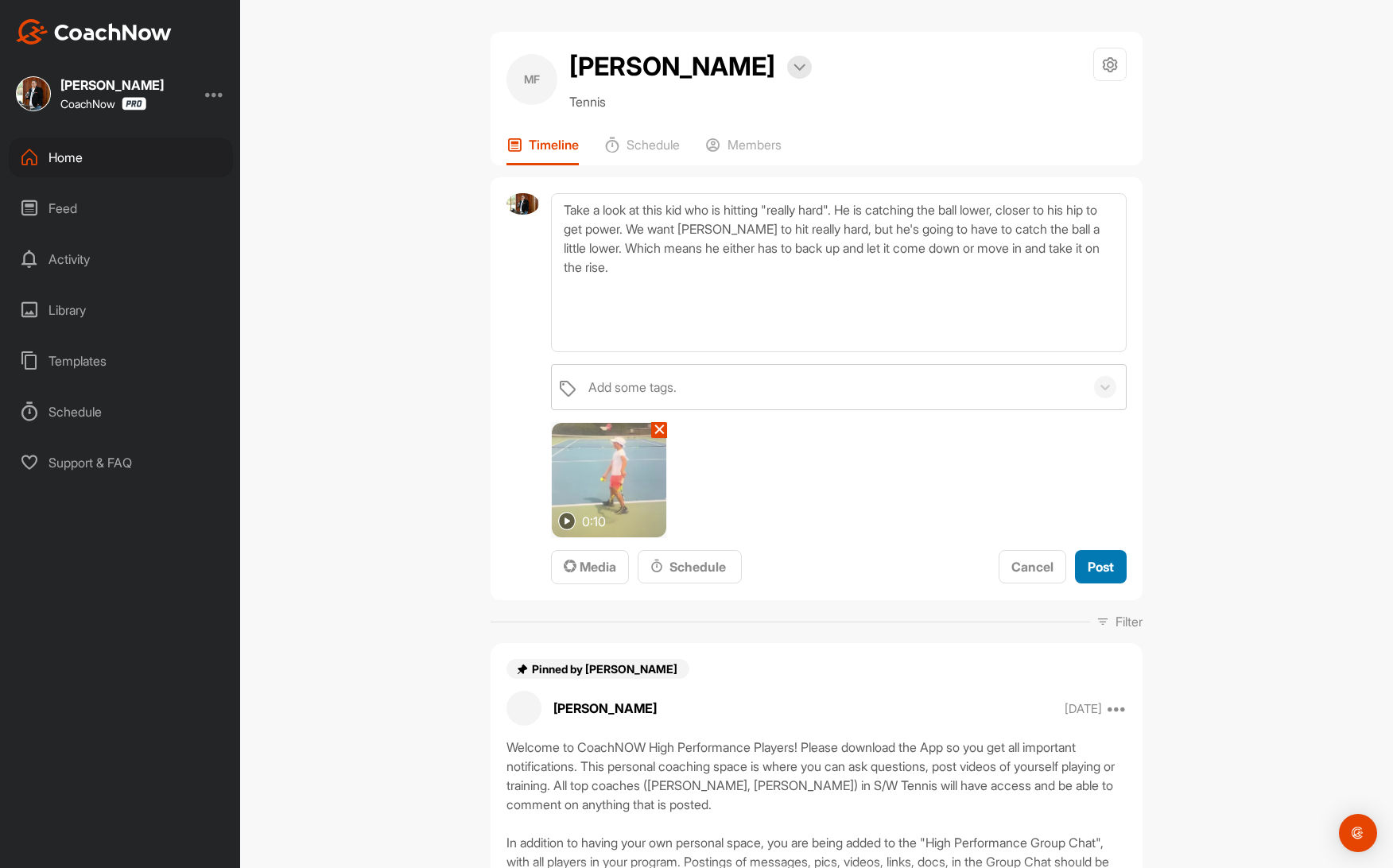 click on "Post" at bounding box center (1100, 567) 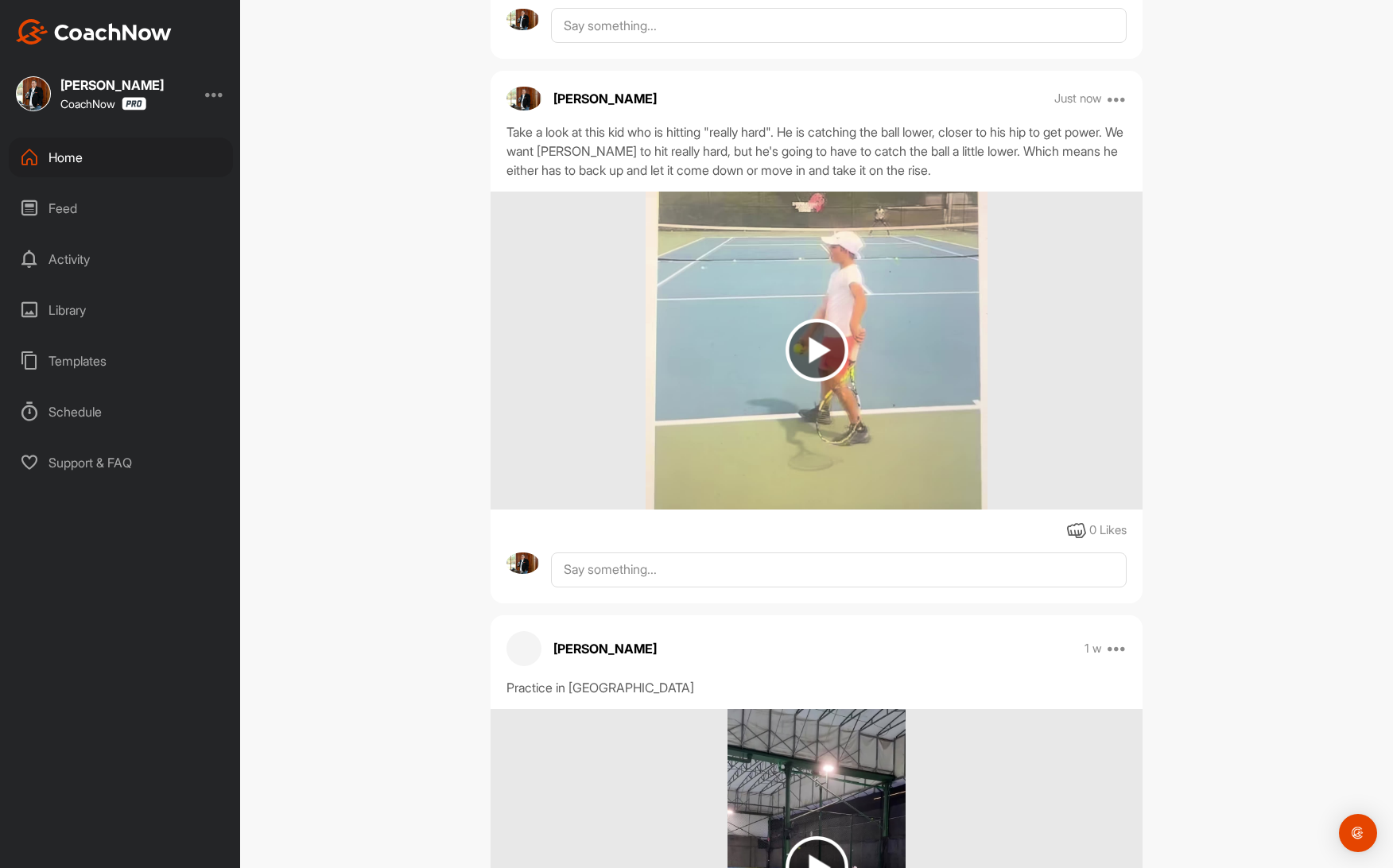 scroll, scrollTop: 823, scrollLeft: 0, axis: vertical 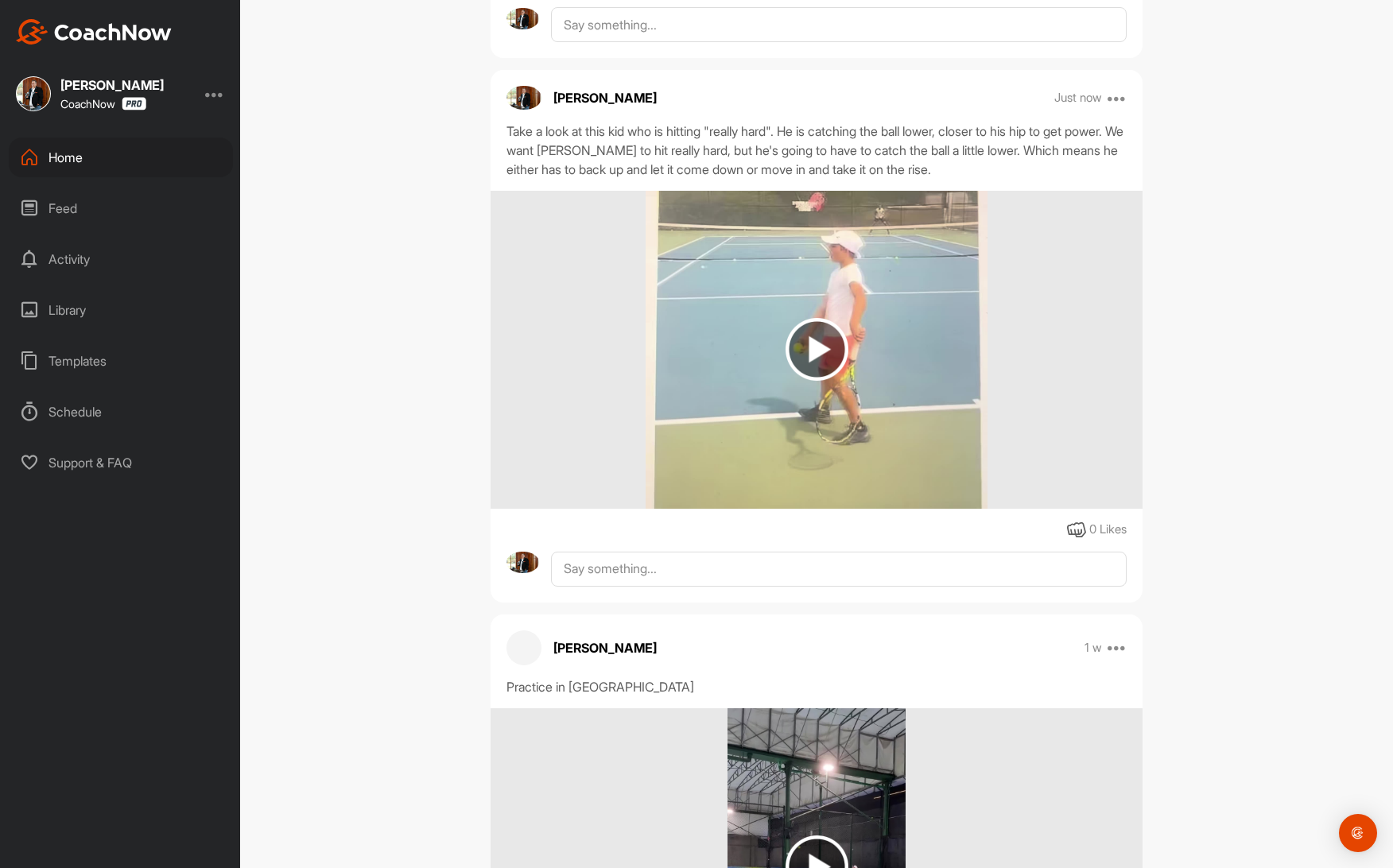 click on "MF [PERSON_NAME] Bookings Tennis Space Settings Your Notifications Leave Space Timeline Schedule Members Filter Media Type Images Videos Notes Audio Documents Author AR [PERSON_NAME] [EMAIL_ADDRESS][DOMAIN_NAME] AY [PERSON_NAME] [EMAIL_ADDRESS][DOMAIN_NAME] AM [PERSON_NAME] [EMAIL_ADDRESS][DOMAIN_NAME] AT [PERSON_NAME] [EMAIL_ADDRESS][DOMAIN_NAME] AA [PERSON_NAME] [PERSON_NAME][EMAIL_ADDRESS][DOMAIN_NAME] [PERSON_NAME] [PERSON_NAME][EMAIL_ADDRESS][PERSON_NAME][DOMAIN_NAME] AS [PERSON_NAME] [EMAIL_ADDRESS][DOMAIN_NAME] AA [PERSON_NAME] [EMAIL_ADDRESS][DOMAIN_NAME] BS [PERSON_NAME] [EMAIL_ADDRESS][DOMAIN_NAME] [PERSON_NAME] [EMAIL_ADDRESS][DOMAIN_NAME] CM [PERSON_NAME] [EMAIL_ADDRESS][DOMAIN_NAME] CM [PERSON_NAME] [EMAIL_ADDRESS][DOMAIN_NAME] CT Charm [PERSON_NAME] [EMAIL_ADDRESS][DOMAIN_NAME] [PERSON_NAME] [EMAIL_ADDRESS][DOMAIN_NAME] CB [PERSON_NAME] [EMAIL_ADDRESS][DOMAIN_NAME] CN [PERSON_NAME] [EMAIL_ADDRESS][DOMAIN_NAME] [PERSON_NAME] [EMAIL_ADDRESS][DOMAIN_NAME] [PERSON_NAME] [EMAIL_ADDRESS][DOMAIN_NAME] [PERSON_NAME] Reid [EMAIL_ADDRESS][PERSON_NAME][DOMAIN_NAME] DA [PERSON_NAME] [EMAIL_ADDRESS][DOMAIN_NAME] DR [PERSON_NAME] [EMAIL_ADDRESS][DOMAIN_NAME] [PERSON_NAME] [PERSON_NAME] EO" at bounding box center [817, 434] 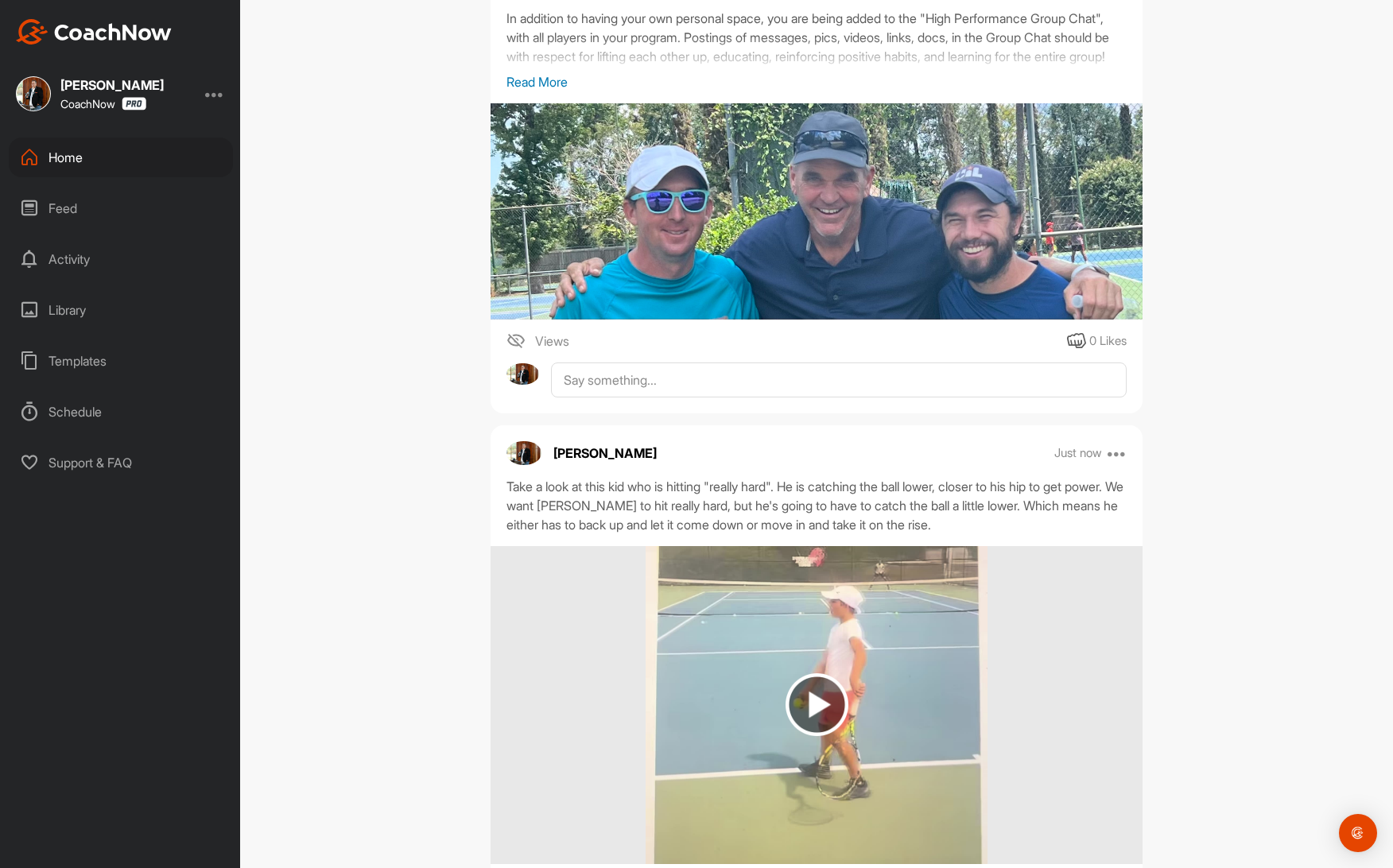 scroll, scrollTop: 0, scrollLeft: 0, axis: both 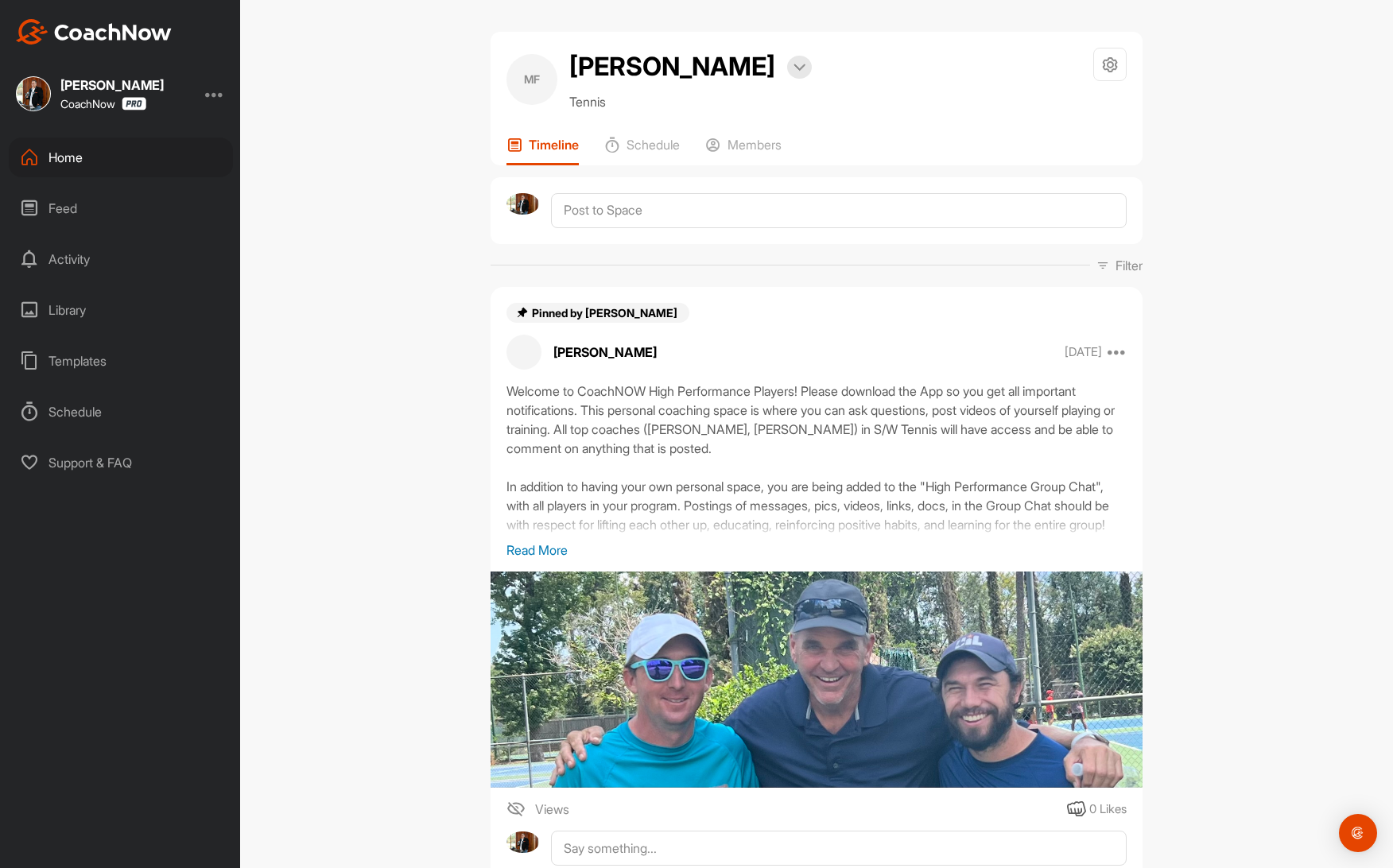 click on "Home" at bounding box center [121, 157] 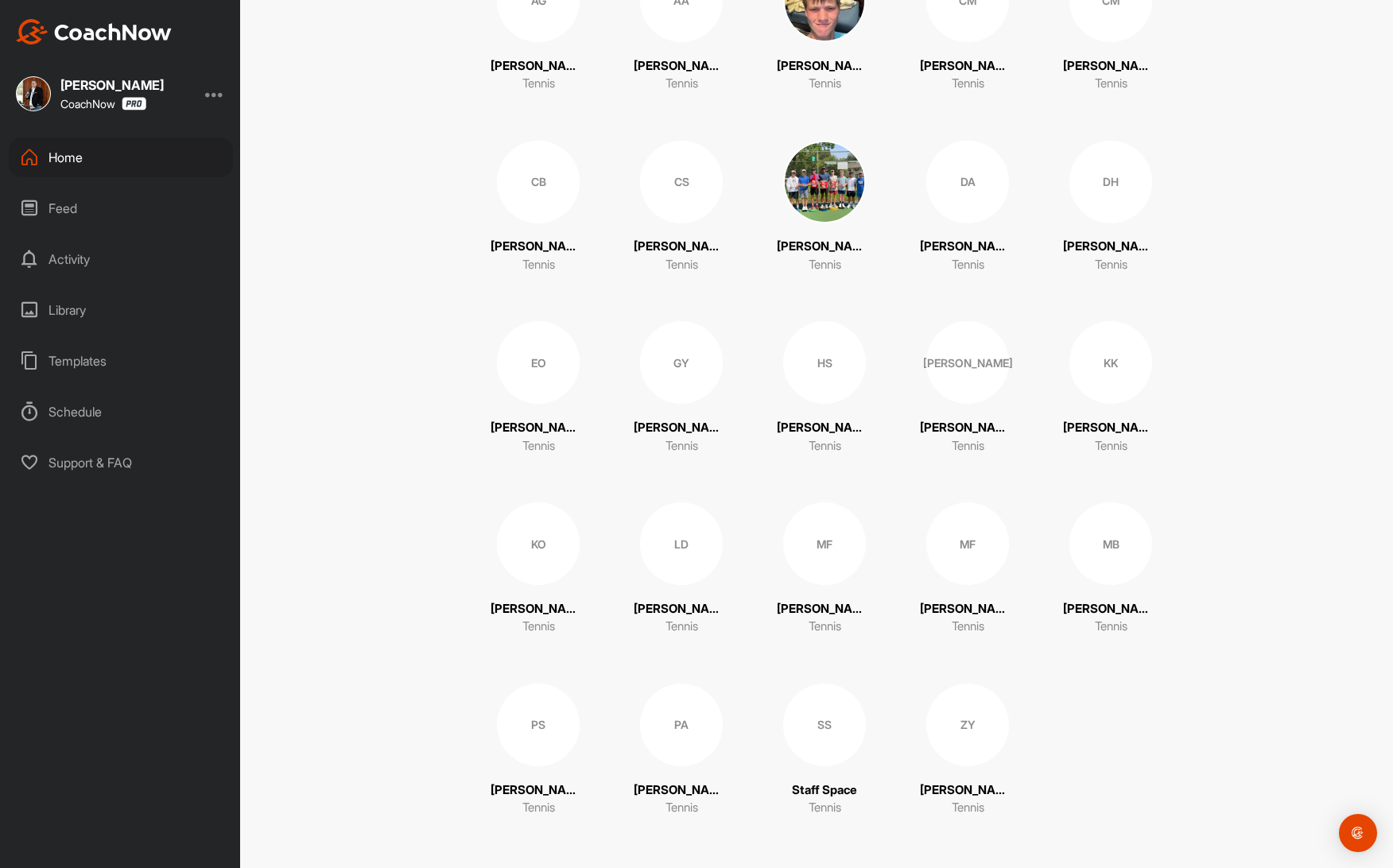 scroll, scrollTop: 404, scrollLeft: 0, axis: vertical 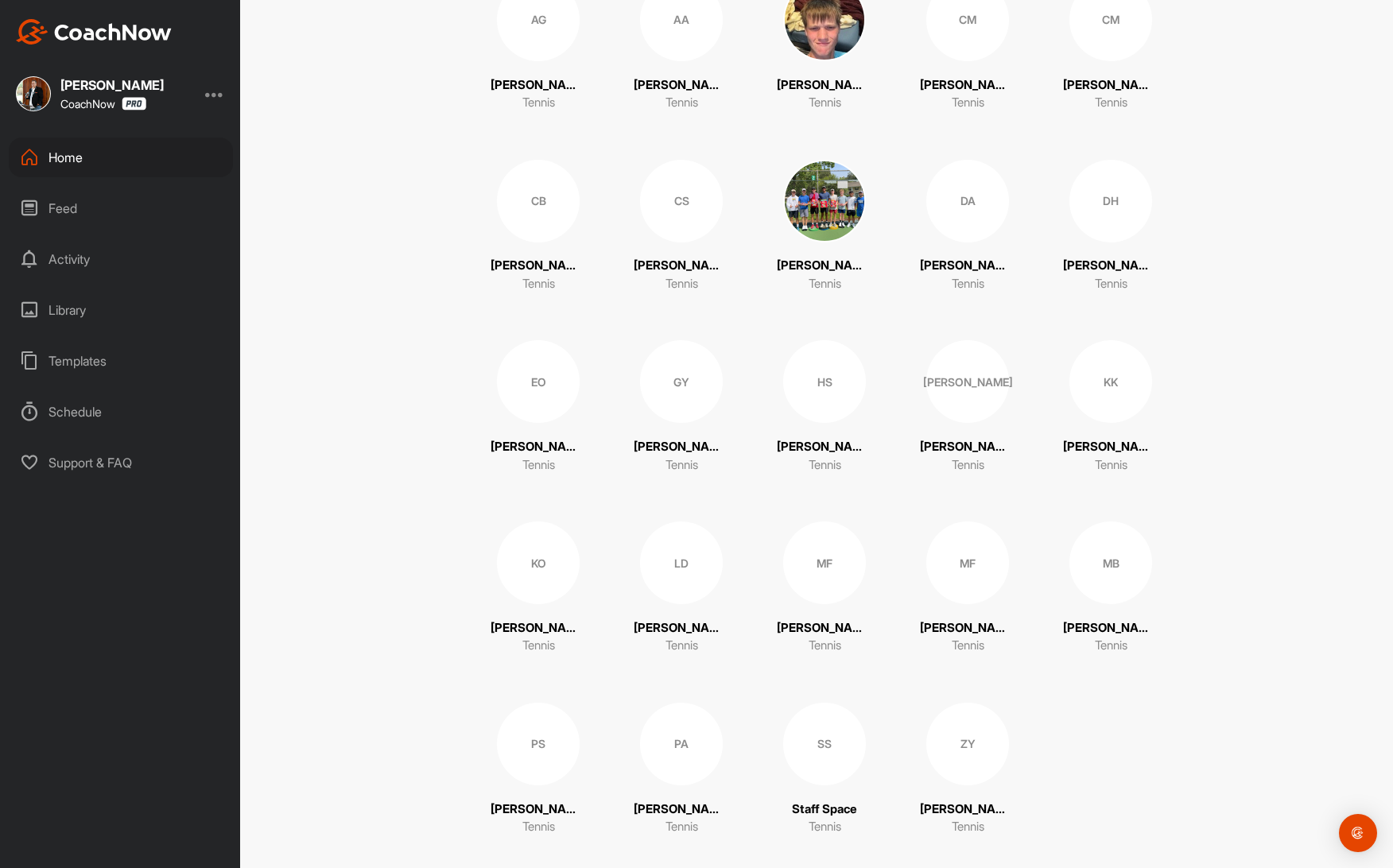 click on "CS" at bounding box center (681, 201) 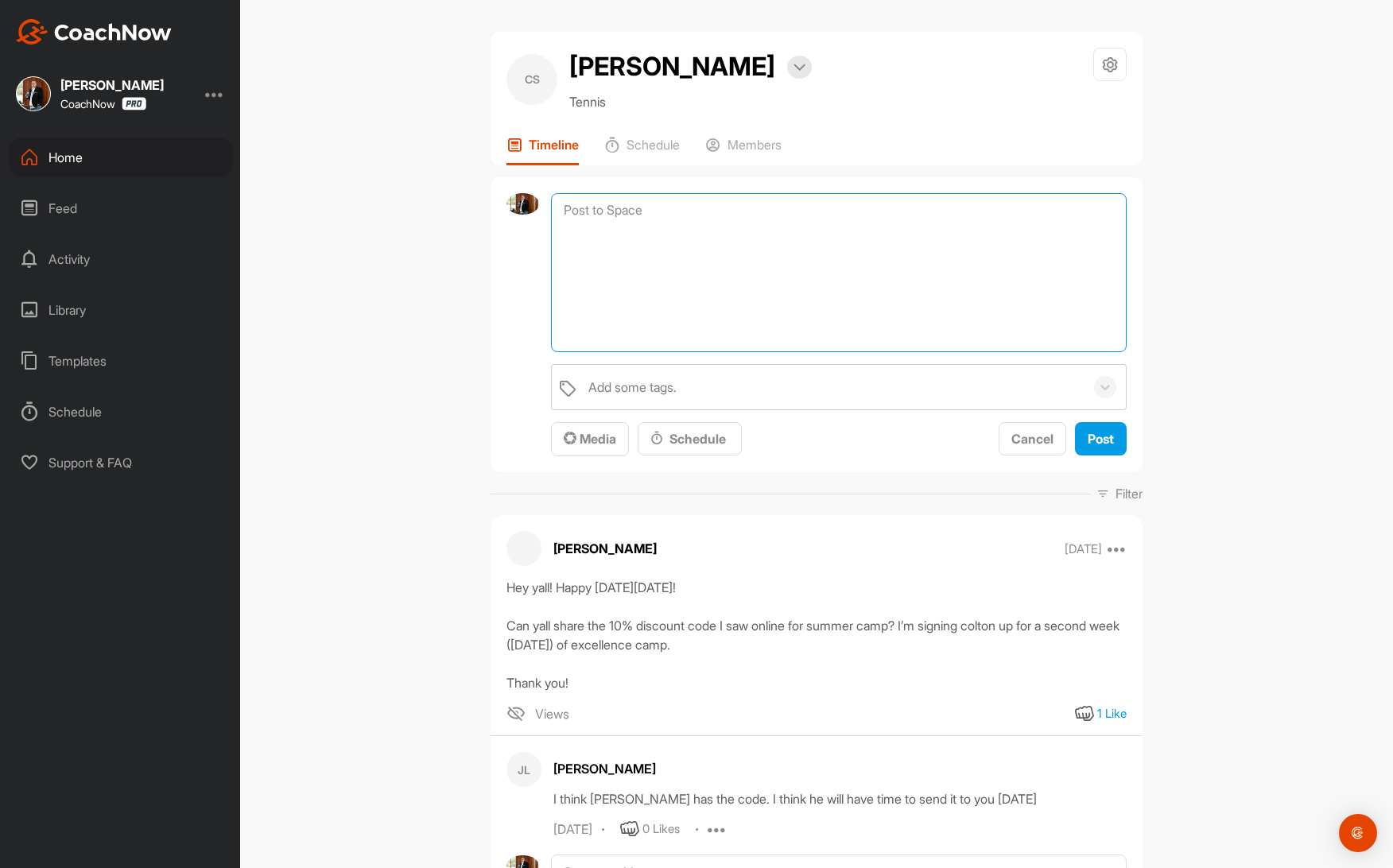 click at bounding box center (839, 273) 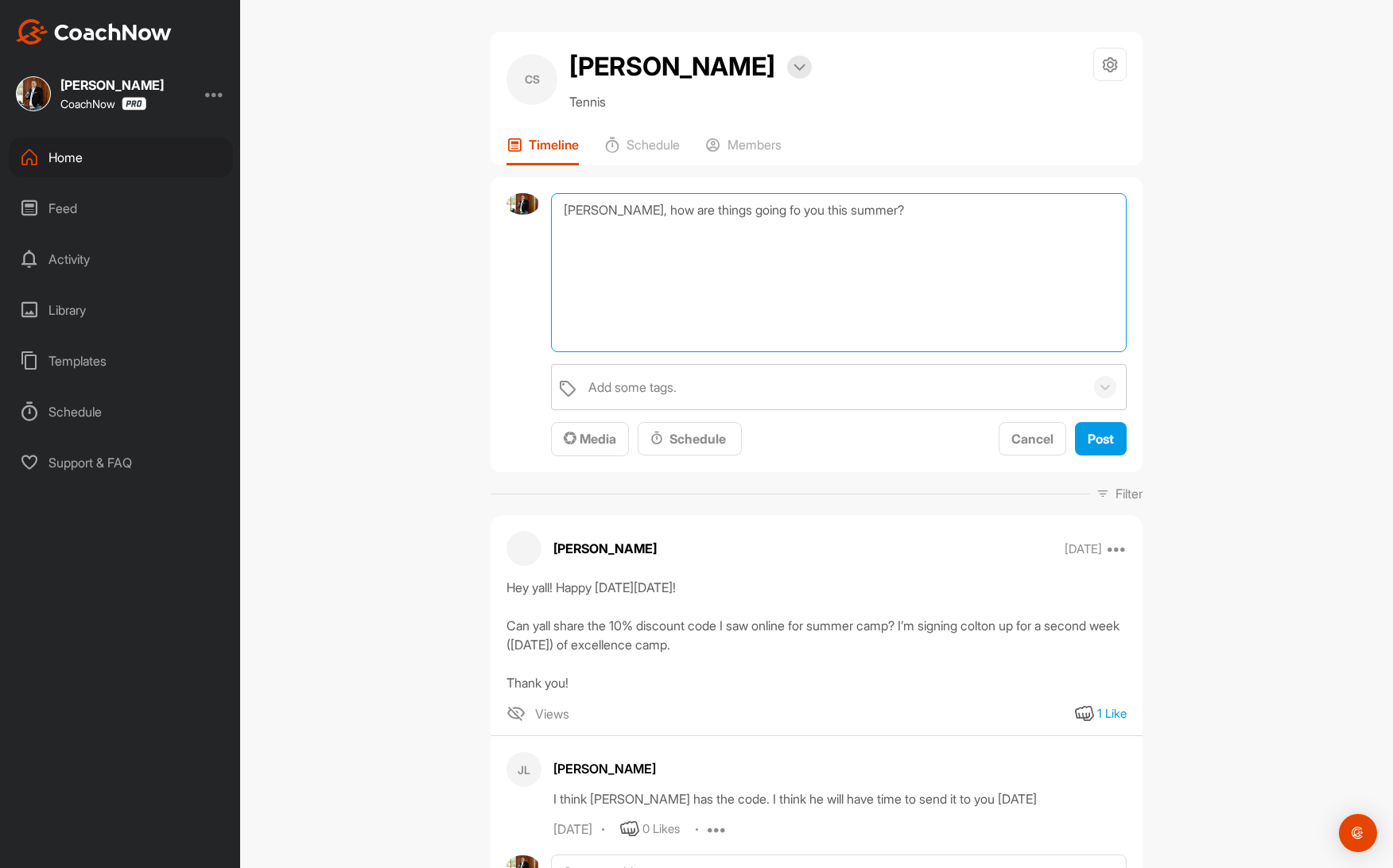 click on "[PERSON_NAME], how are things going fo you this summer?" at bounding box center [839, 273] 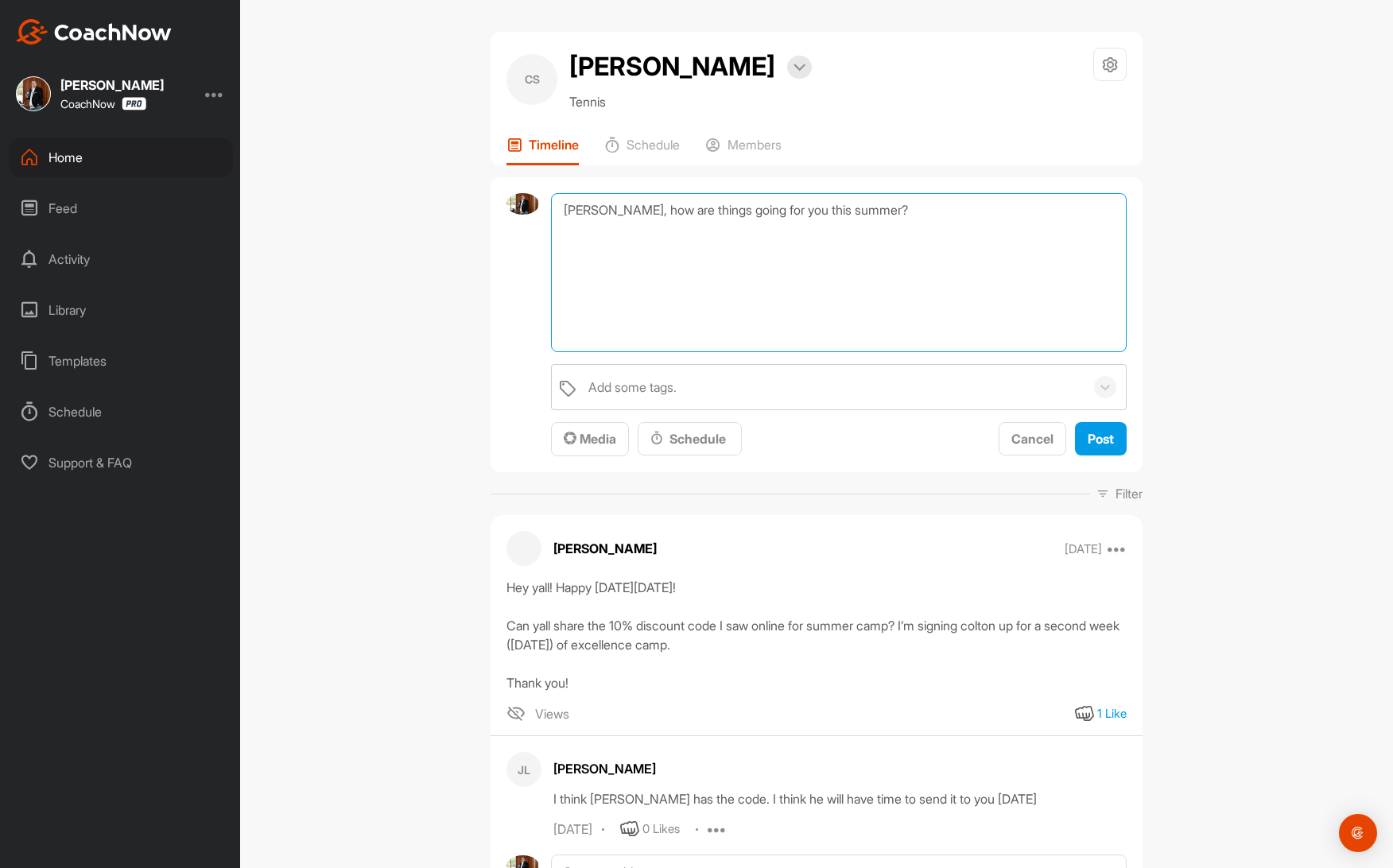 click on "[PERSON_NAME], how are things going for you this summer?" at bounding box center (839, 273) 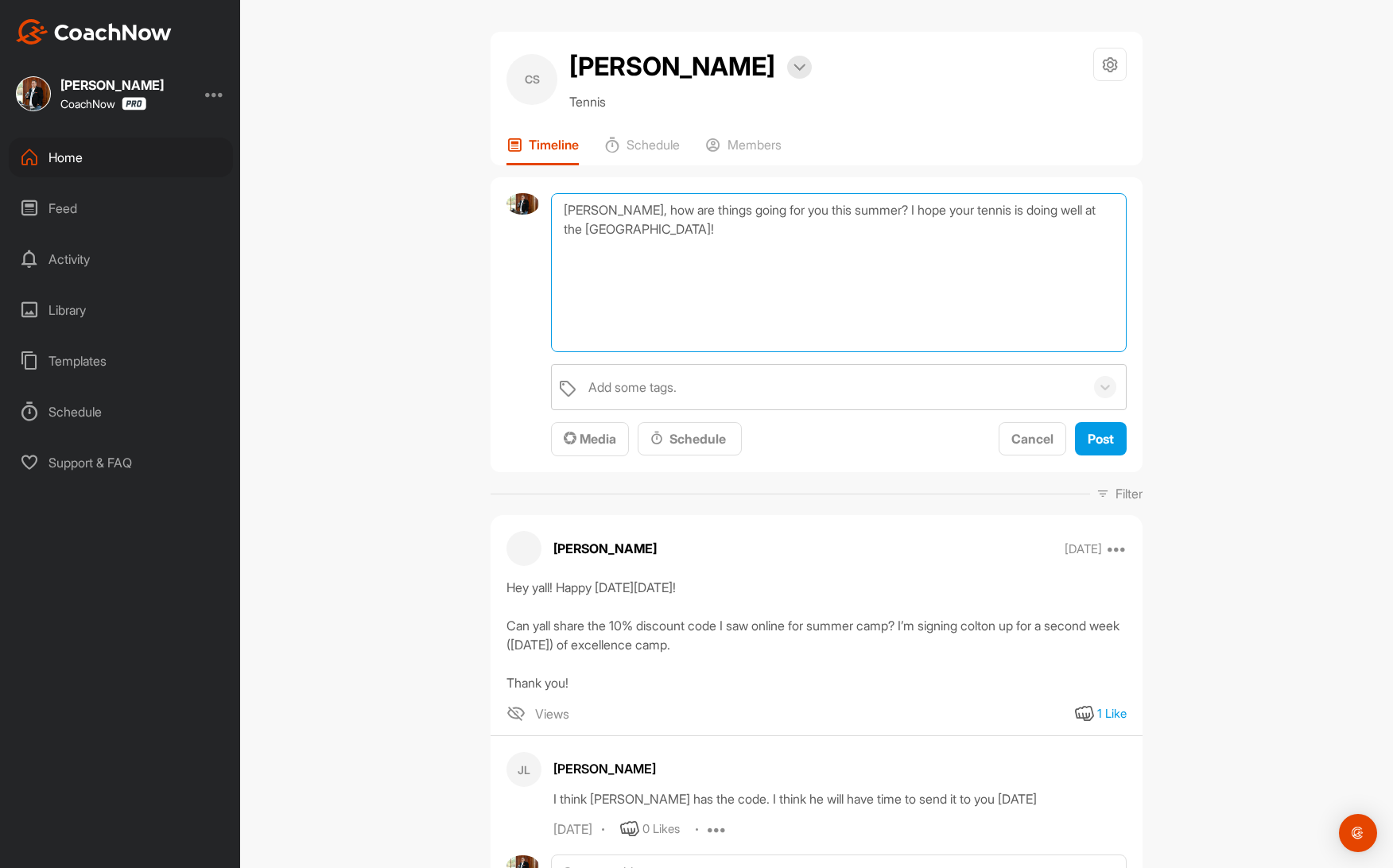 paste on "Give me an update when you get a chance!" 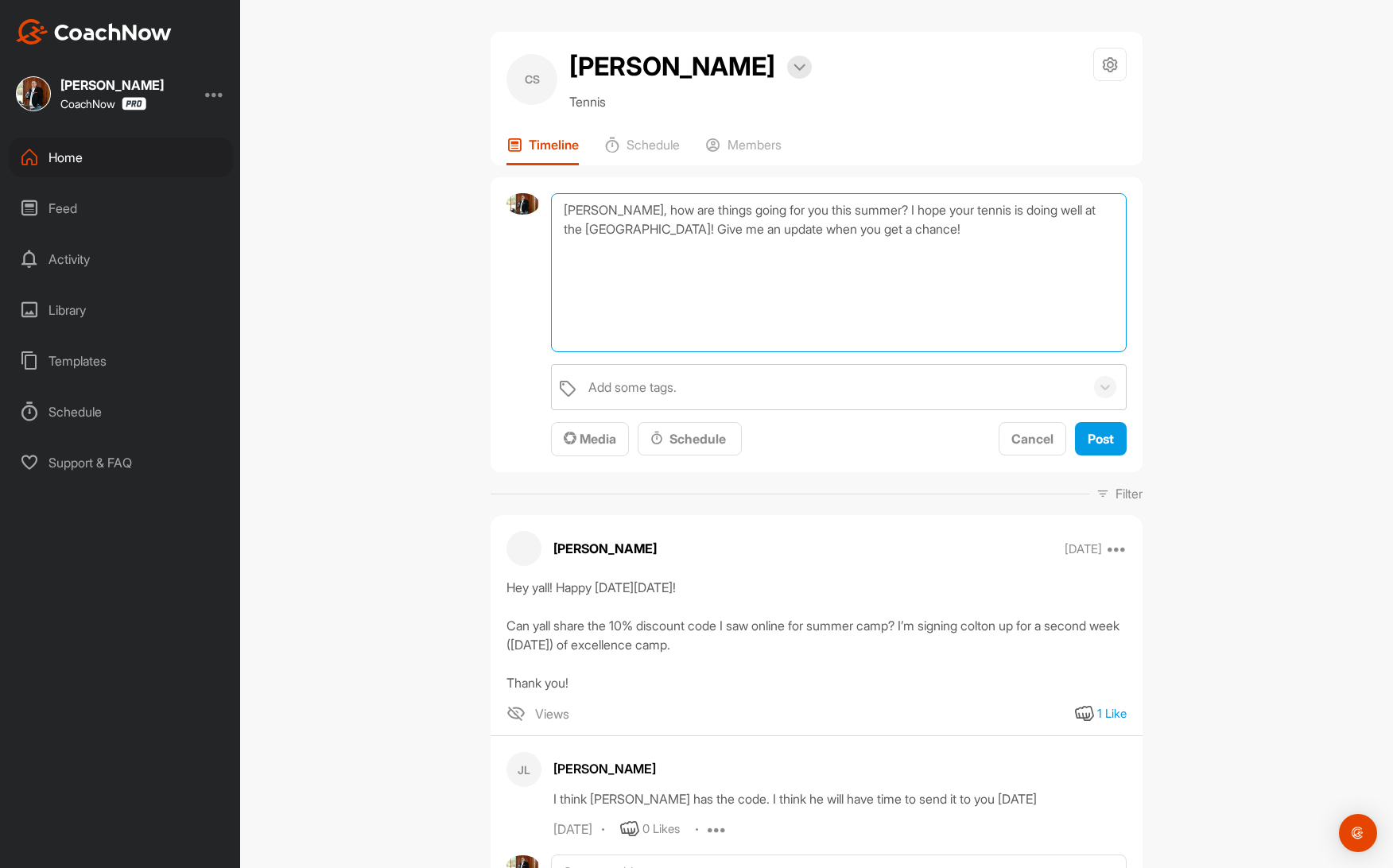 paste on "Coach [PERSON_NAME]" 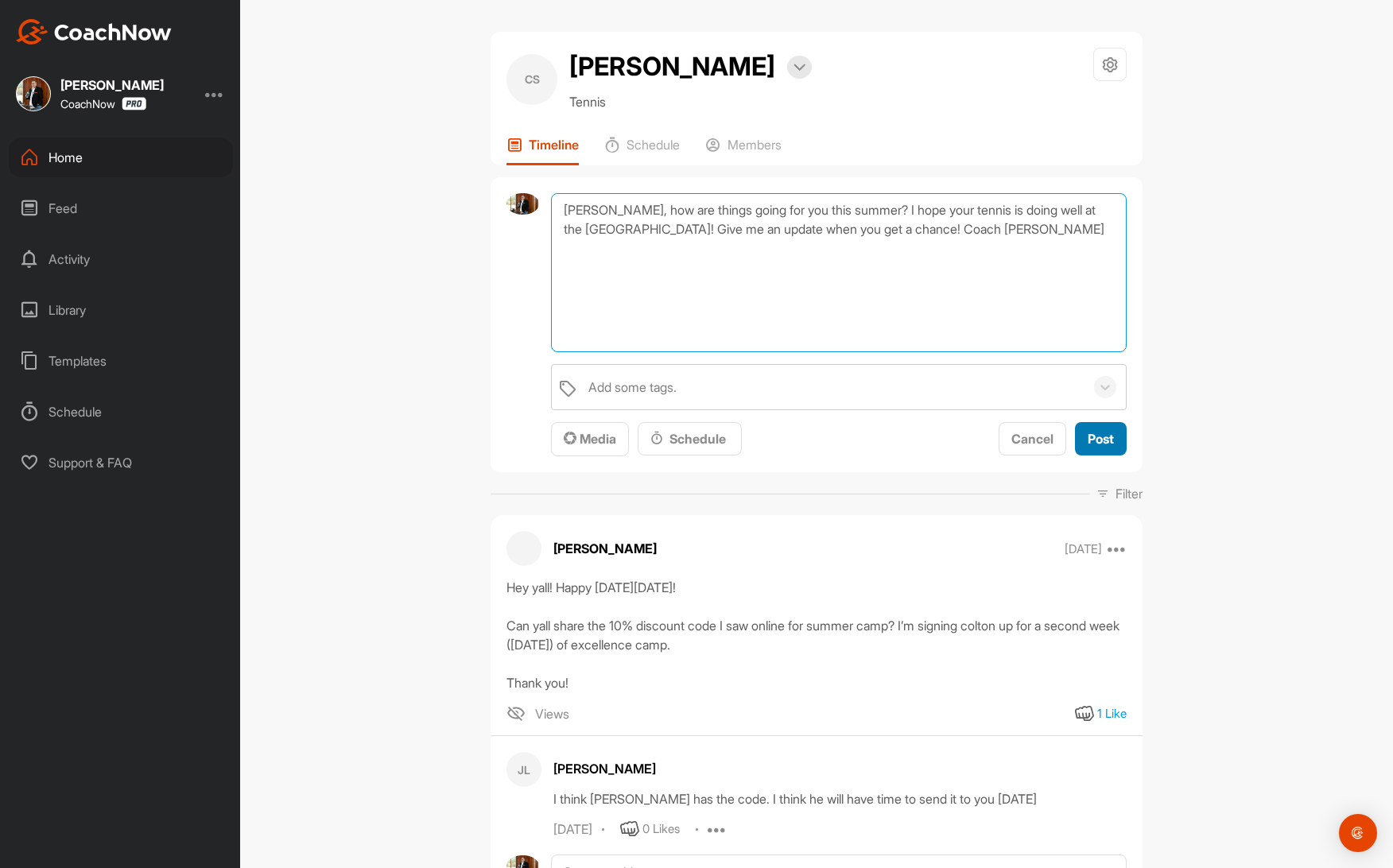 type on "[PERSON_NAME], how are things going for you this summer? I hope your tennis is doing well at the [GEOGRAPHIC_DATA]! Give me an update when you get a chance! Coach [PERSON_NAME]" 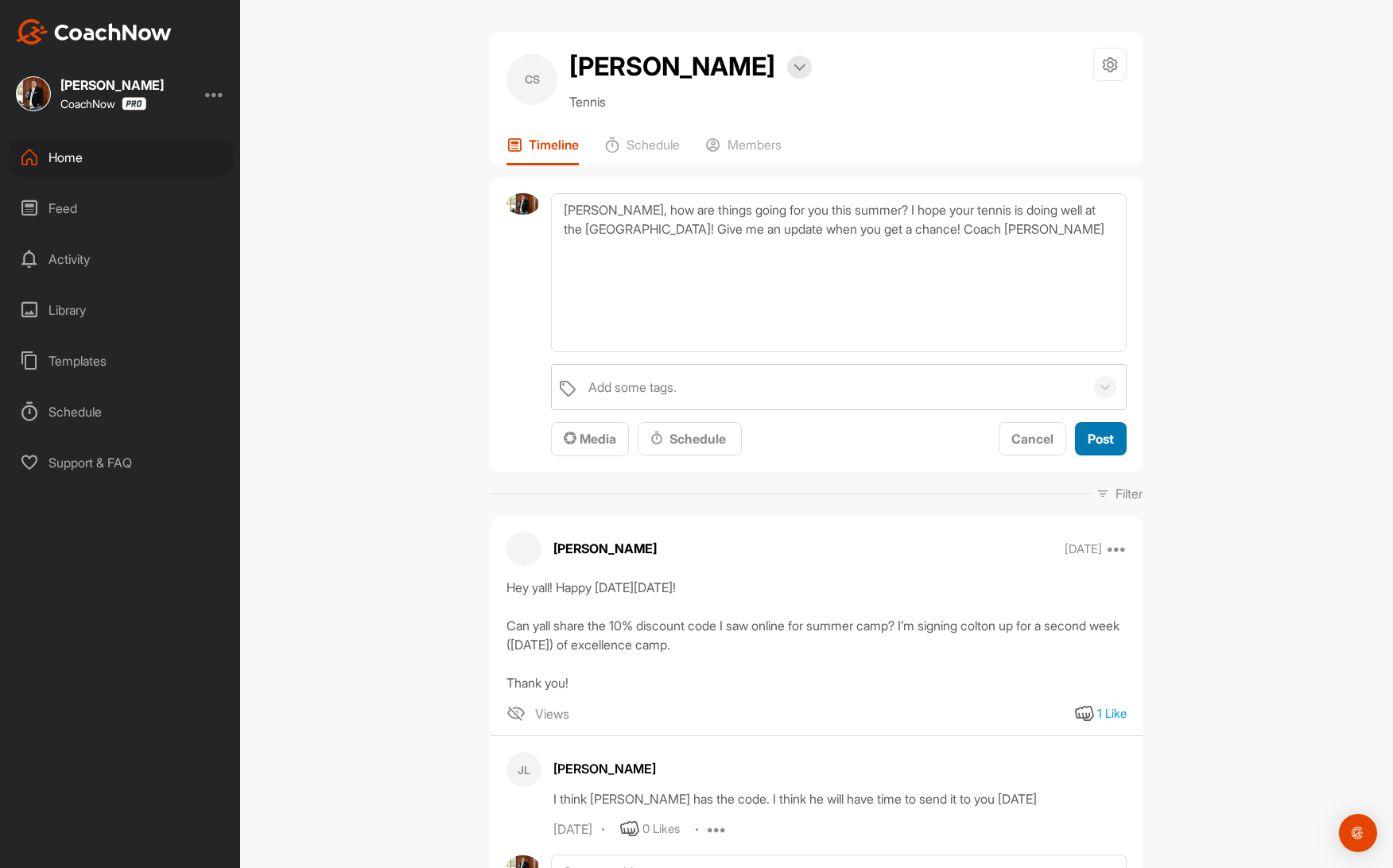 click on "Post" at bounding box center (1100, 439) 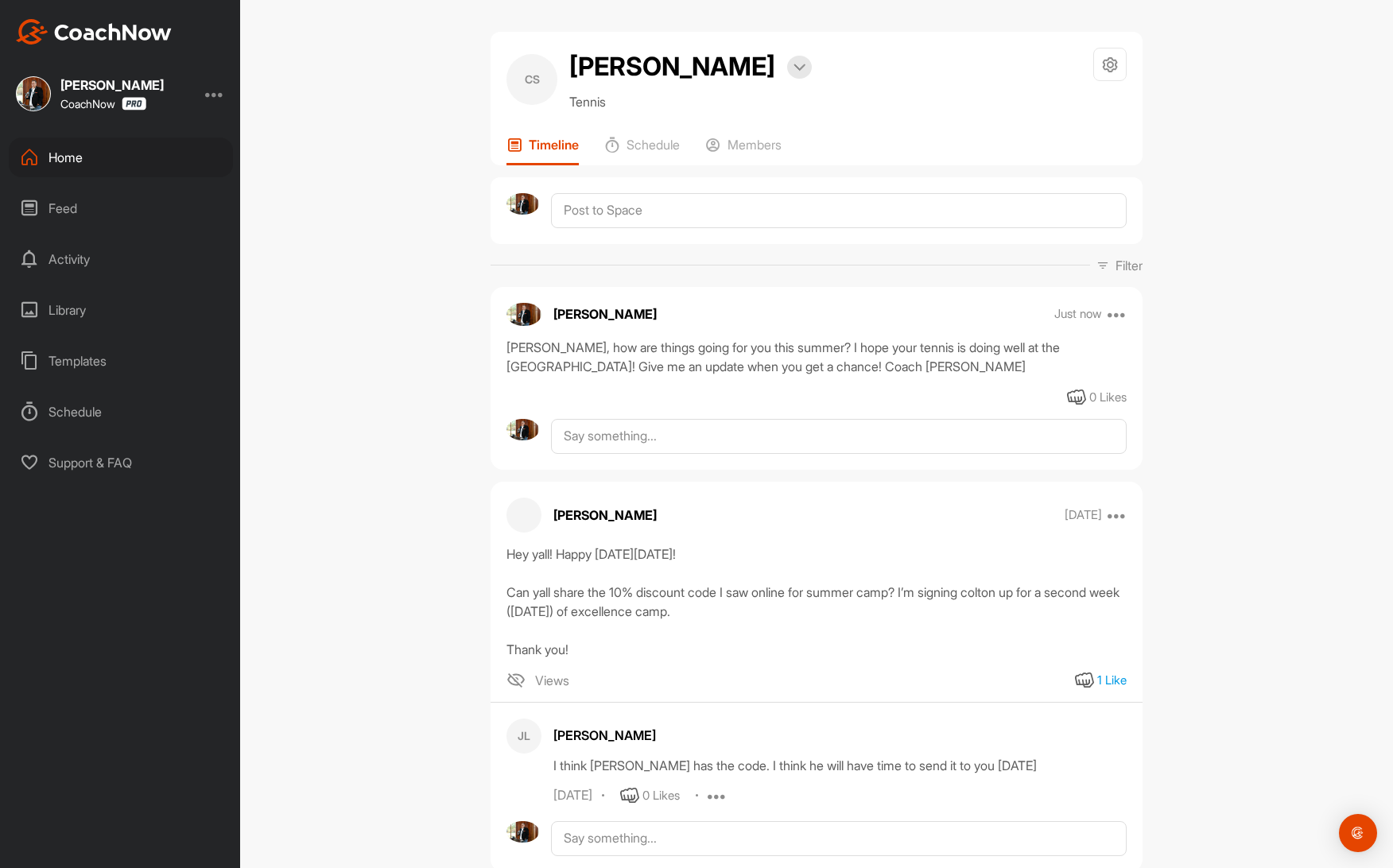 click on "Home" at bounding box center (121, 157) 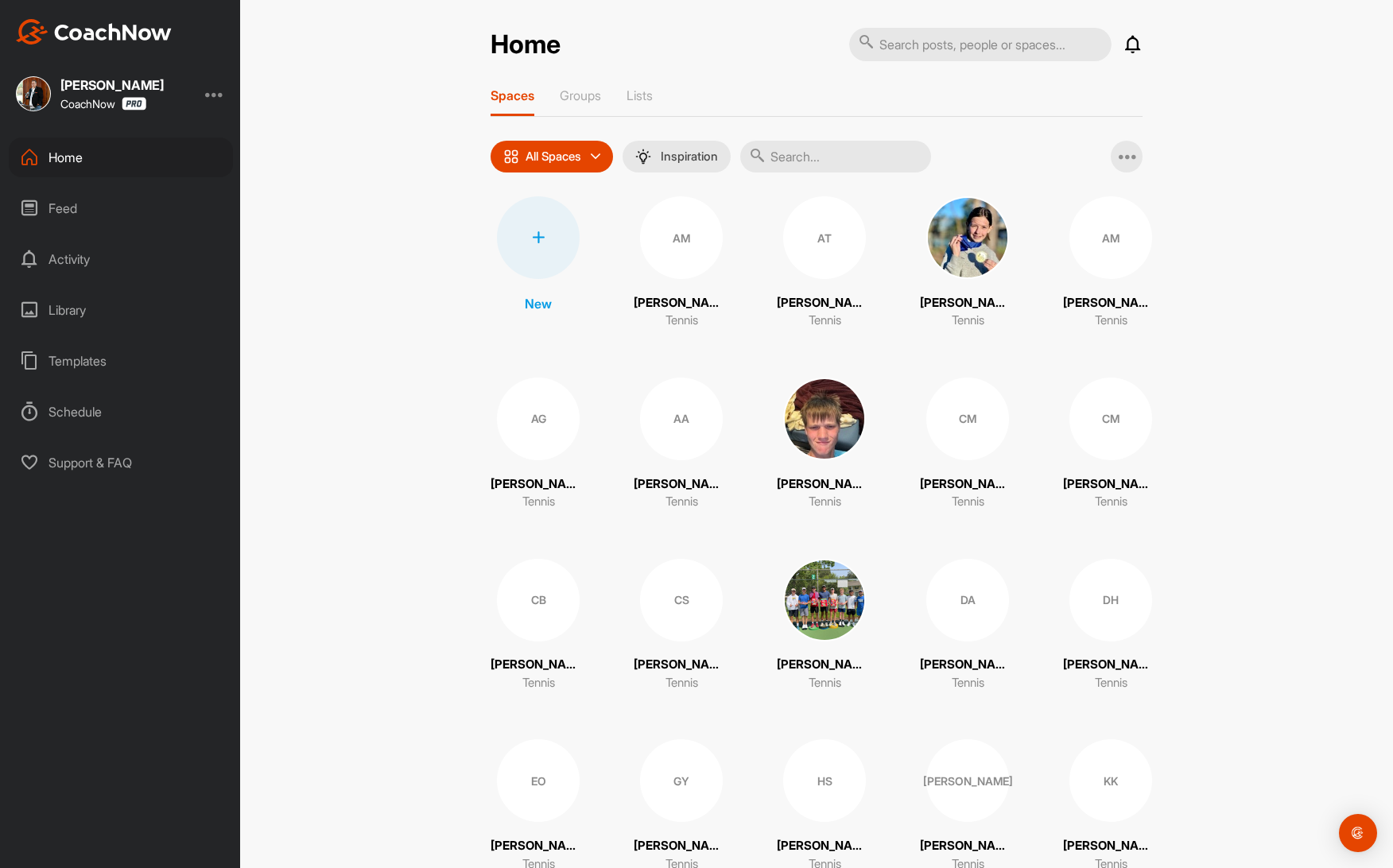 scroll, scrollTop: 0, scrollLeft: 0, axis: both 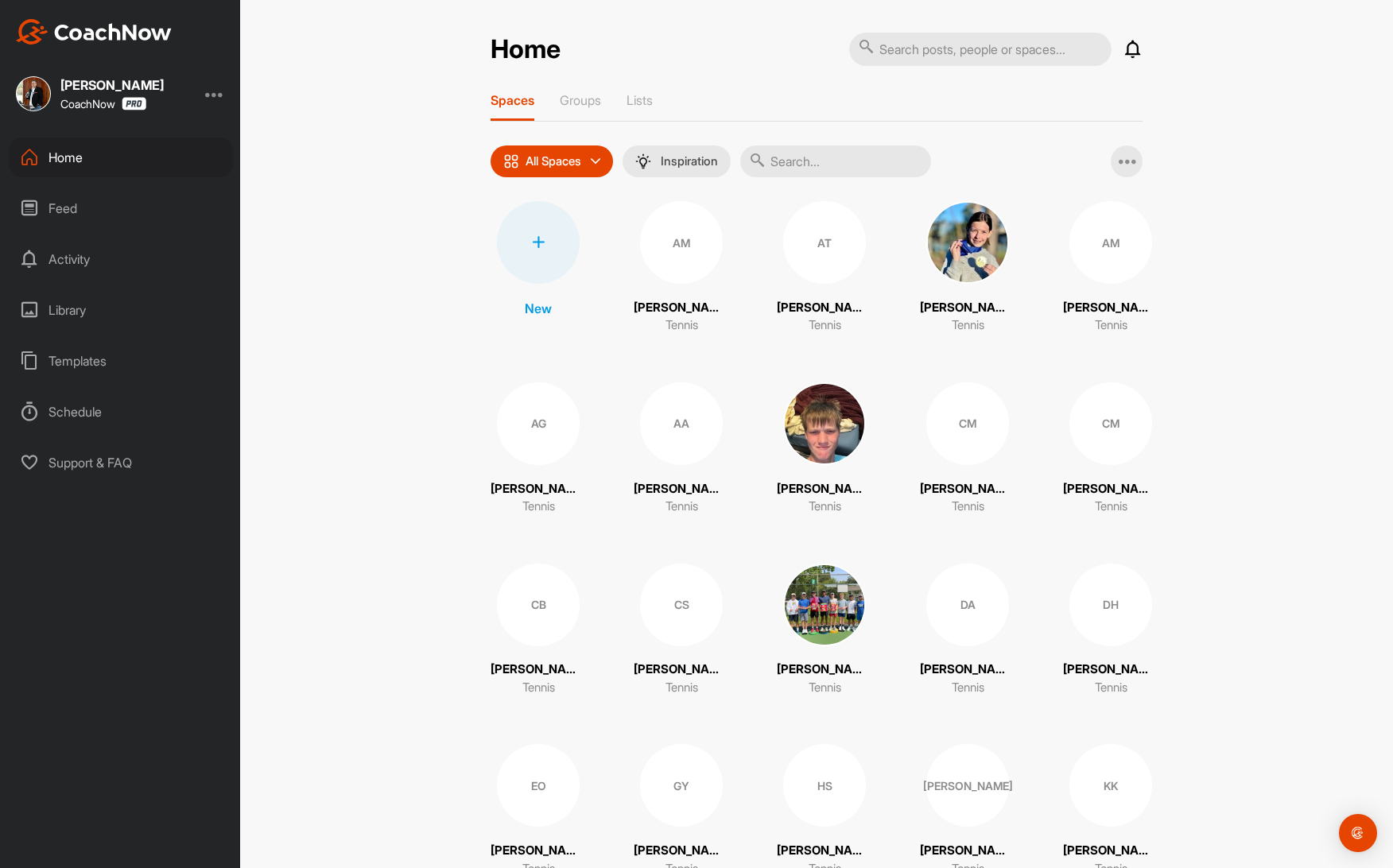 click on "Home" at bounding box center [121, 157] 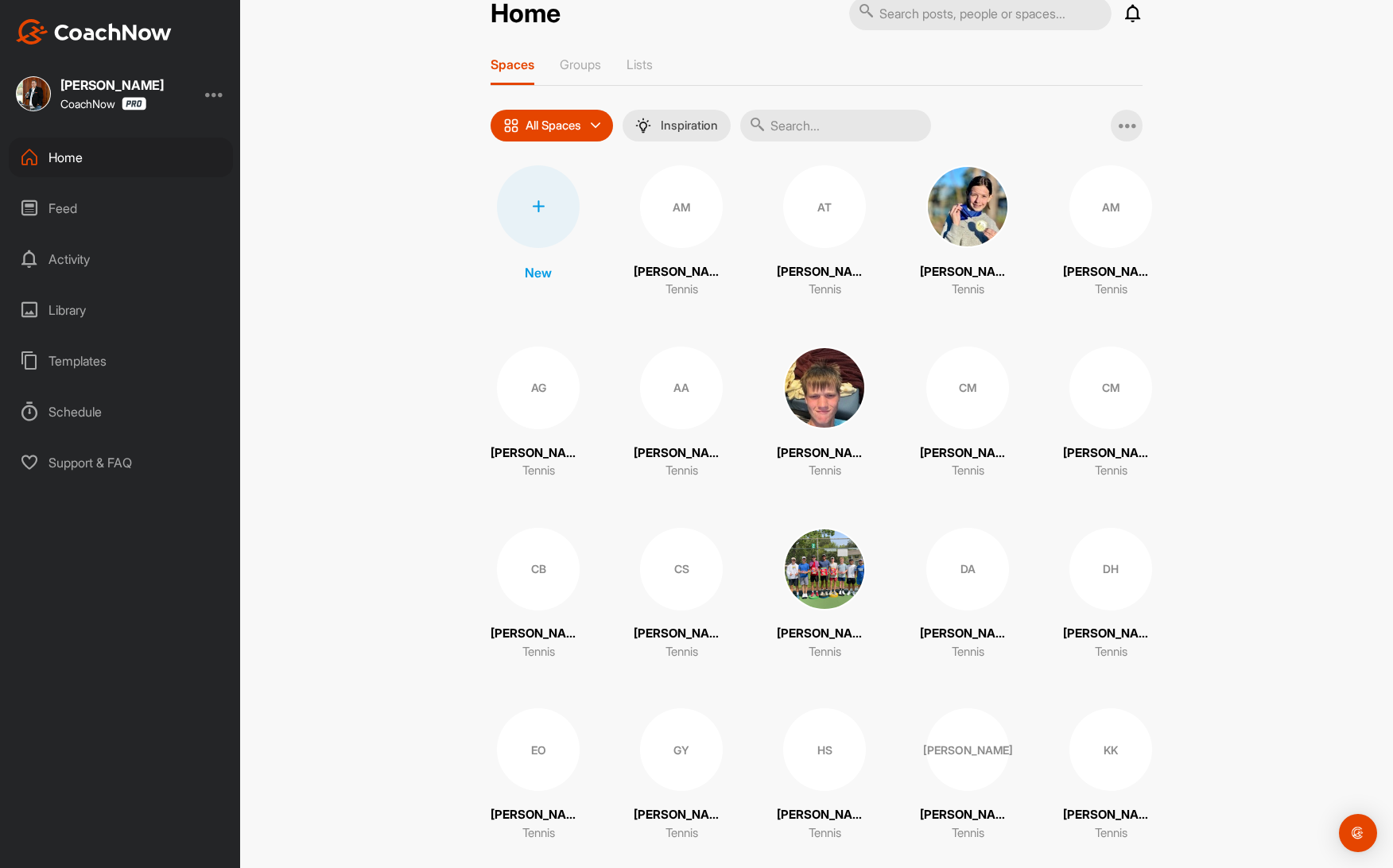 scroll, scrollTop: 10, scrollLeft: 0, axis: vertical 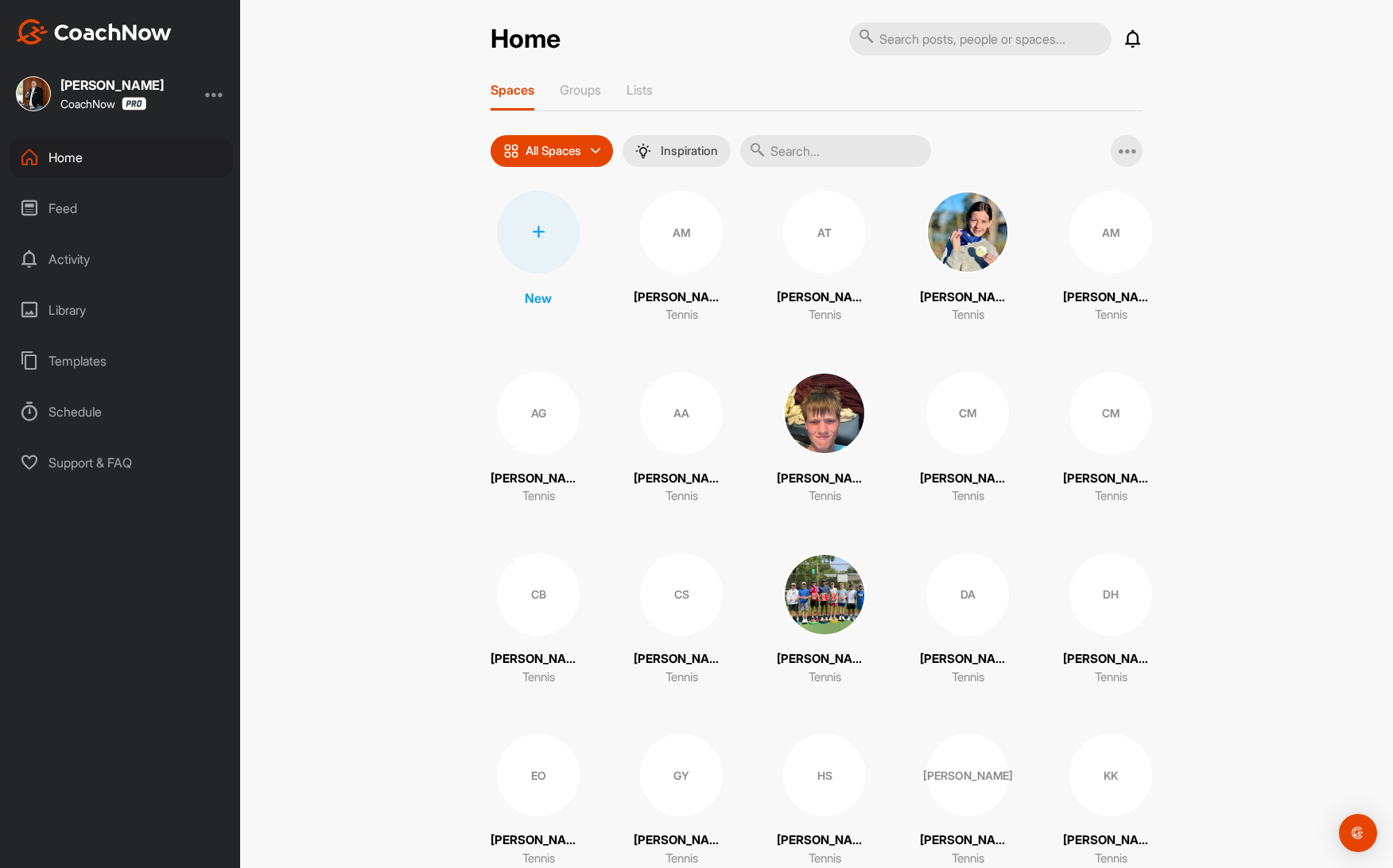 click on "All Spaces" at bounding box center (552, 151) 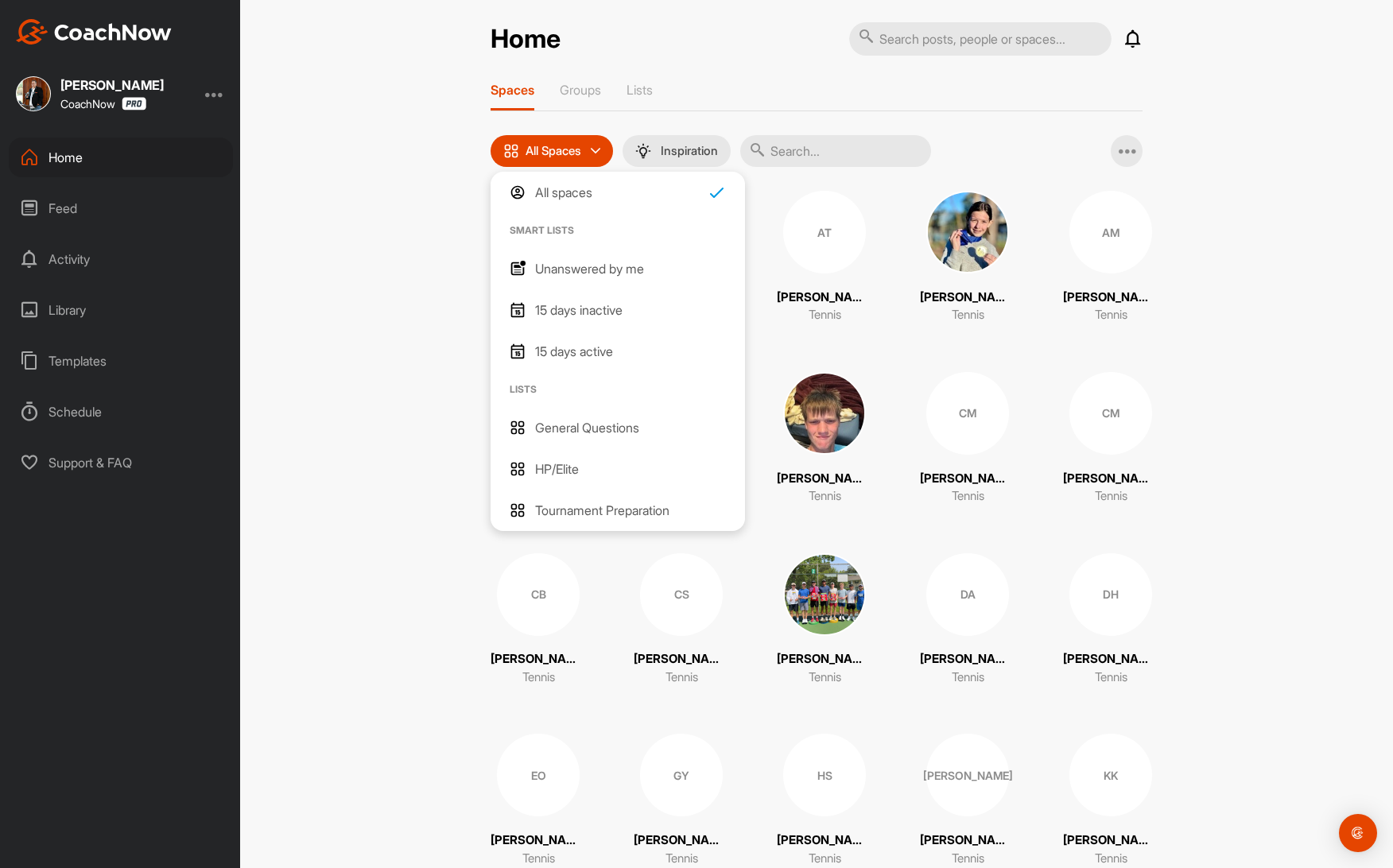 click on "Home Notifications Invitations This Month MF [PERSON_NAME]   posted a video : " Practice in [GEOGRAPHIC_DATA] " 1 w  • Max F. / Tennis [PERSON_NAME] [PERSON_NAME]   created a post : "Corpus
Ok guys here is the..." 1 w  • SWT tournaments  / Level 5 [PERSON_NAME] [PERSON_NAME]   posted a video . 1 w  • Aiden T. / Tennis [PERSON_NAME] [PERSON_NAME]   posted a video . 1 w  • Aiden T. / Tennis [PERSON_NAME] [PERSON_NAME]   liked your video . 2 w  • [PERSON_NAME] / Tennis [PERSON_NAME] [PERSON_NAME]   created a post : "[PERSON_NAME] L6 tournament asse..." 2 w  • [PERSON_NAME] / Tennis [PERSON_NAME] [PERSON_NAME]   created a post : "[PERSON_NAME] L6 tournament asse..." 2 w  • [PERSON_NAME] / Tennis [PERSON_NAME] [PERSON_NAME]   created a post : "[PERSON_NAME] L6 tournament asse..." 2 w  • [PERSON_NAME] / Tennis JL [PERSON_NAME]   replied to a post : "What this video from Macci ..." 2 w  • [PERSON_NAME] / Tennis JL [PERSON_NAME]   created a post : "[URL][DOMAIN_NAME]." 2 w  • [PERSON_NAME] / Tennis [PERSON_NAME] [PERSON_NAME]   replied to a post : "Thanks coach!  Looking good..." 3 w  • [PERSON_NAME] R. / Tennis [PERSON_NAME]   posted a video : " Video #2.  Sincerely, Coach... " 3 w DR" at bounding box center [817, 634] 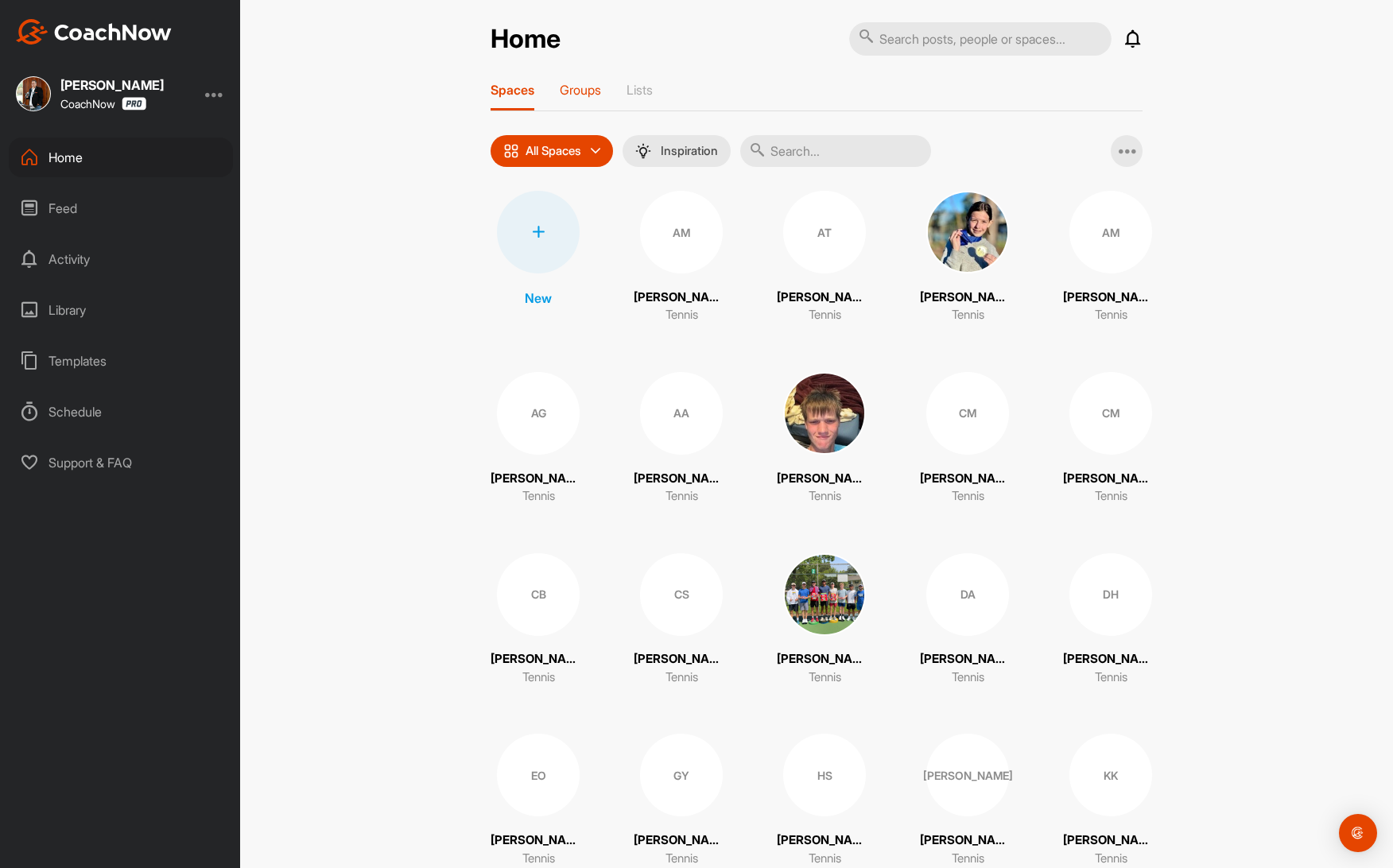 click on "Groups" at bounding box center (580, 90) 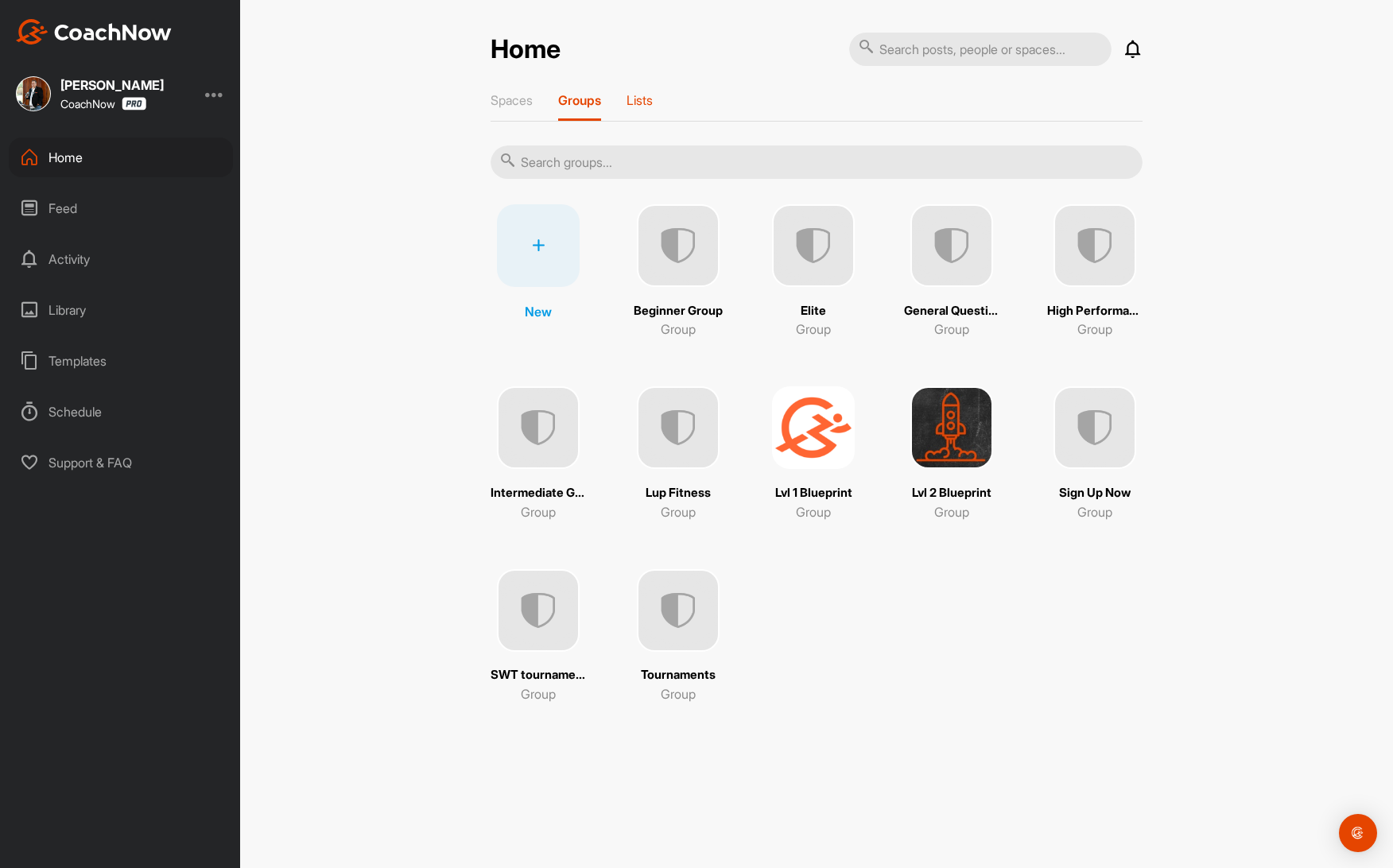 click on "Lists" at bounding box center [639, 100] 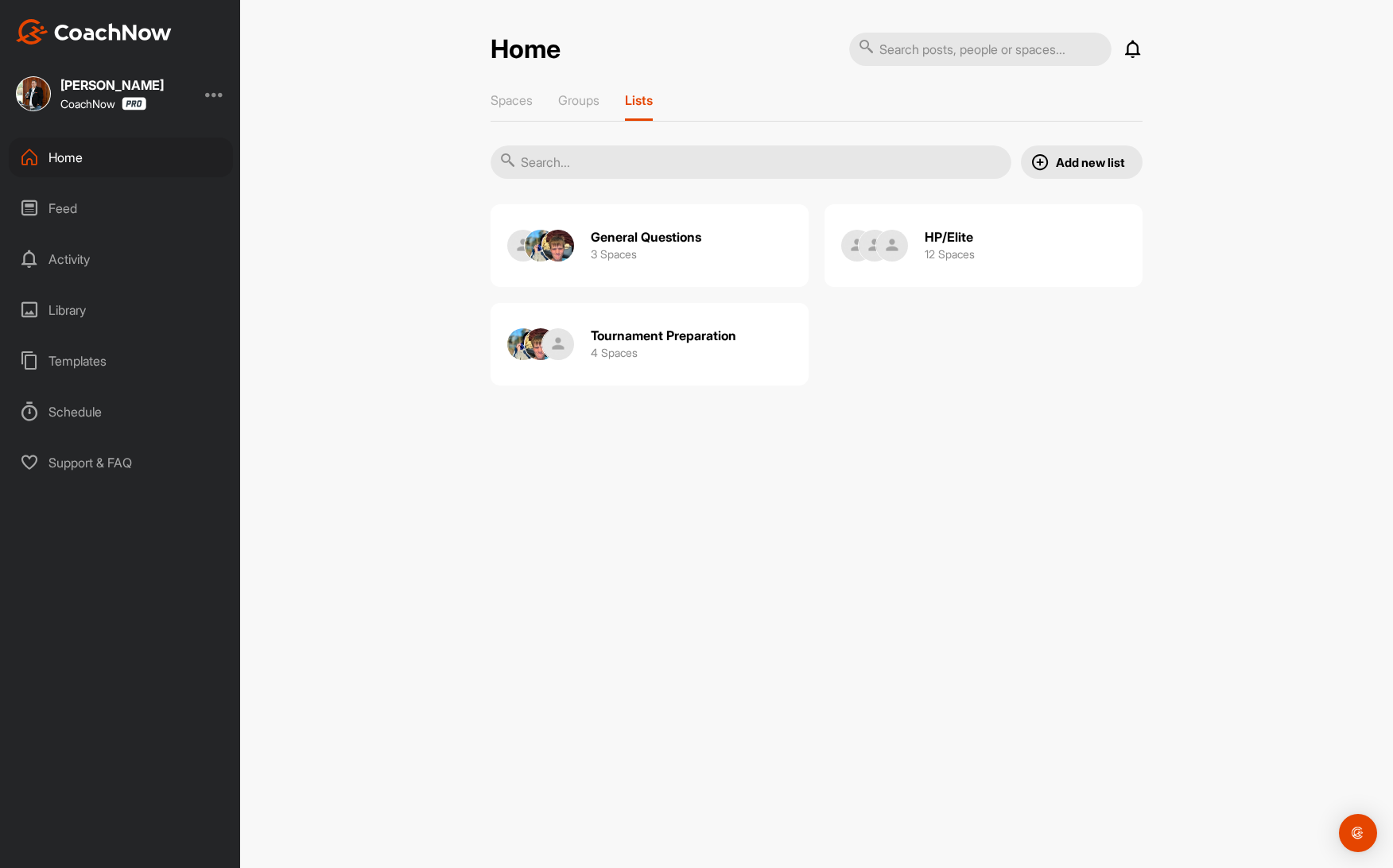 click at bounding box center (751, 162) 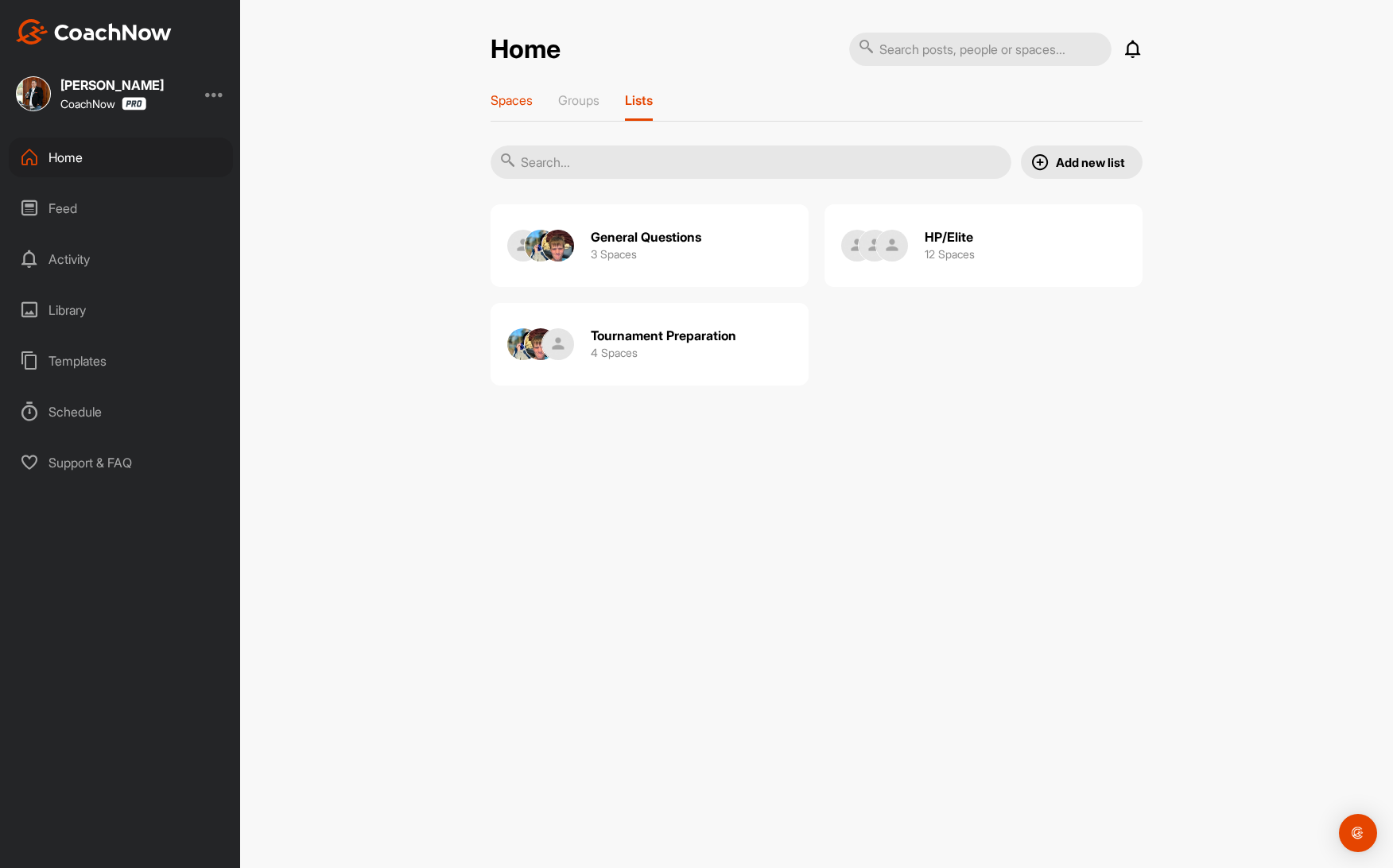 click on "Spaces" at bounding box center (511, 100) 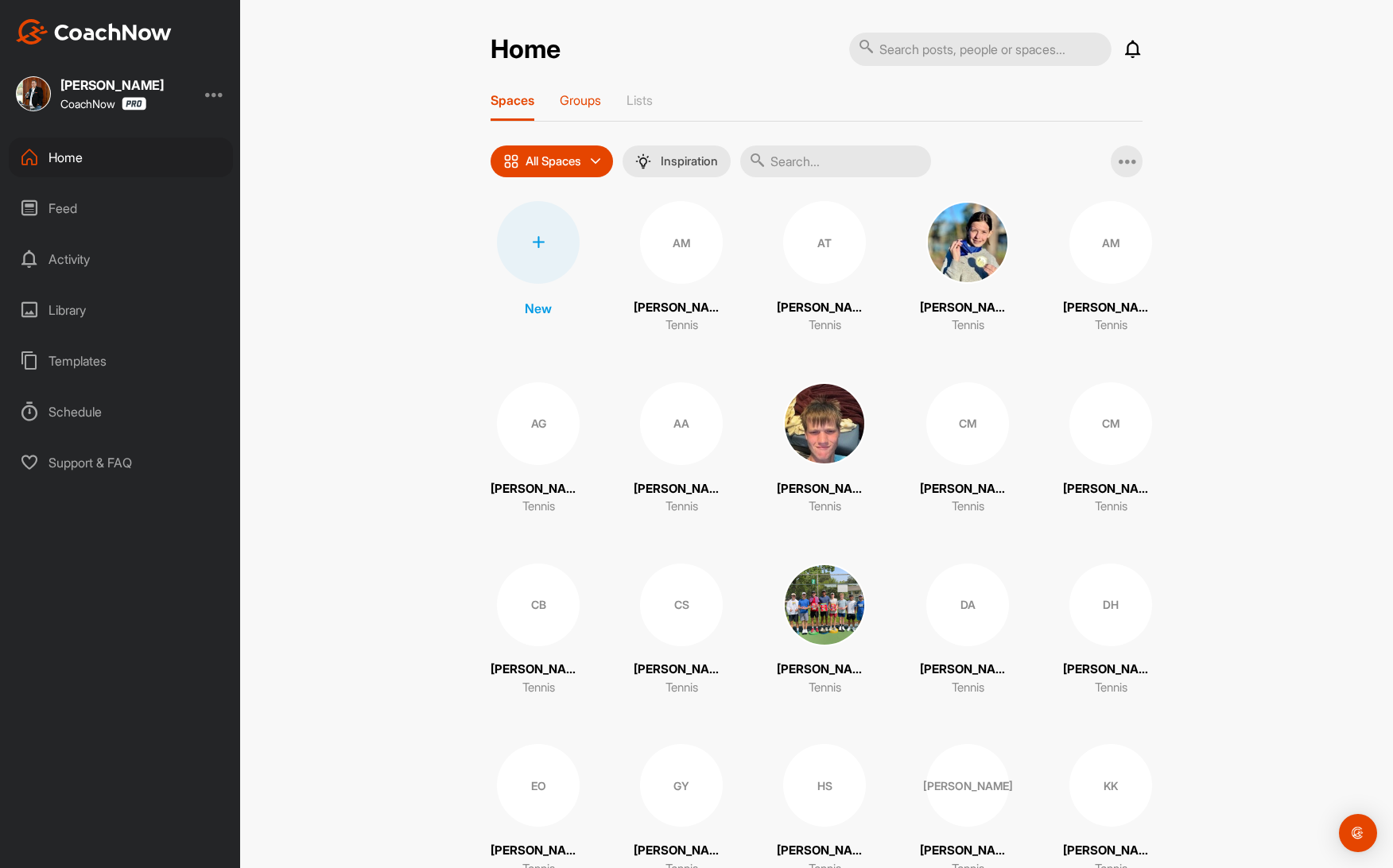click on "Groups" at bounding box center [580, 100] 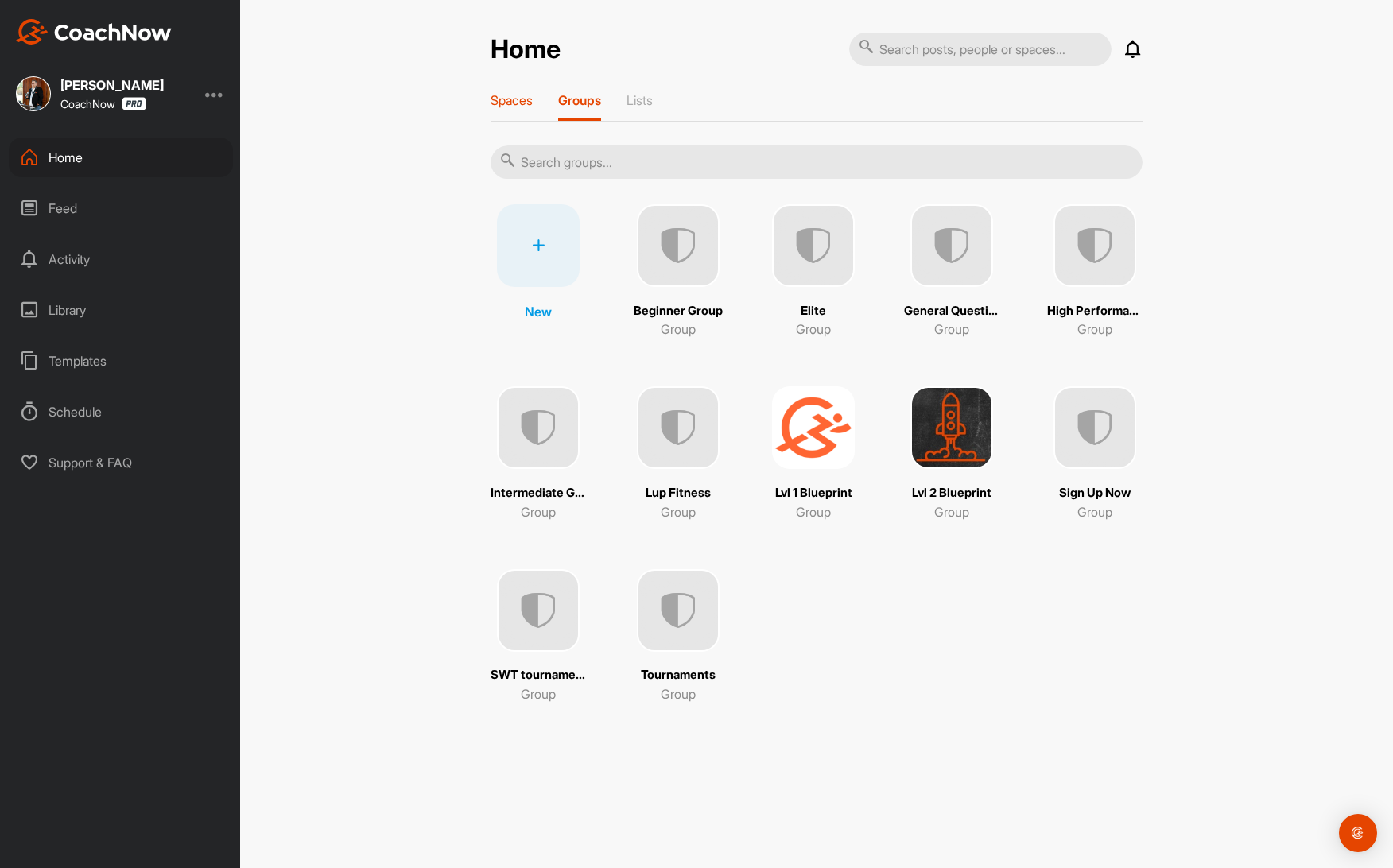 click on "Spaces" at bounding box center [511, 100] 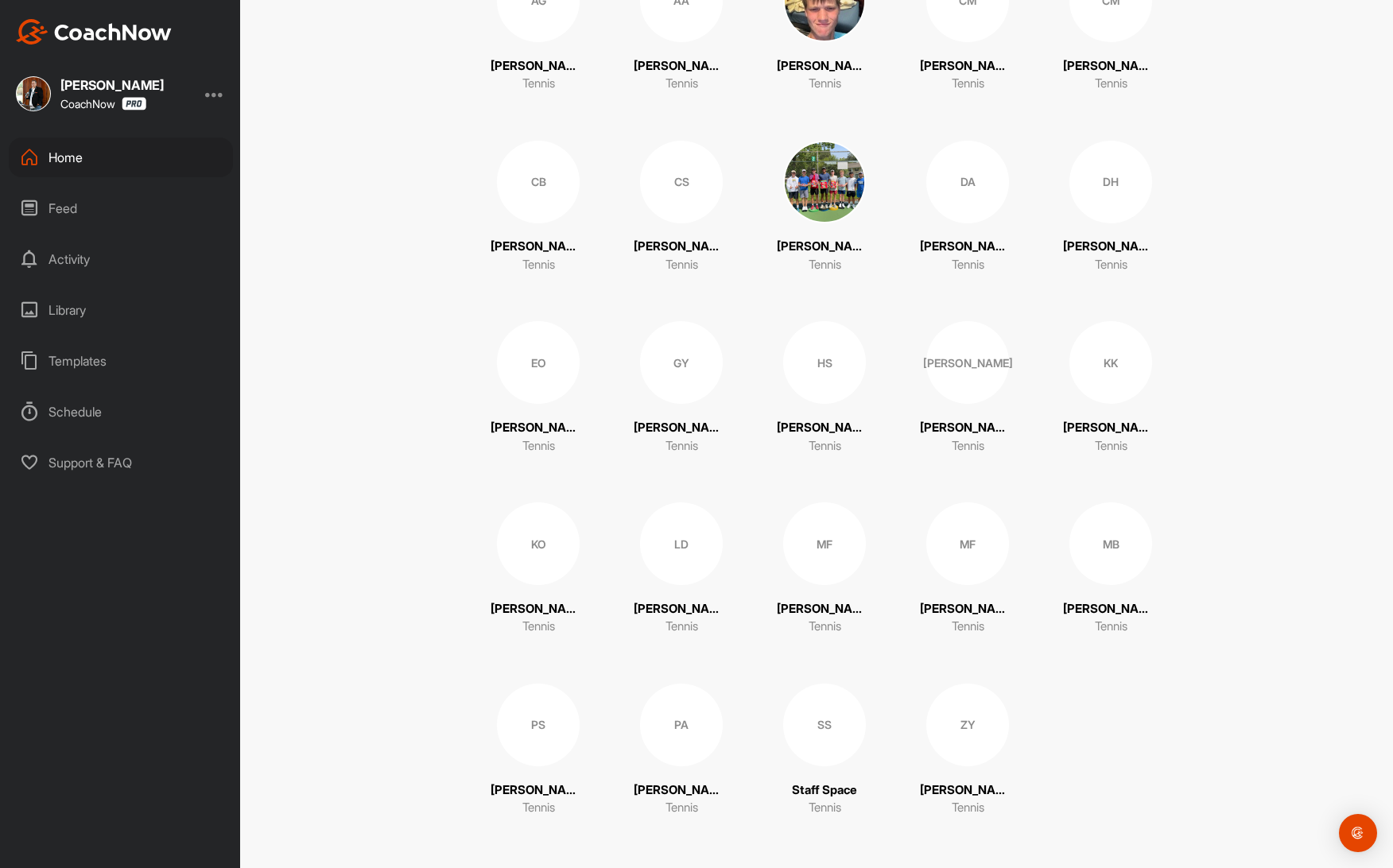 scroll, scrollTop: 0, scrollLeft: 0, axis: both 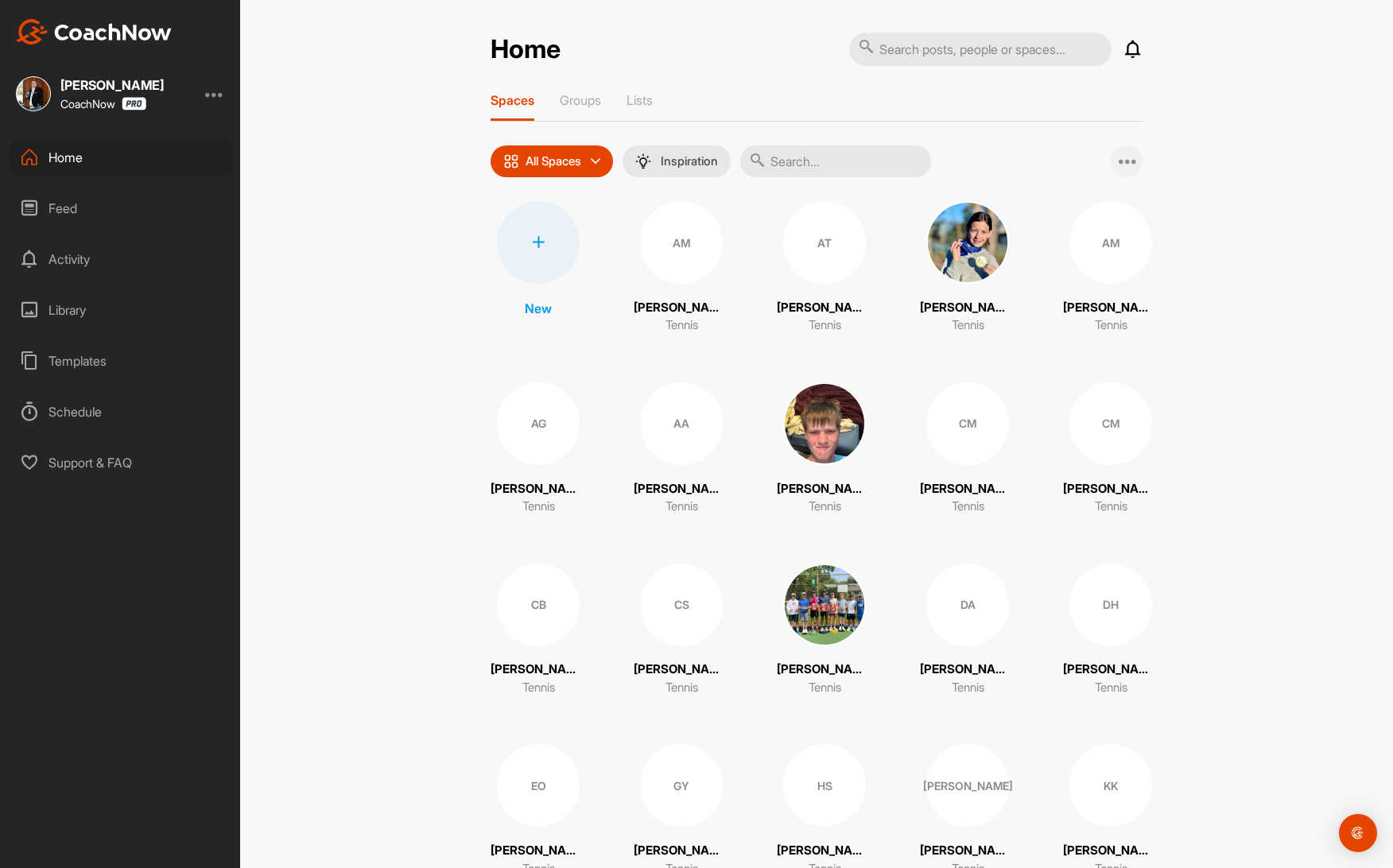 click at bounding box center [1128, 161] 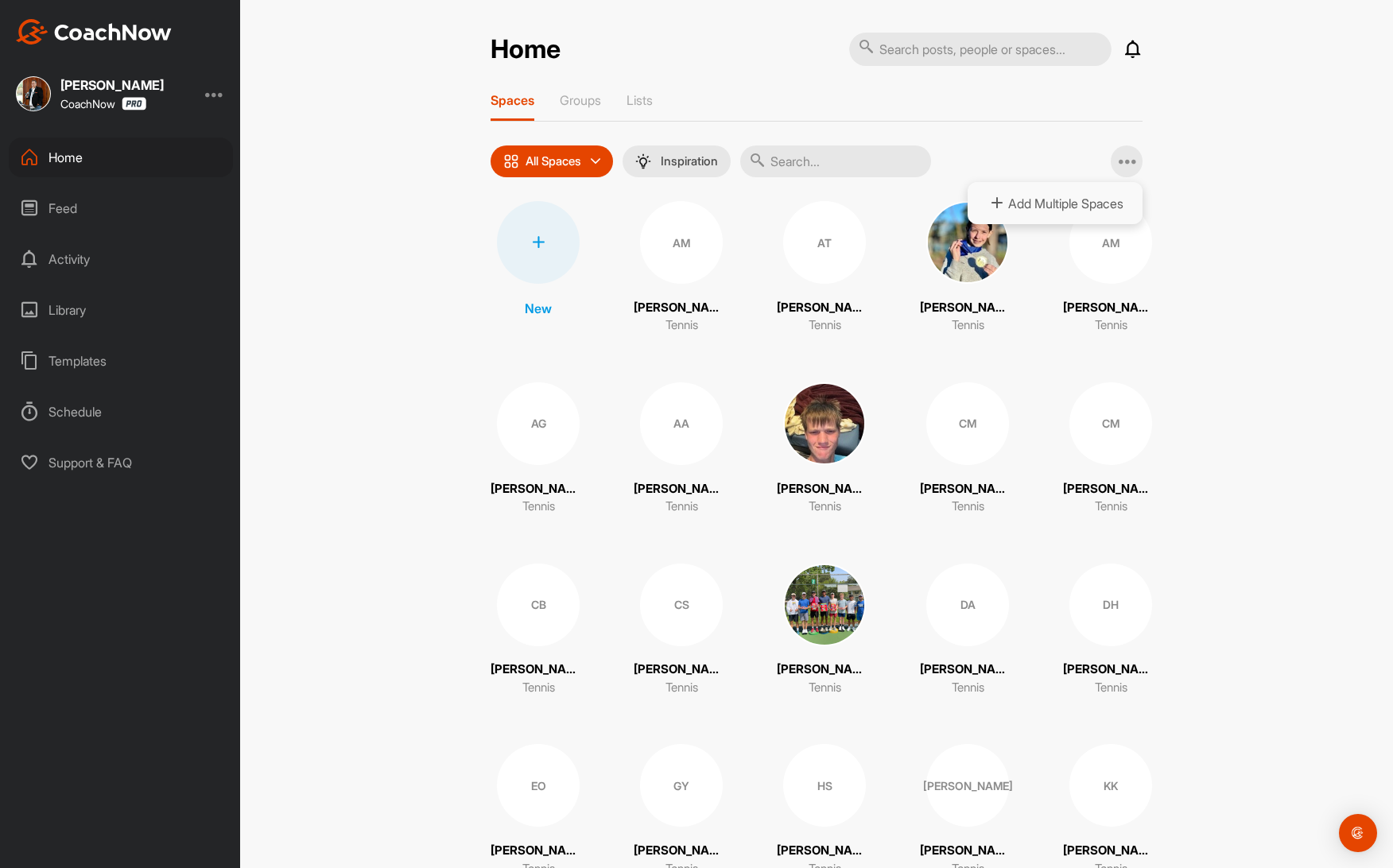 click on "Add Multiple Spaces" at bounding box center [1055, 203] 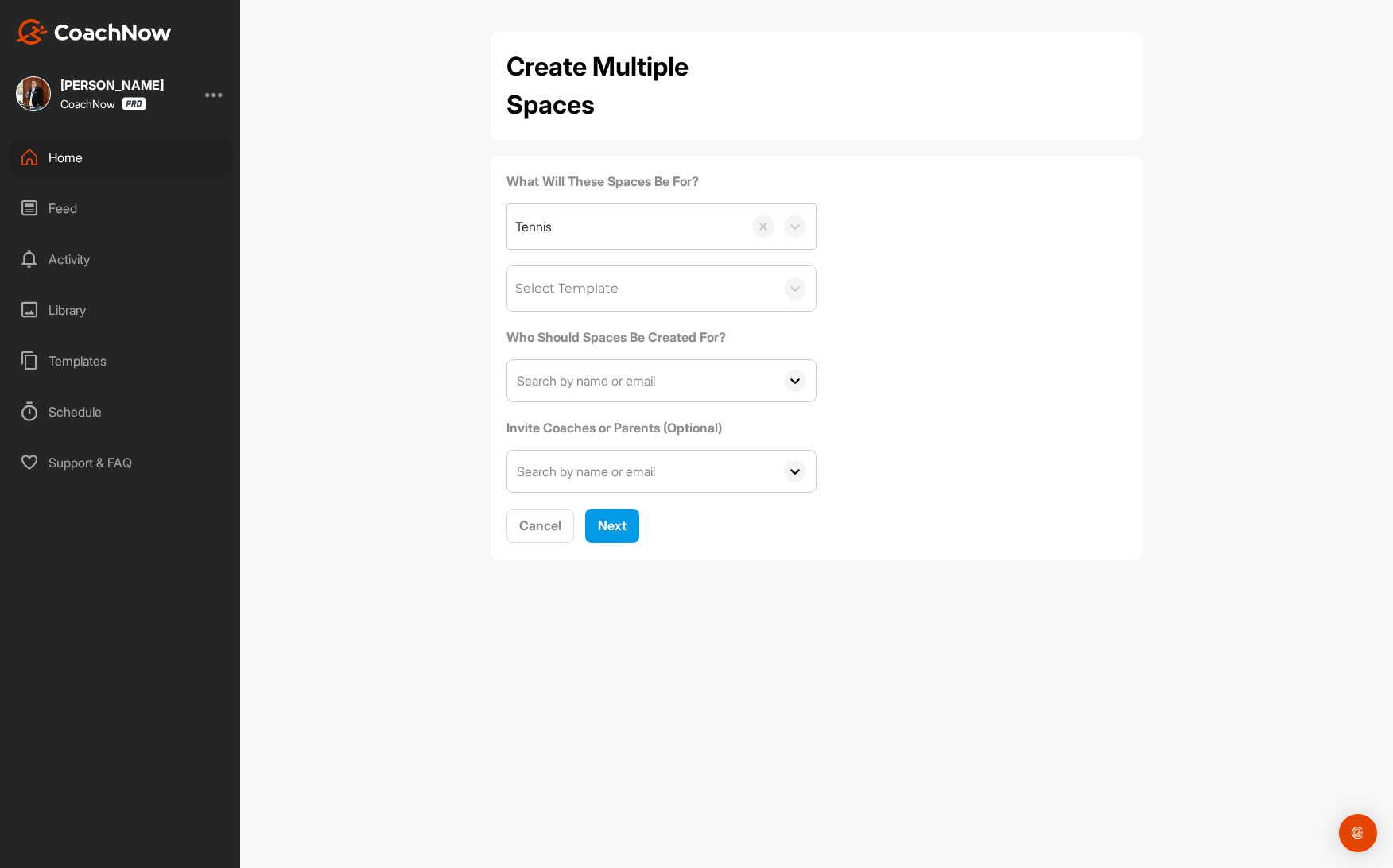 click on "Select Template" at bounding box center (641, 289) 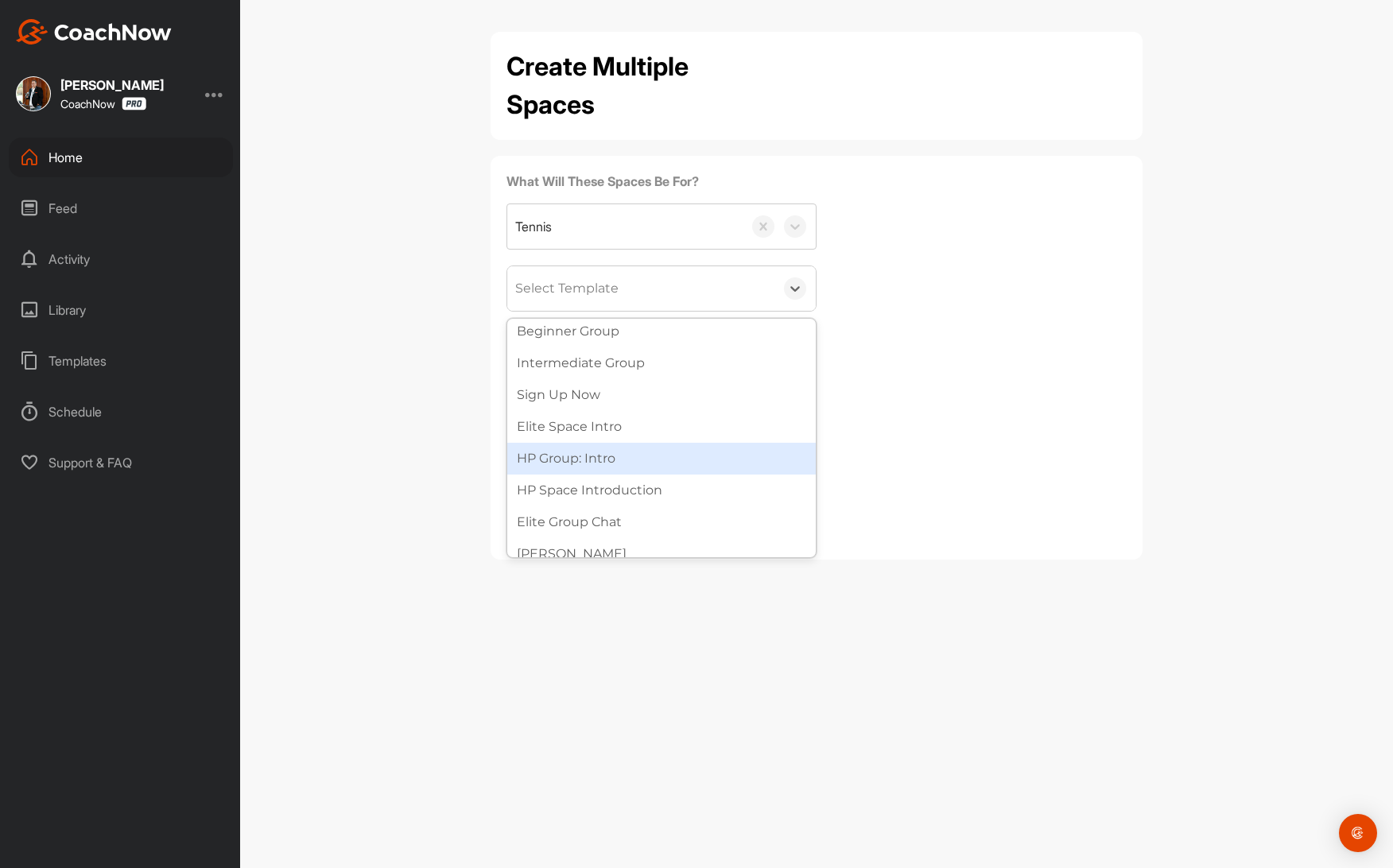 scroll, scrollTop: 149, scrollLeft: 0, axis: vertical 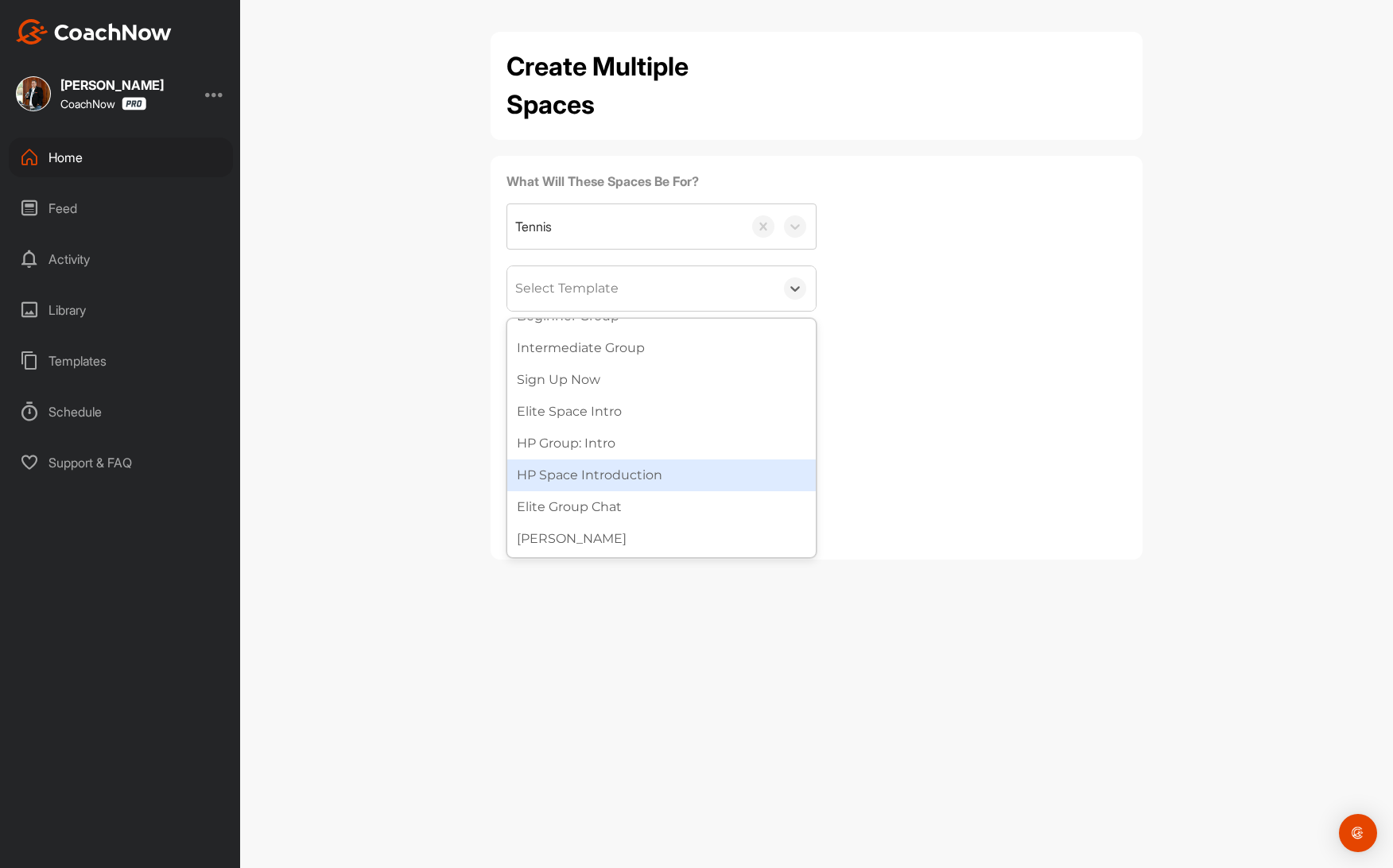 click on "HP Space Introduction" at bounding box center [662, 475] 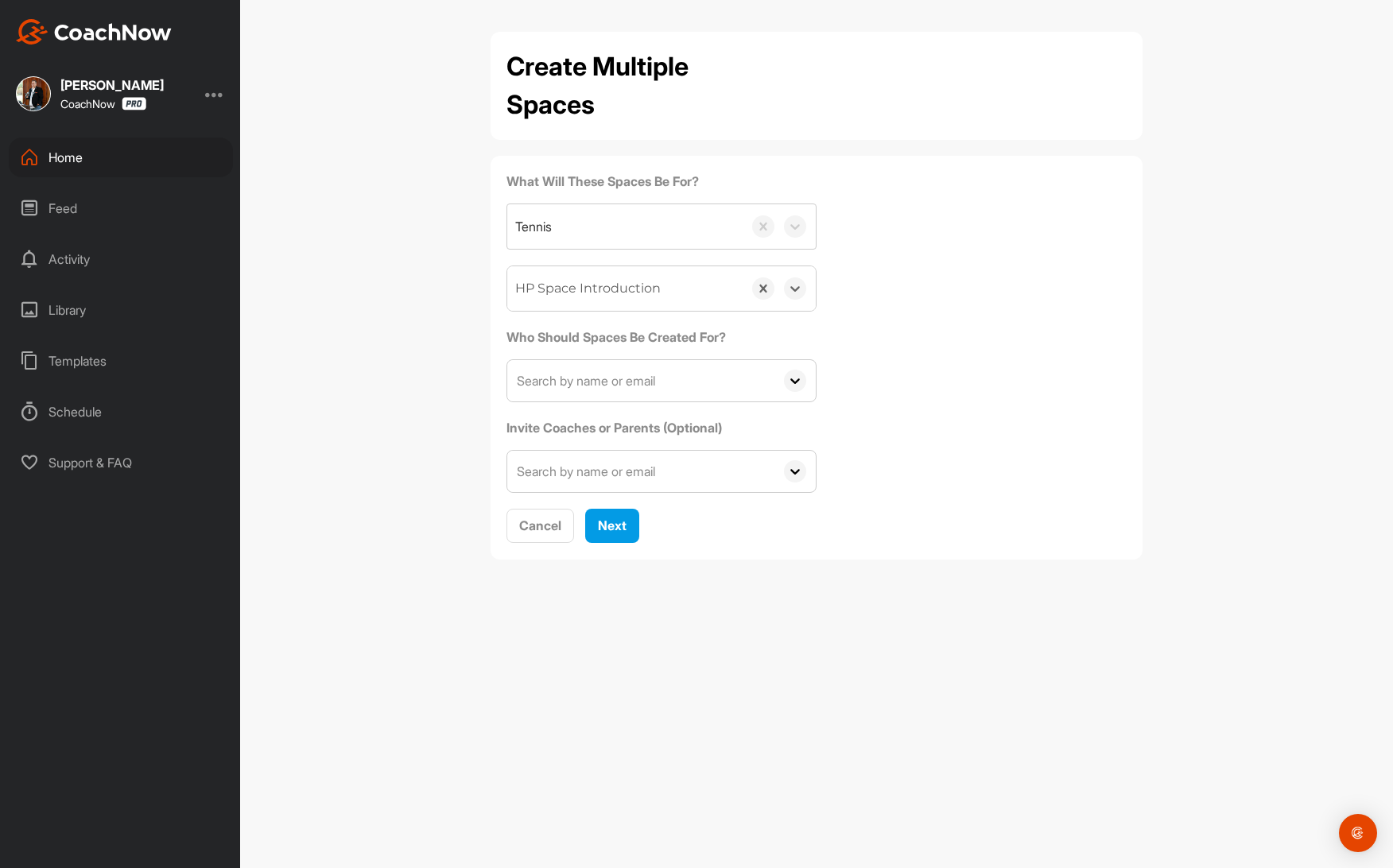 click at bounding box center [641, 381] 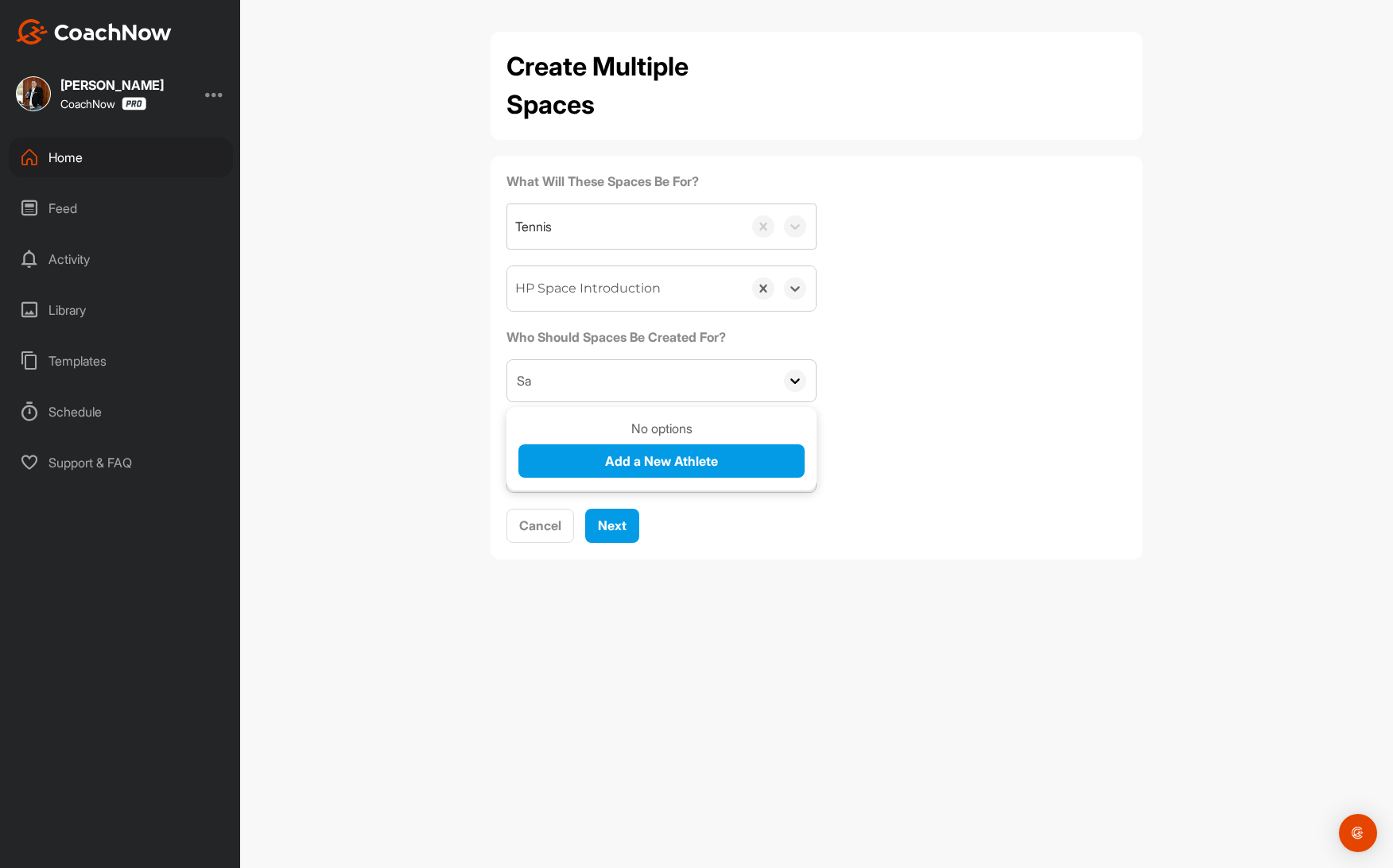 type on "S" 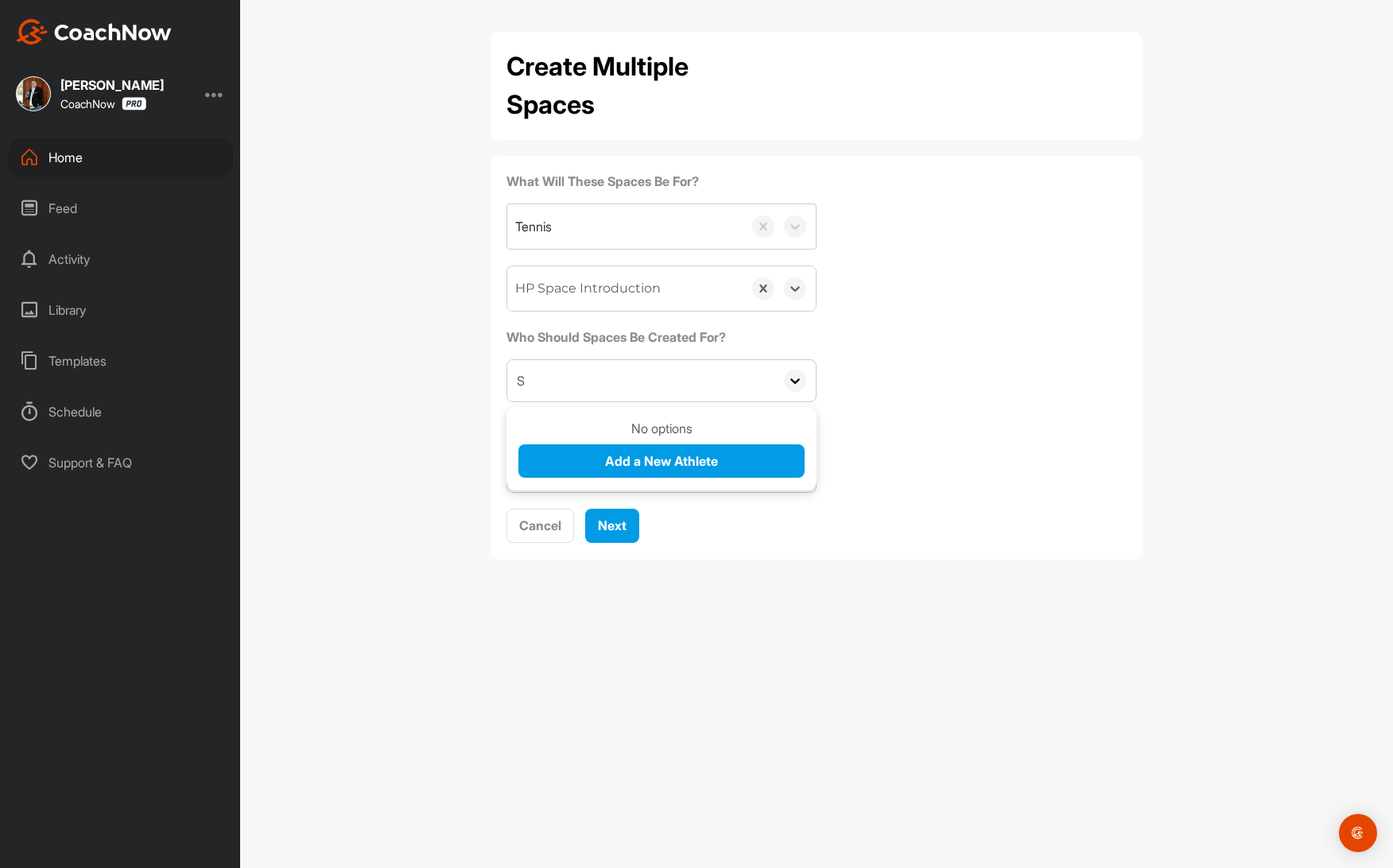 type 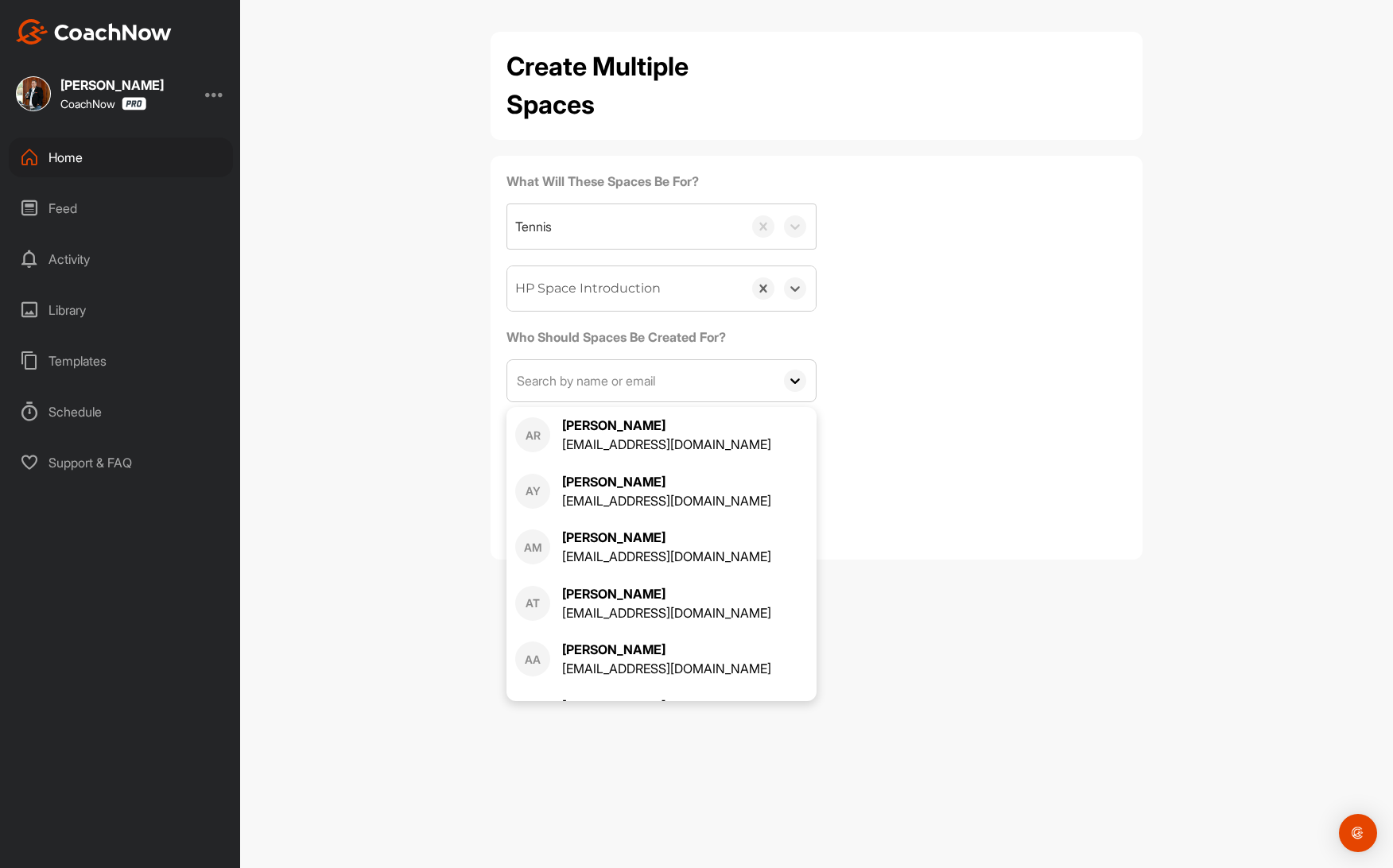 click on "Create Multiple Spaces What Will These Spaces Be For? Tennis   option HP Space Introduction, selected.     0 results available. Select is focused ,type to refine list, press Down to open the menu,  HP Space Introduction Who Should Spaces Be Created For? AR [PERSON_NAME] [EMAIL_ADDRESS][DOMAIN_NAME] AY [PERSON_NAME] [EMAIL_ADDRESS][DOMAIN_NAME] AM [PERSON_NAME] [EMAIL_ADDRESS][DOMAIN_NAME] AT [PERSON_NAME] [EMAIL_ADDRESS][DOMAIN_NAME] AA [PERSON_NAME] [PERSON_NAME][EMAIL_ADDRESS][DOMAIN_NAME] [PERSON_NAME] [PERSON_NAME][EMAIL_ADDRESS][PERSON_NAME][DOMAIN_NAME] AS [PERSON_NAME] [EMAIL_ADDRESS][DOMAIN_NAME] AA [PERSON_NAME] [EMAIL_ADDRESS][DOMAIN_NAME] BS [PERSON_NAME] [EMAIL_ADDRESS][DOMAIN_NAME] [PERSON_NAME] [EMAIL_ADDRESS][DOMAIN_NAME] CM [PERSON_NAME] [EMAIL_ADDRESS][DOMAIN_NAME] CM [PERSON_NAME] [EMAIL_ADDRESS][DOMAIN_NAME] CT Charm [PERSON_NAME] [EMAIL_ADDRESS][DOMAIN_NAME] [PERSON_NAME] [EMAIL_ADDRESS][DOMAIN_NAME] CB [PERSON_NAME] [EMAIL_ADDRESS][DOMAIN_NAME] CN [PERSON_NAME] [EMAIL_ADDRESS][DOMAIN_NAME] [PERSON_NAME] [EMAIL_ADDRESS][DOMAIN_NAME] [PERSON_NAME] [EMAIL_ADDRESS][DOMAIN_NAME] [PERSON_NAME] Reid [EMAIL_ADDRESS][PERSON_NAME][DOMAIN_NAME] DA DR" at bounding box center [817, 434] 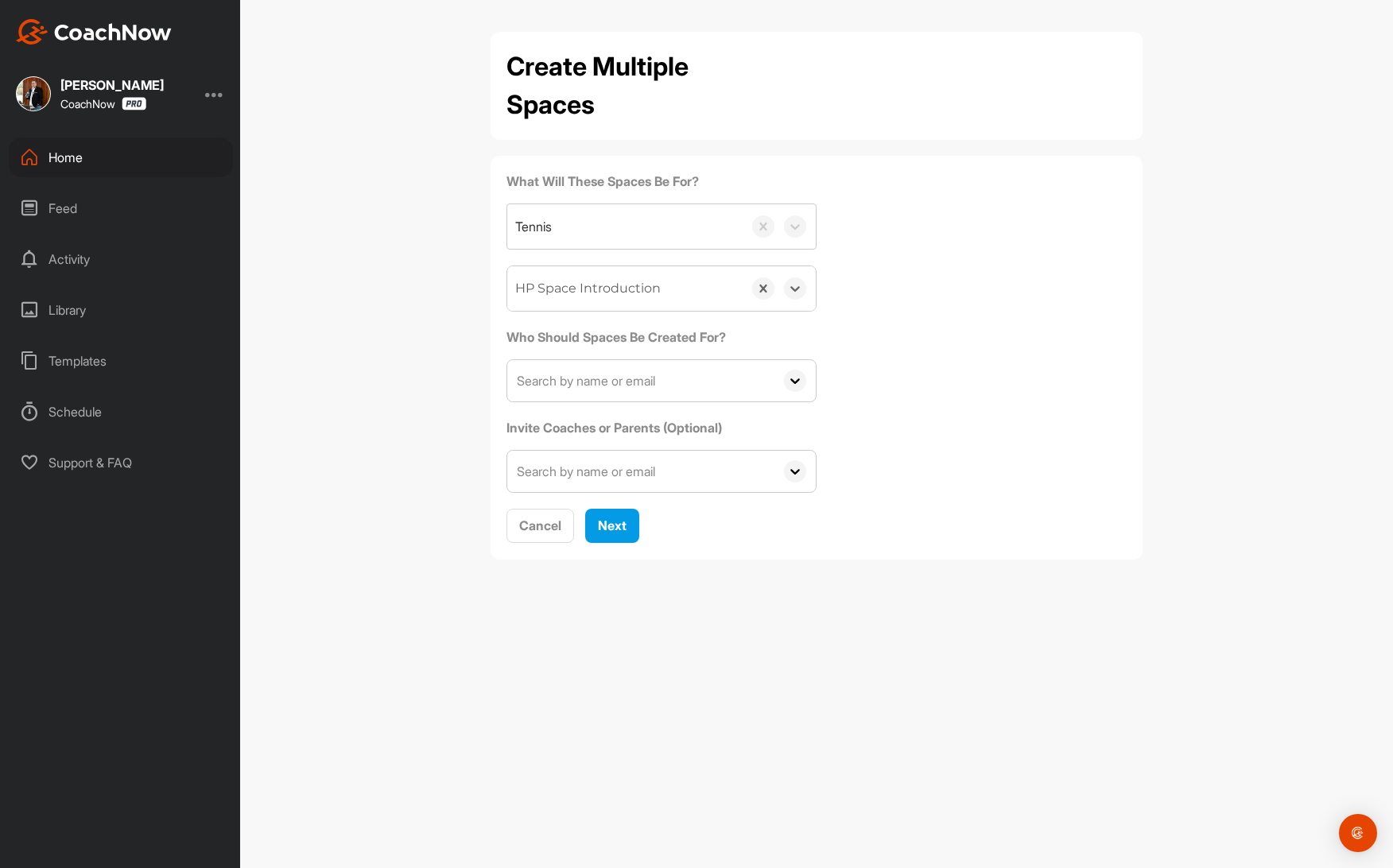 click on "Home" at bounding box center (121, 157) 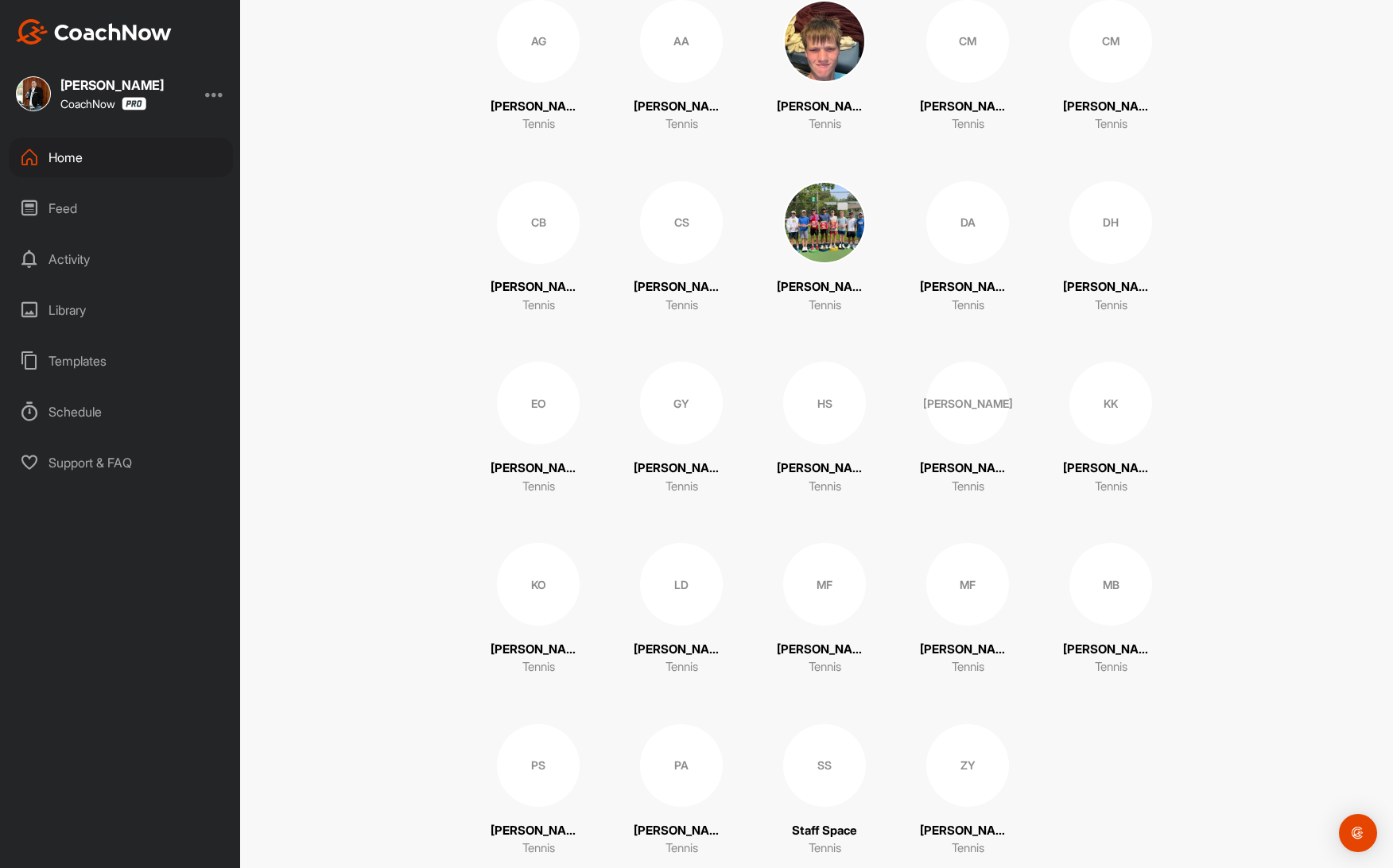 scroll, scrollTop: 423, scrollLeft: 0, axis: vertical 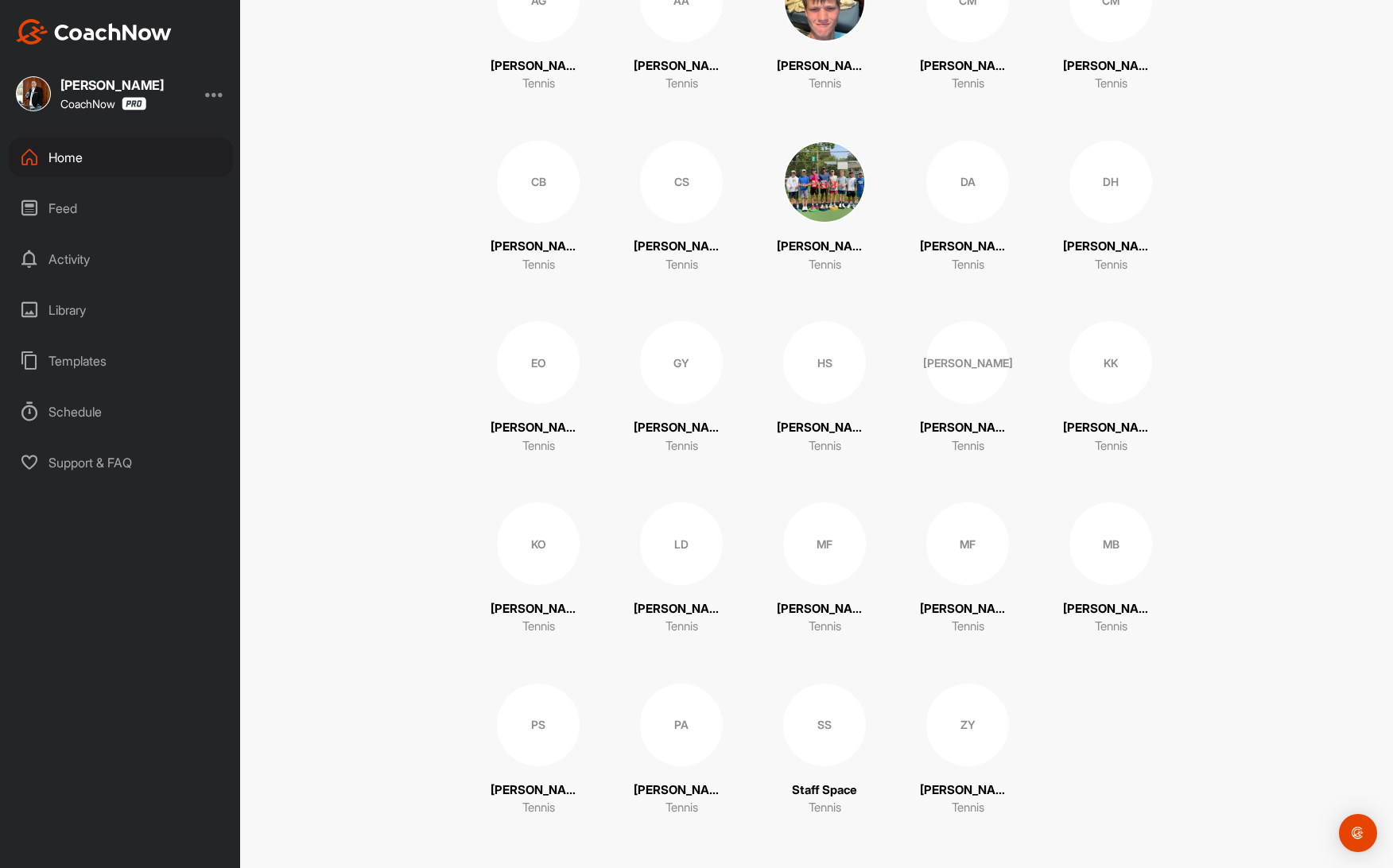 click on "MF" at bounding box center (968, 544) 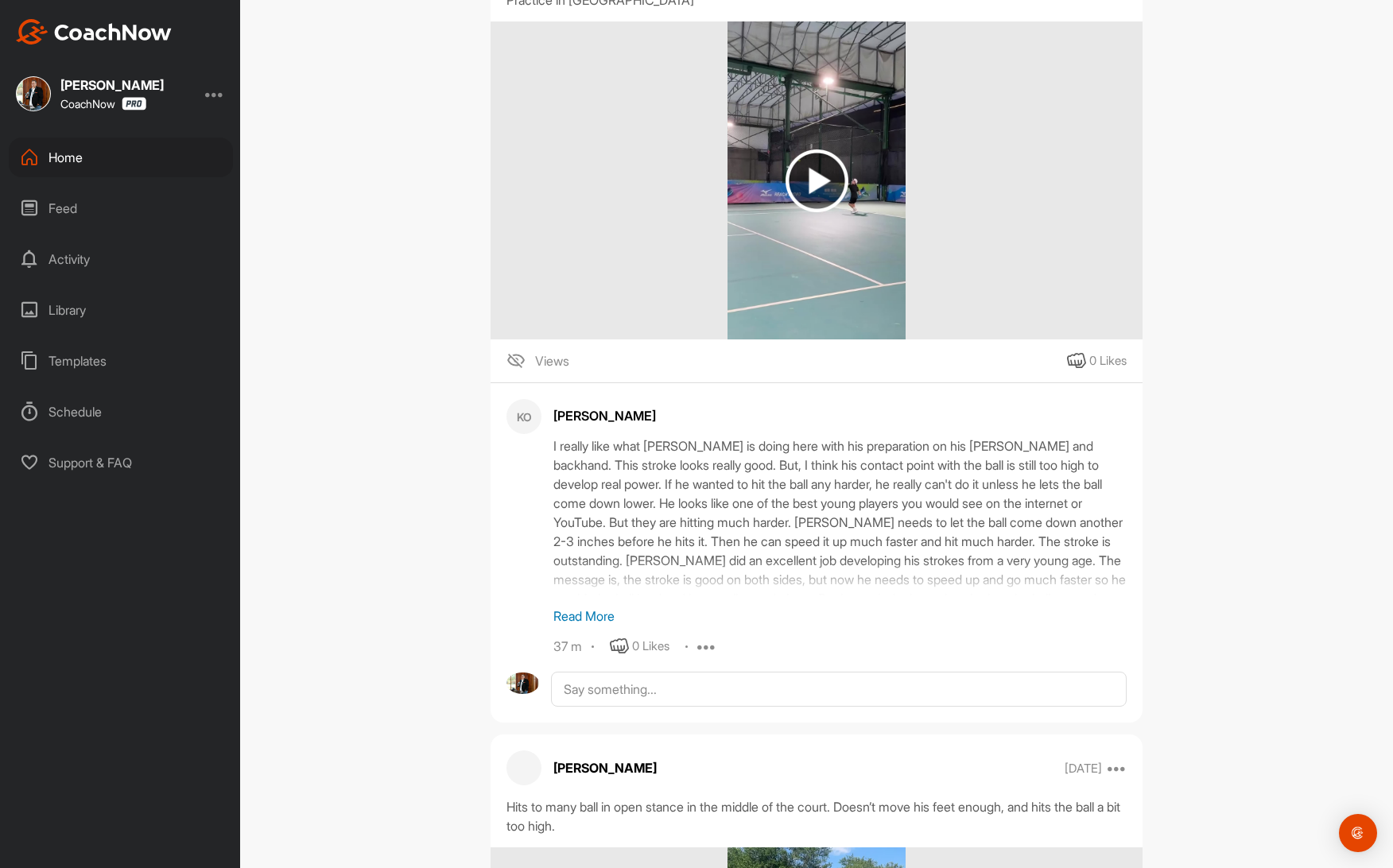 scroll, scrollTop: 1546, scrollLeft: 0, axis: vertical 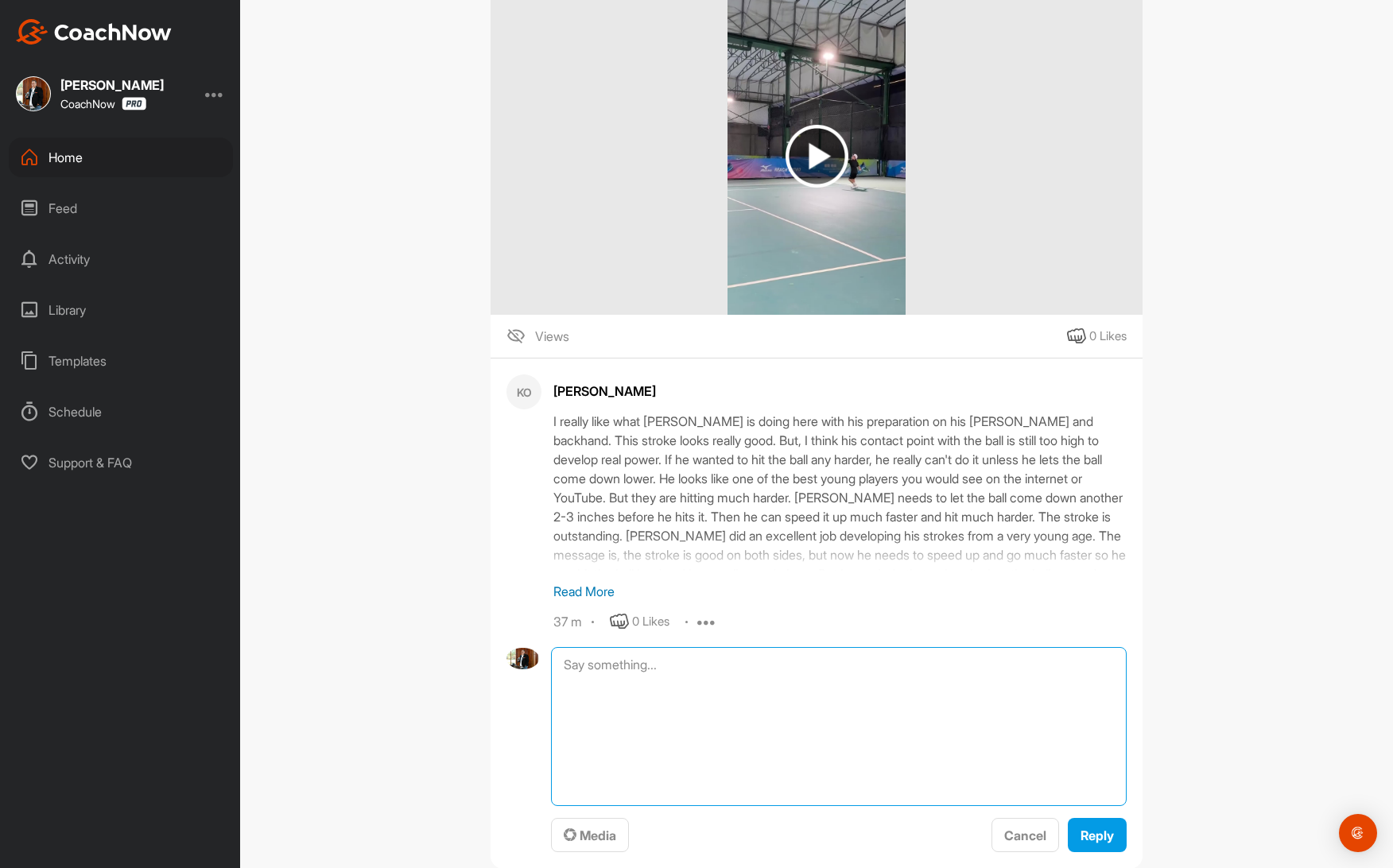 click at bounding box center (839, 727) 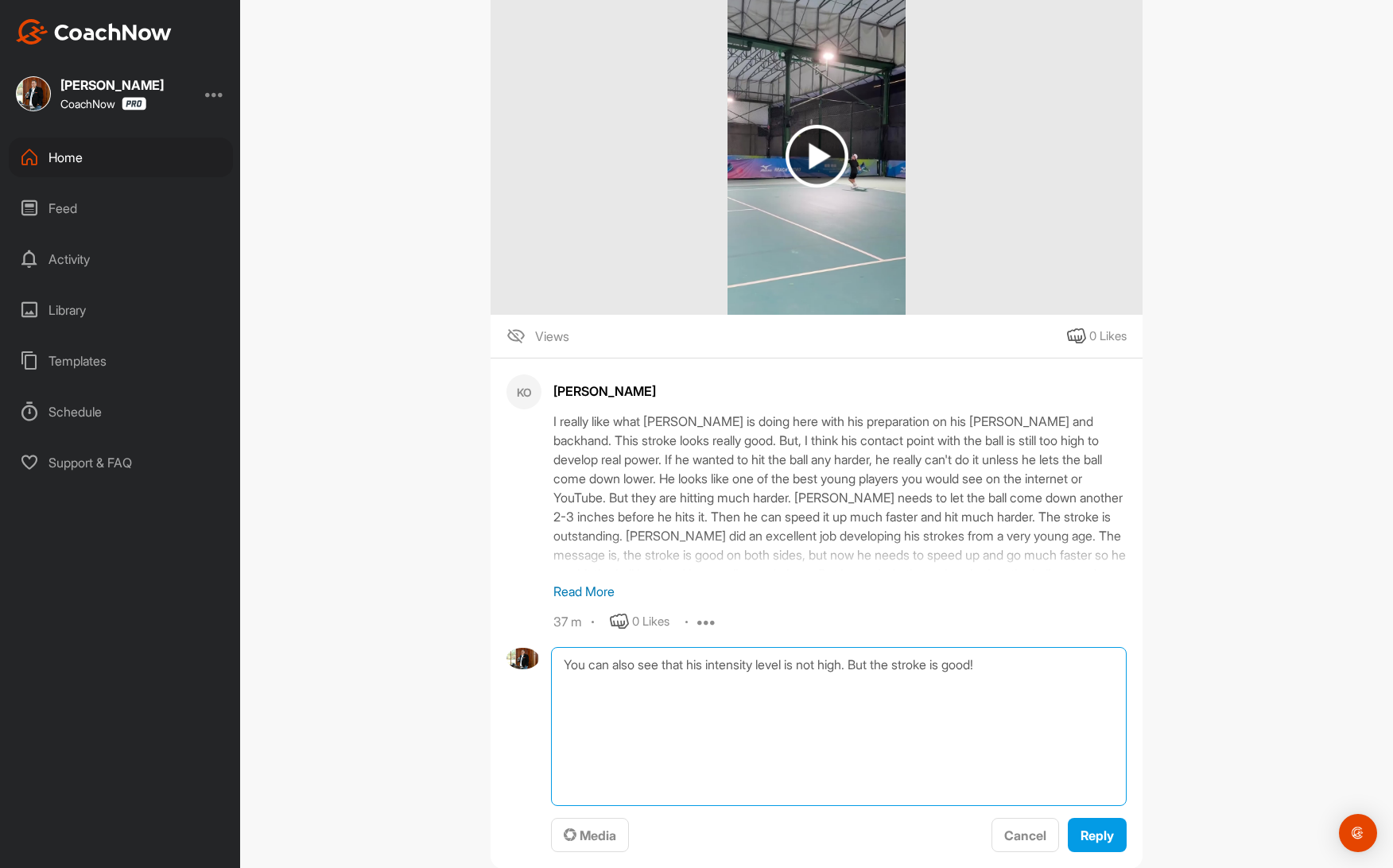 paste on "Check out the intensity level of the other video I posted for you." 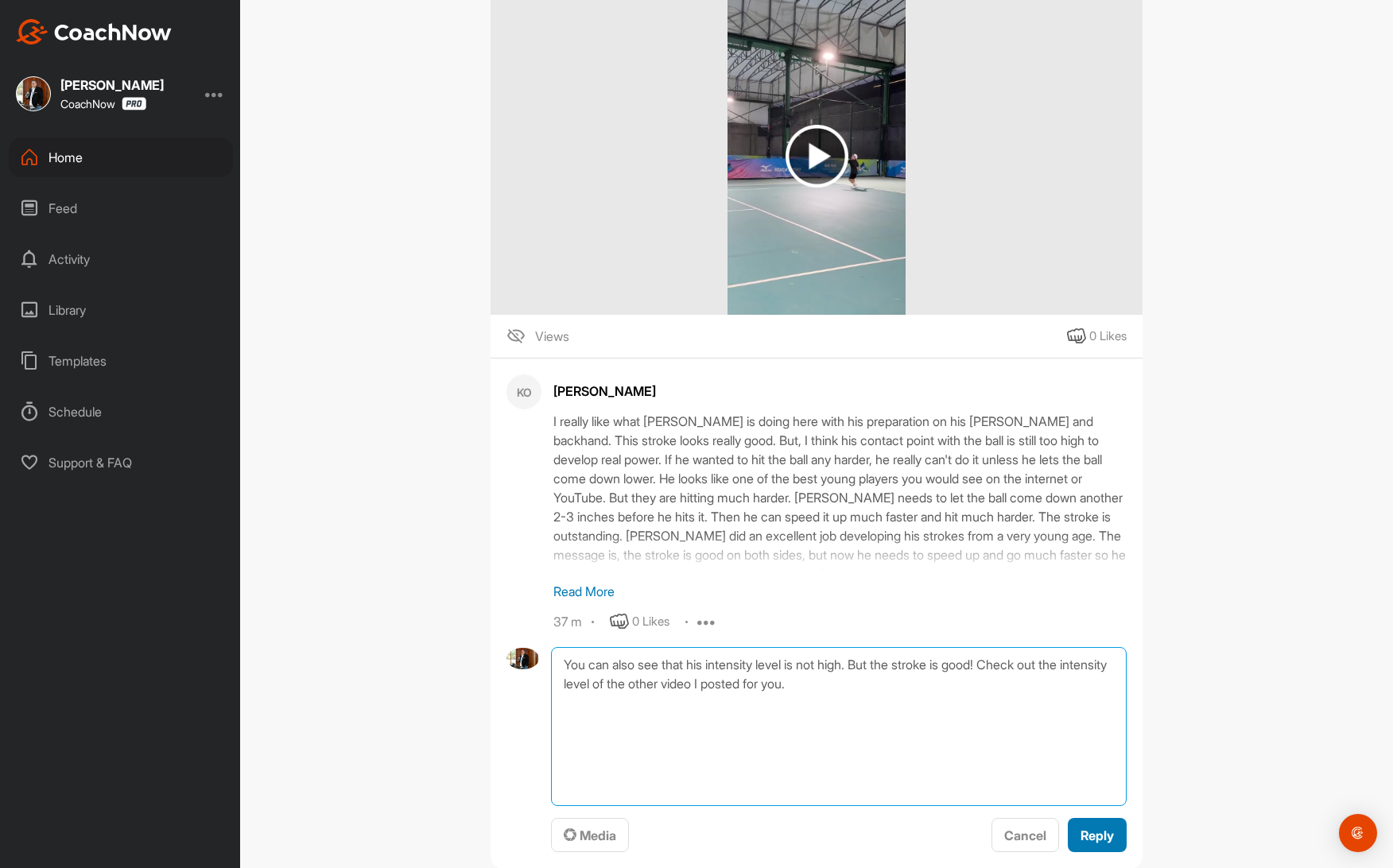 type on "You can also see that his intensity level is not high. But the stroke is good! Check out the intensity level of the other video I posted for you." 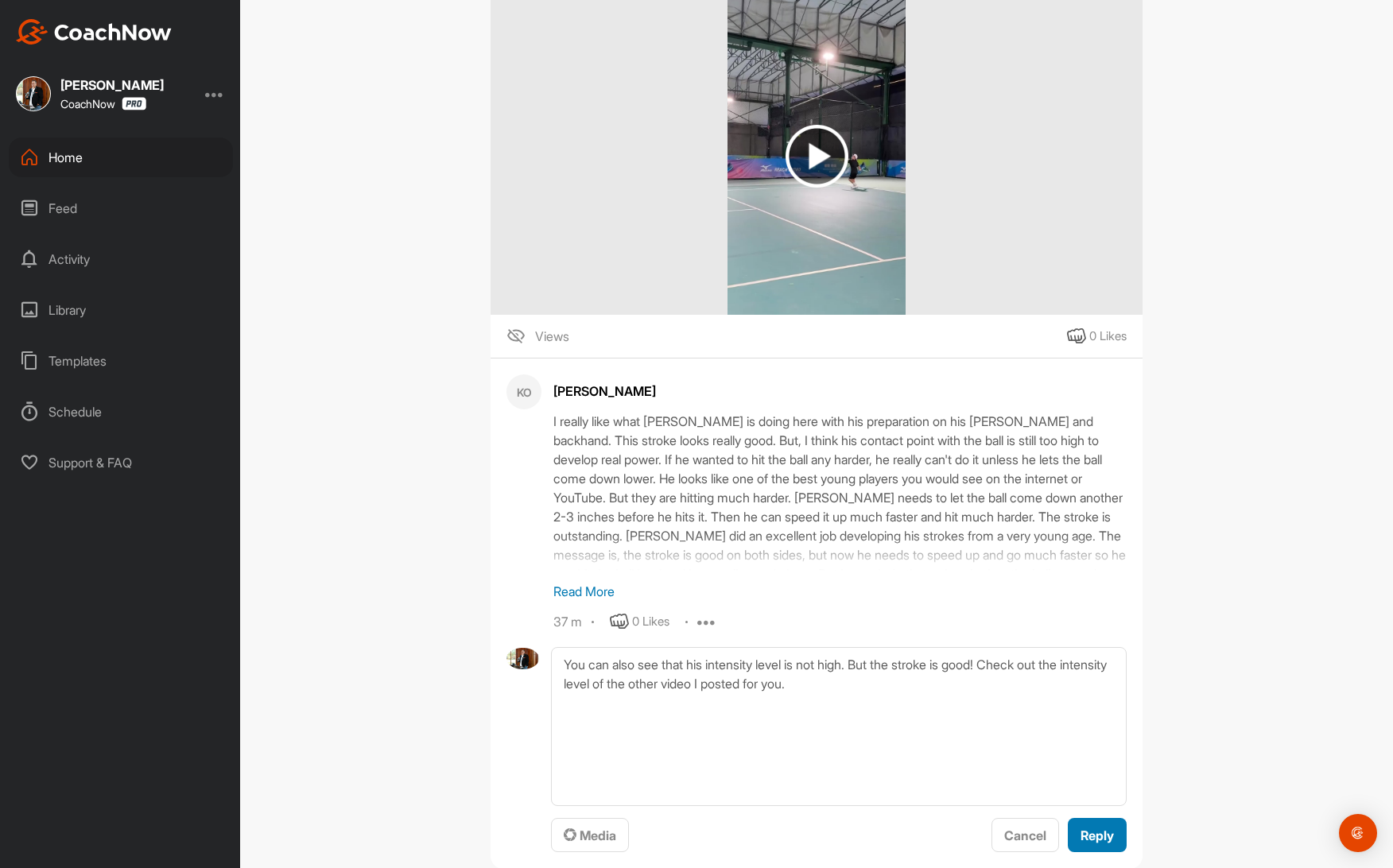 click on "Reply" at bounding box center [1097, 835] 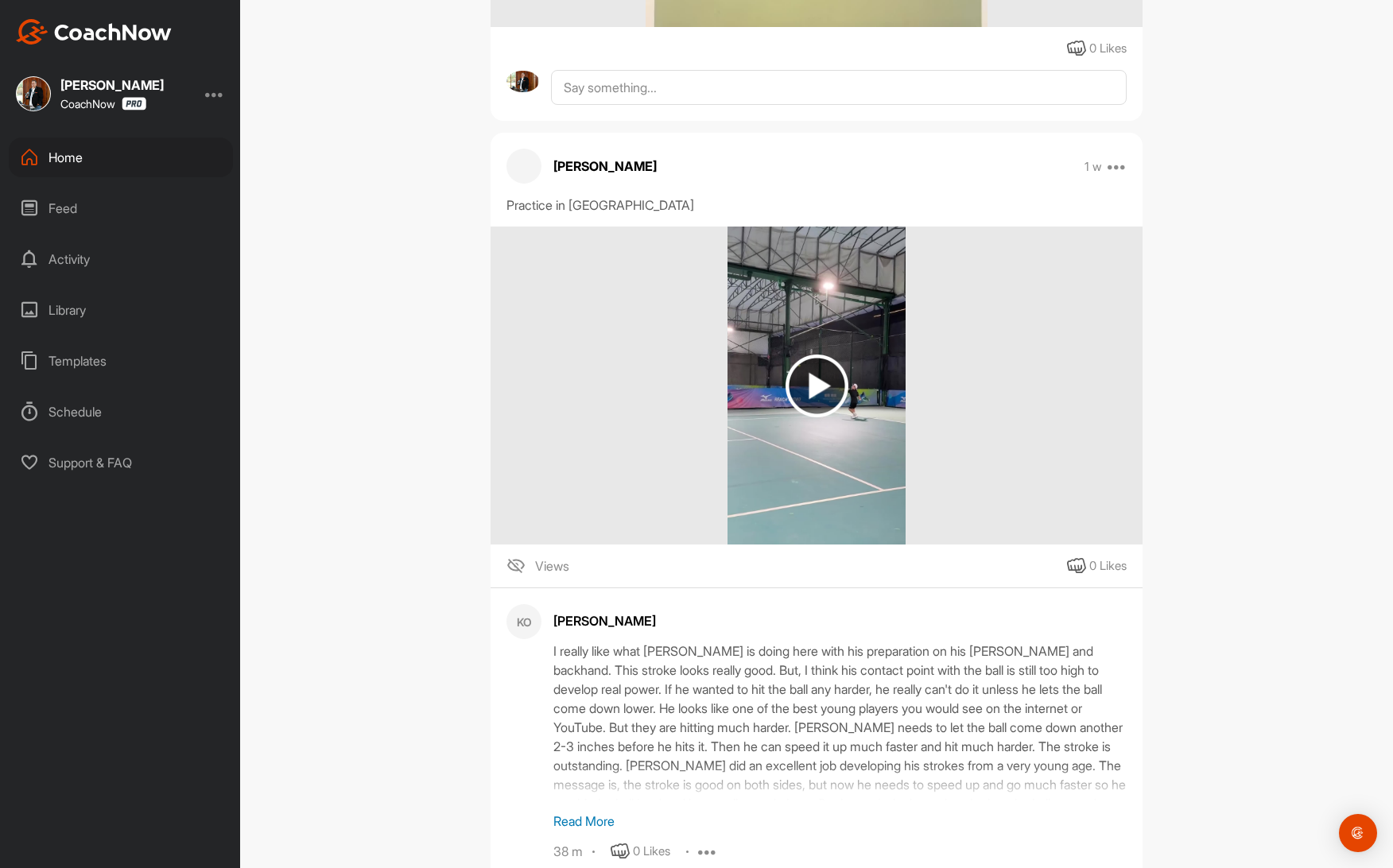 scroll, scrollTop: 1265, scrollLeft: 0, axis: vertical 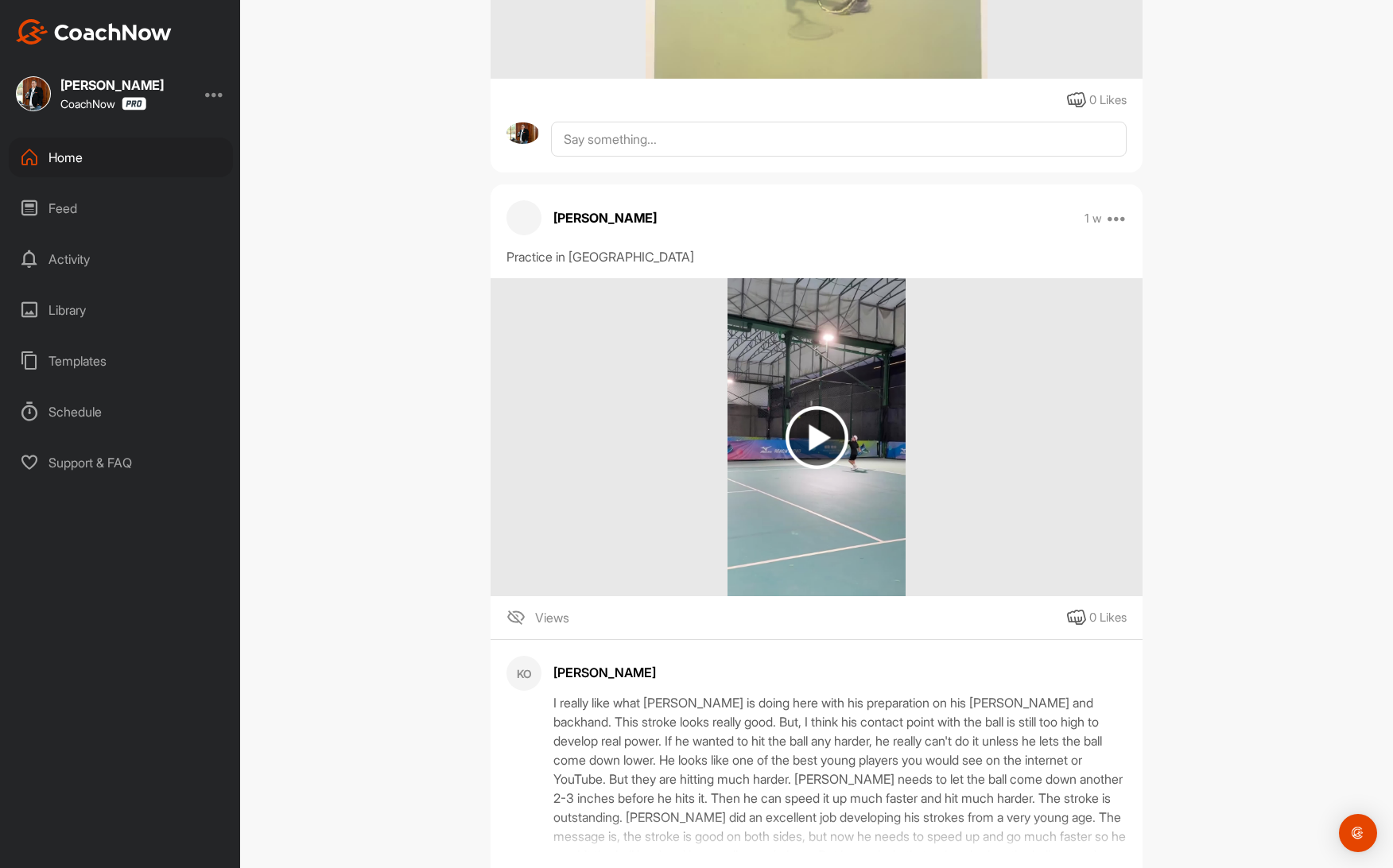 click at bounding box center [817, 437] 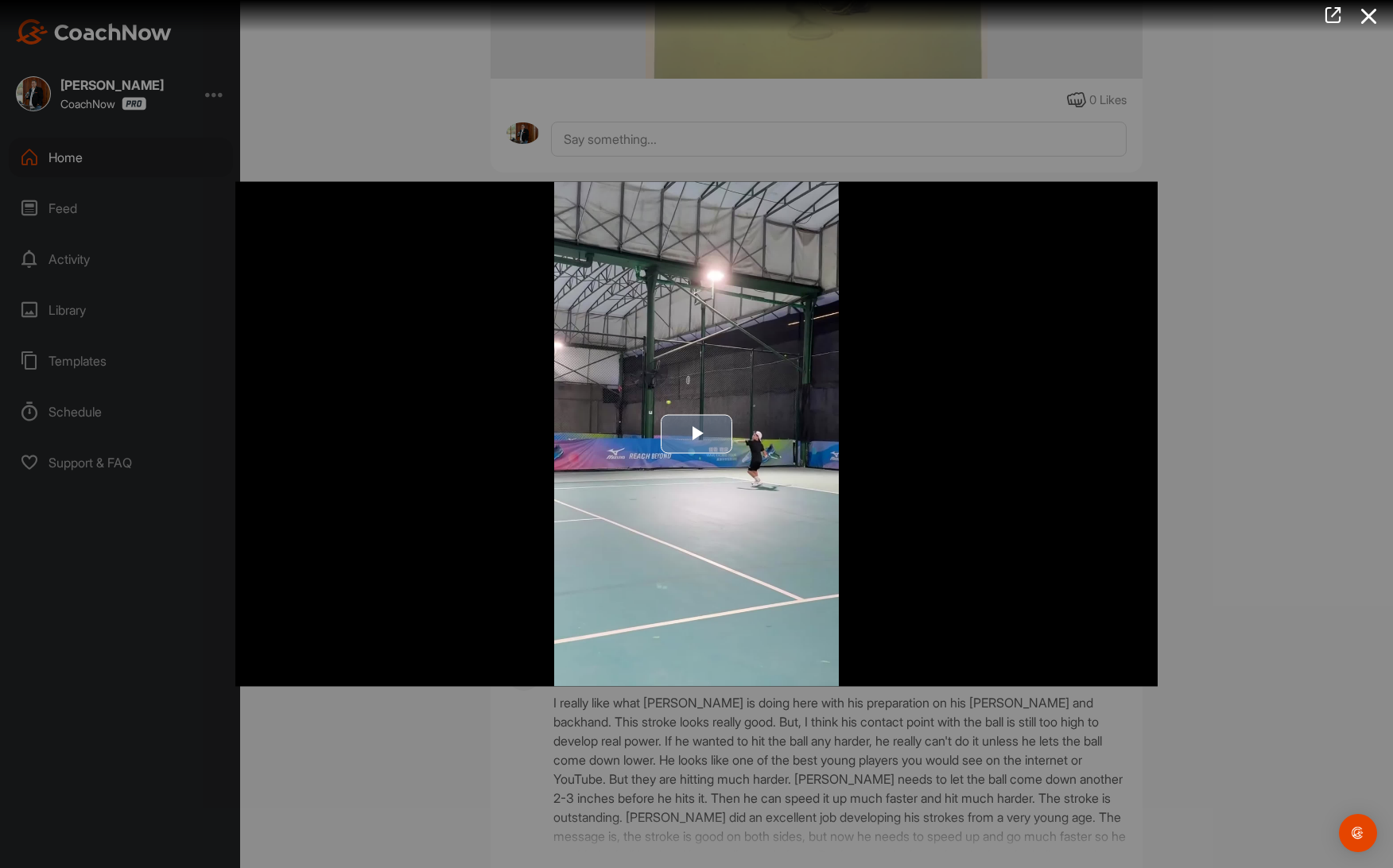 click at bounding box center (696, 434) 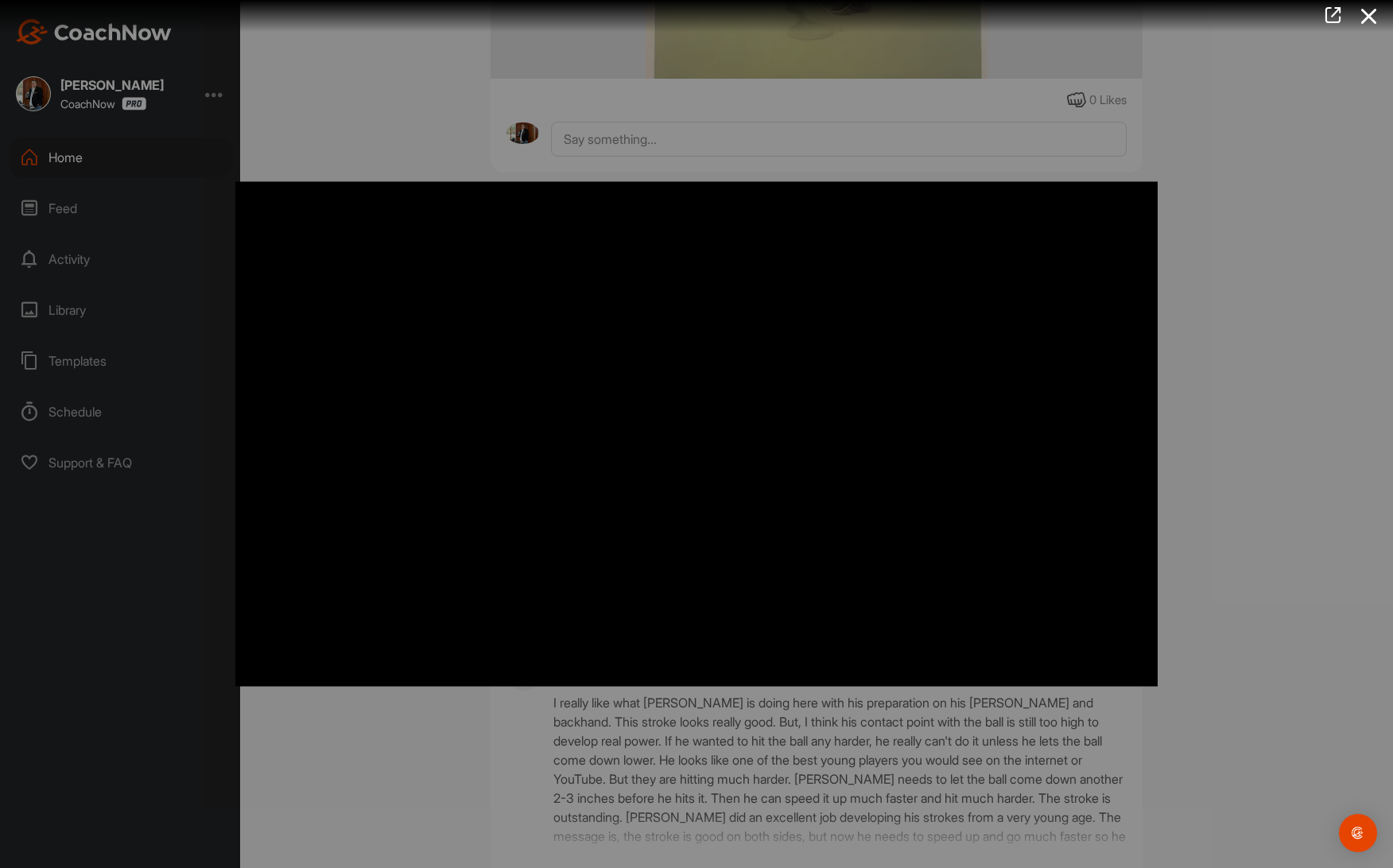 click at bounding box center (696, 434) 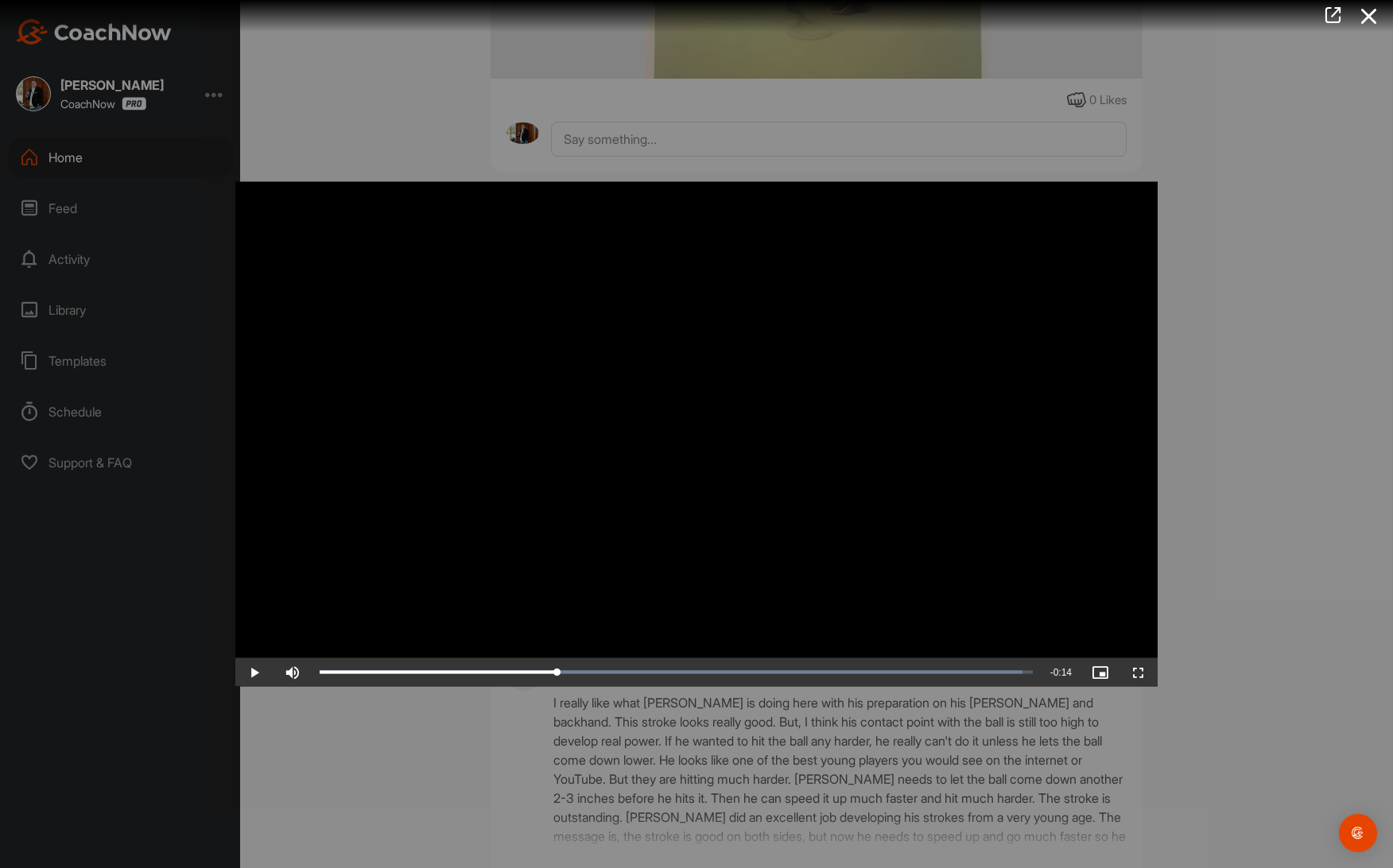 click at bounding box center [696, 434] 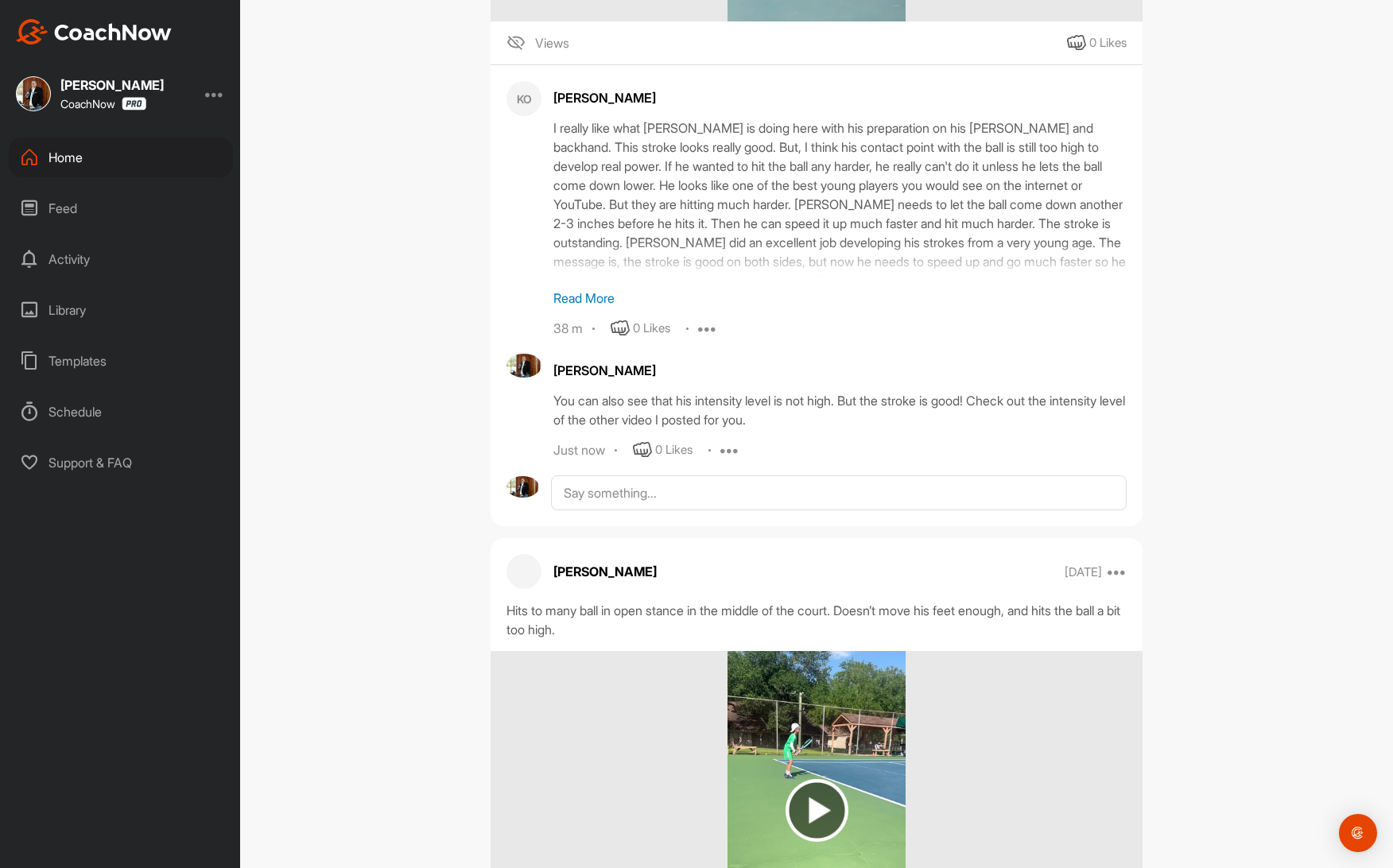 scroll, scrollTop: 1874, scrollLeft: 0, axis: vertical 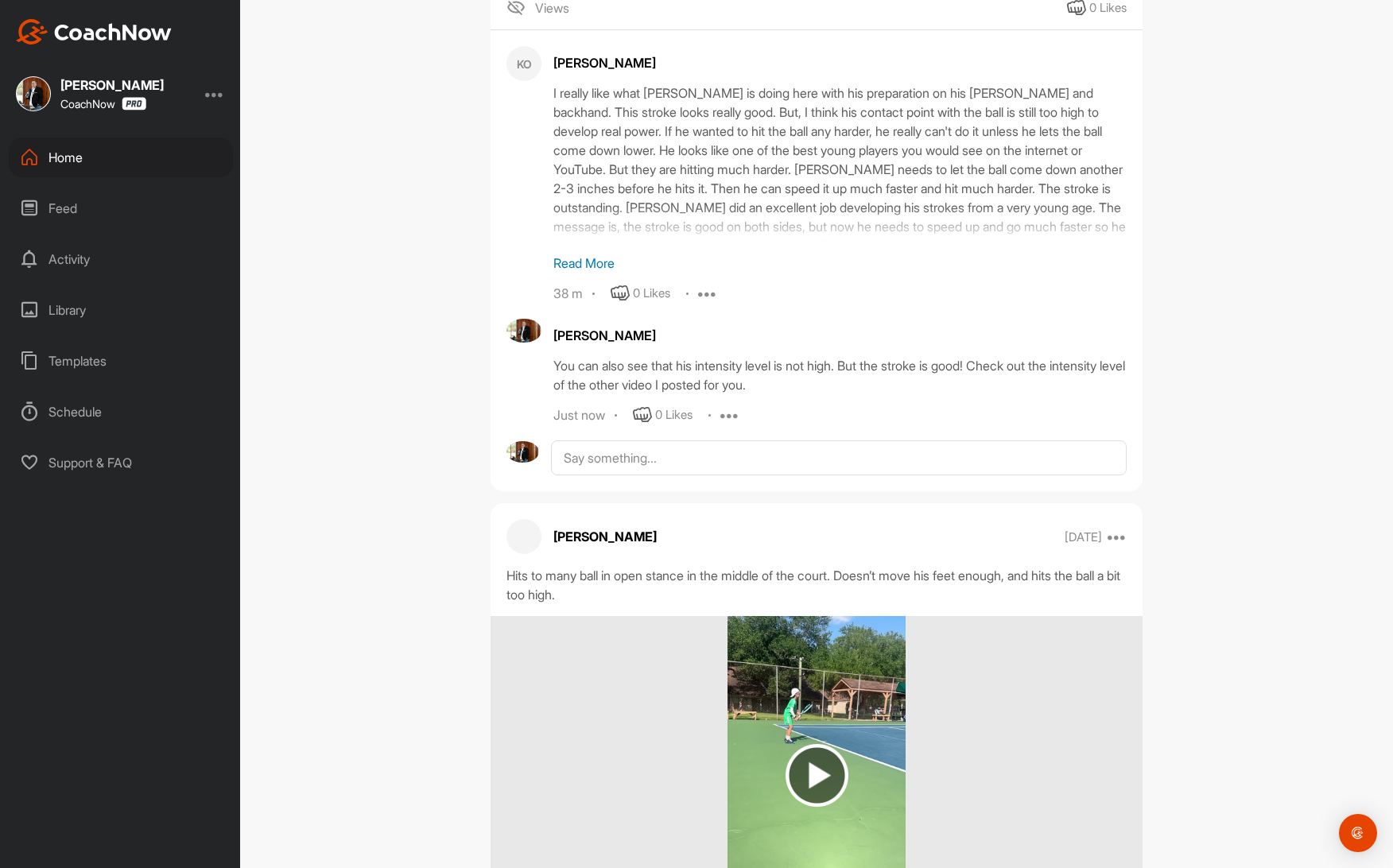 click at bounding box center [817, 775] 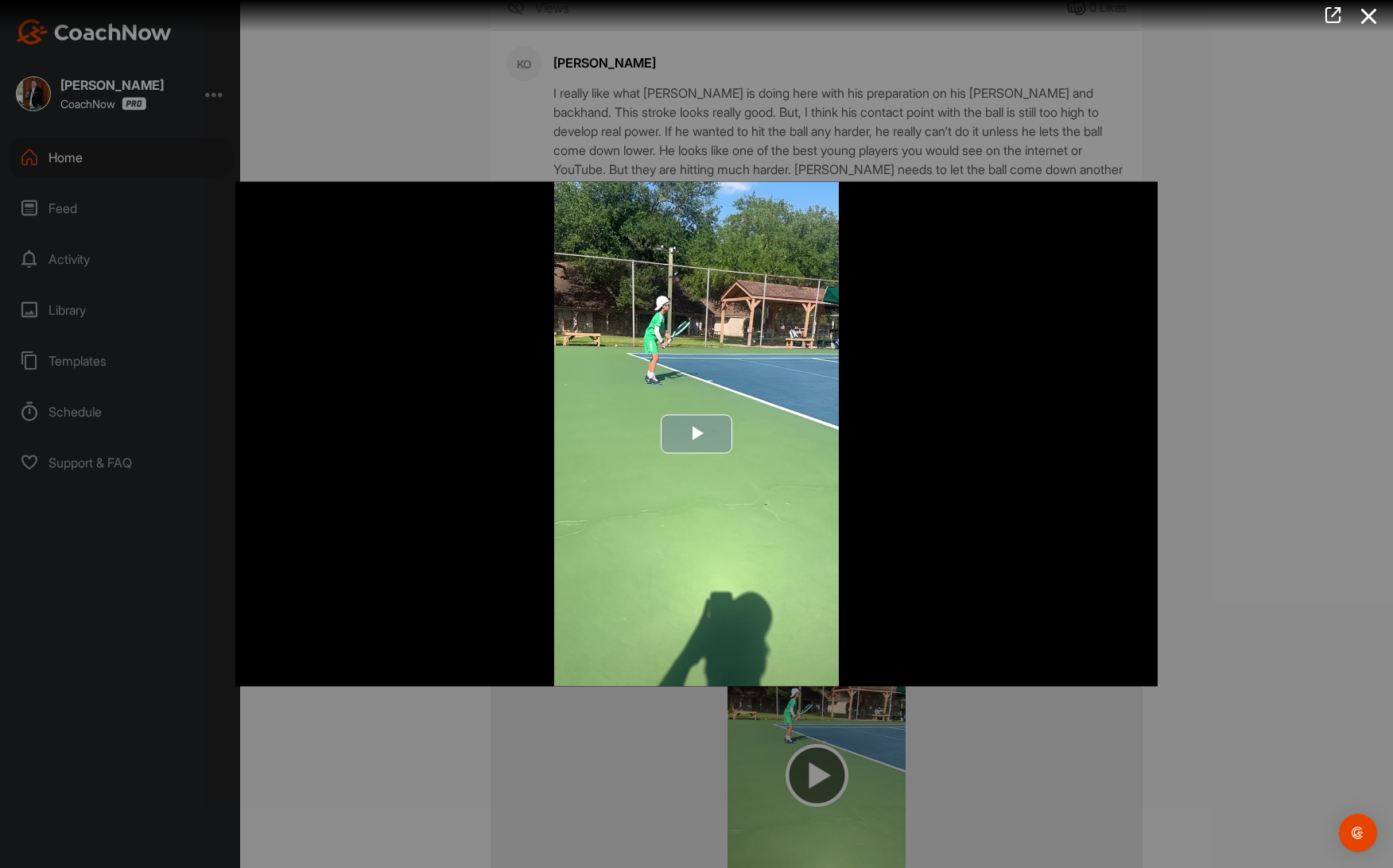 click at bounding box center [696, 434] 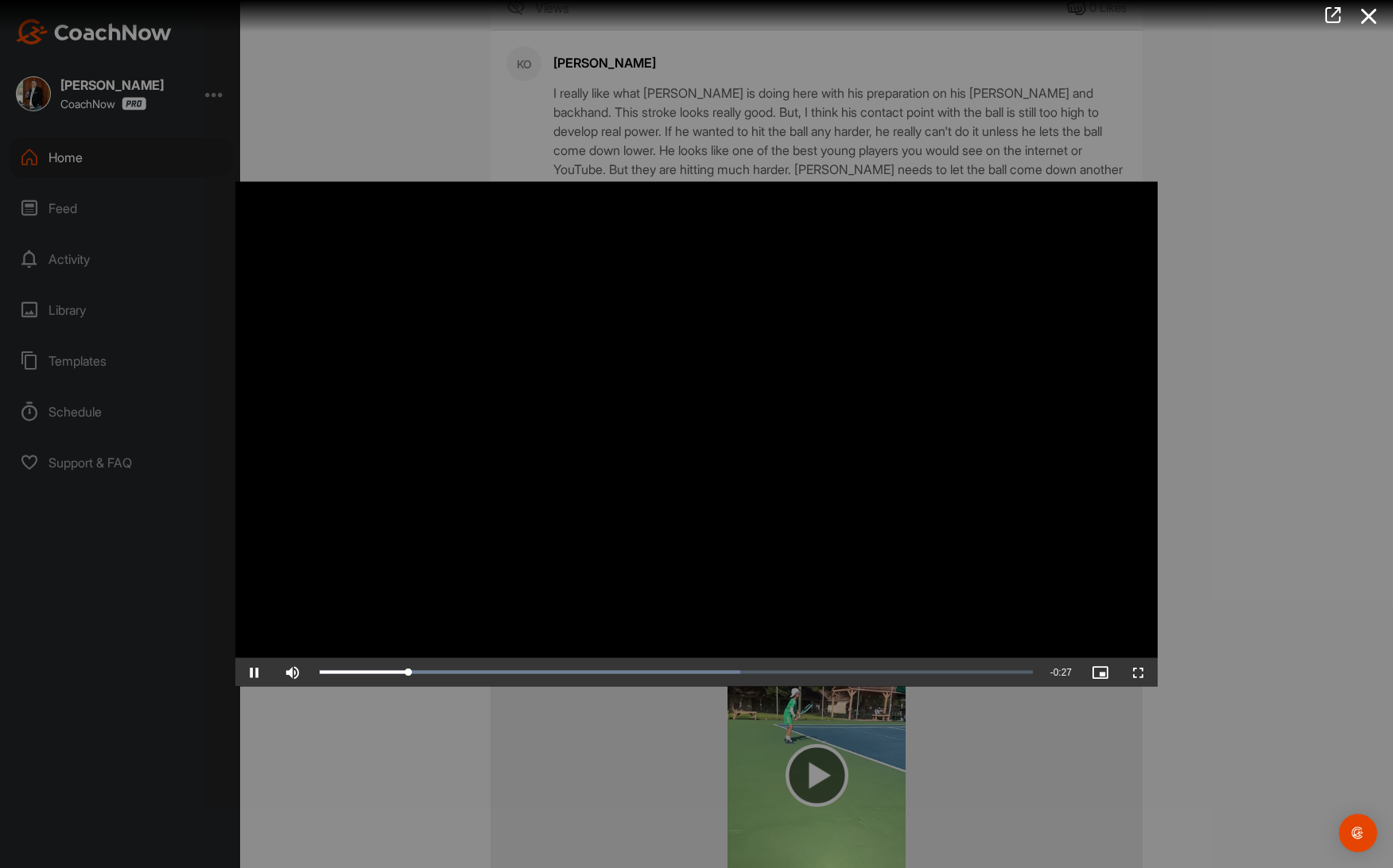 click at bounding box center [696, 434] 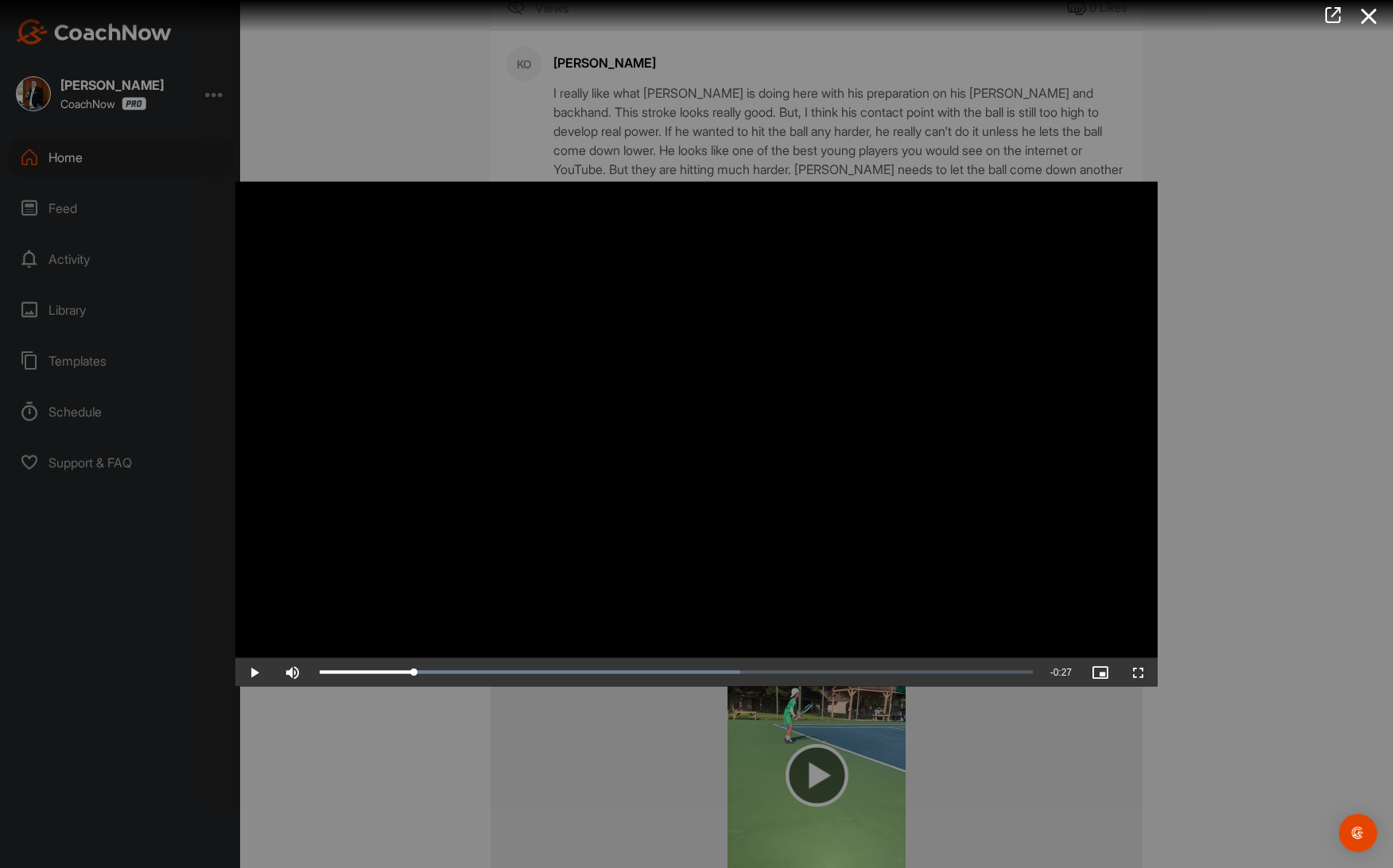 click at bounding box center [696, 434] 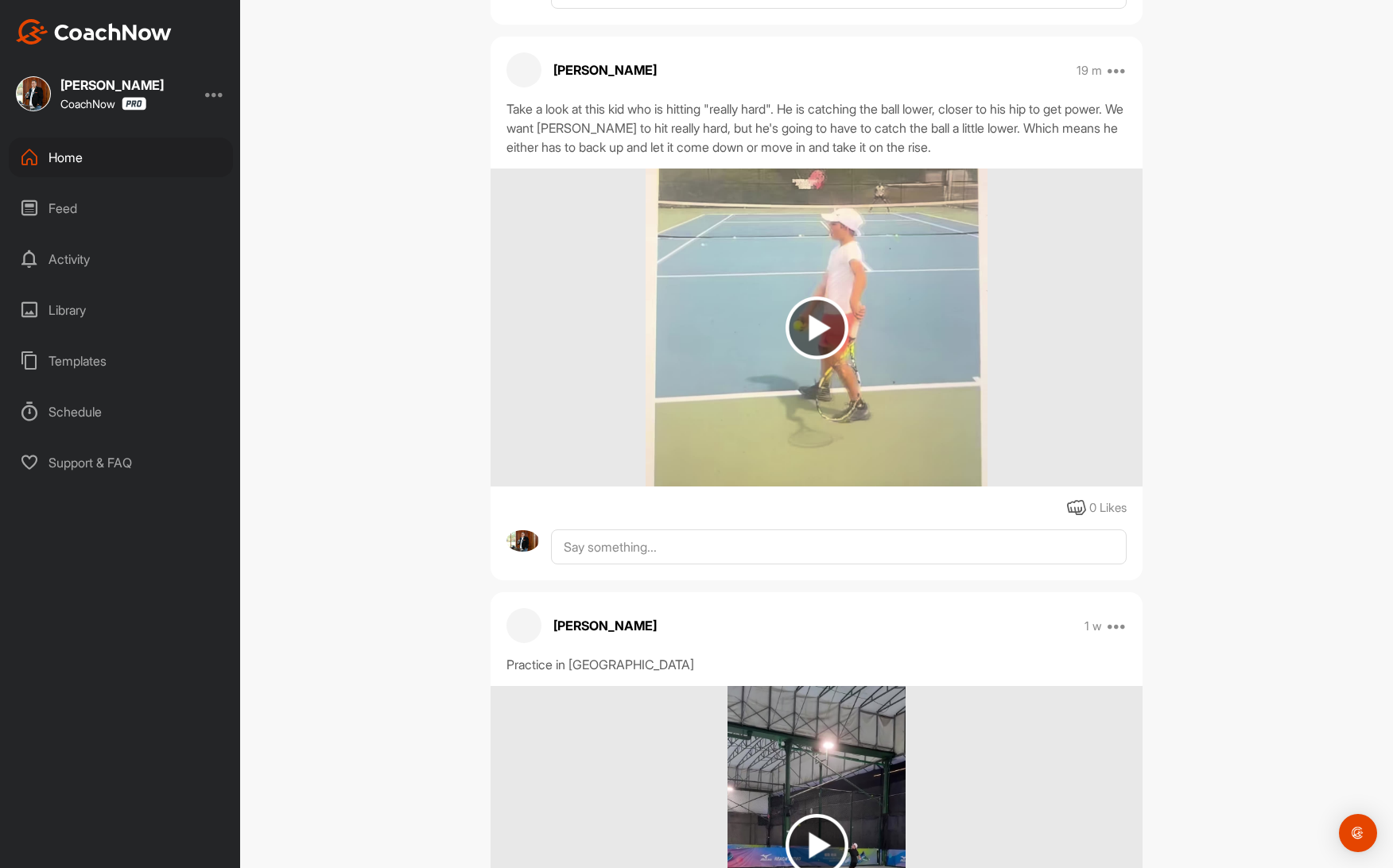 scroll, scrollTop: 839, scrollLeft: 0, axis: vertical 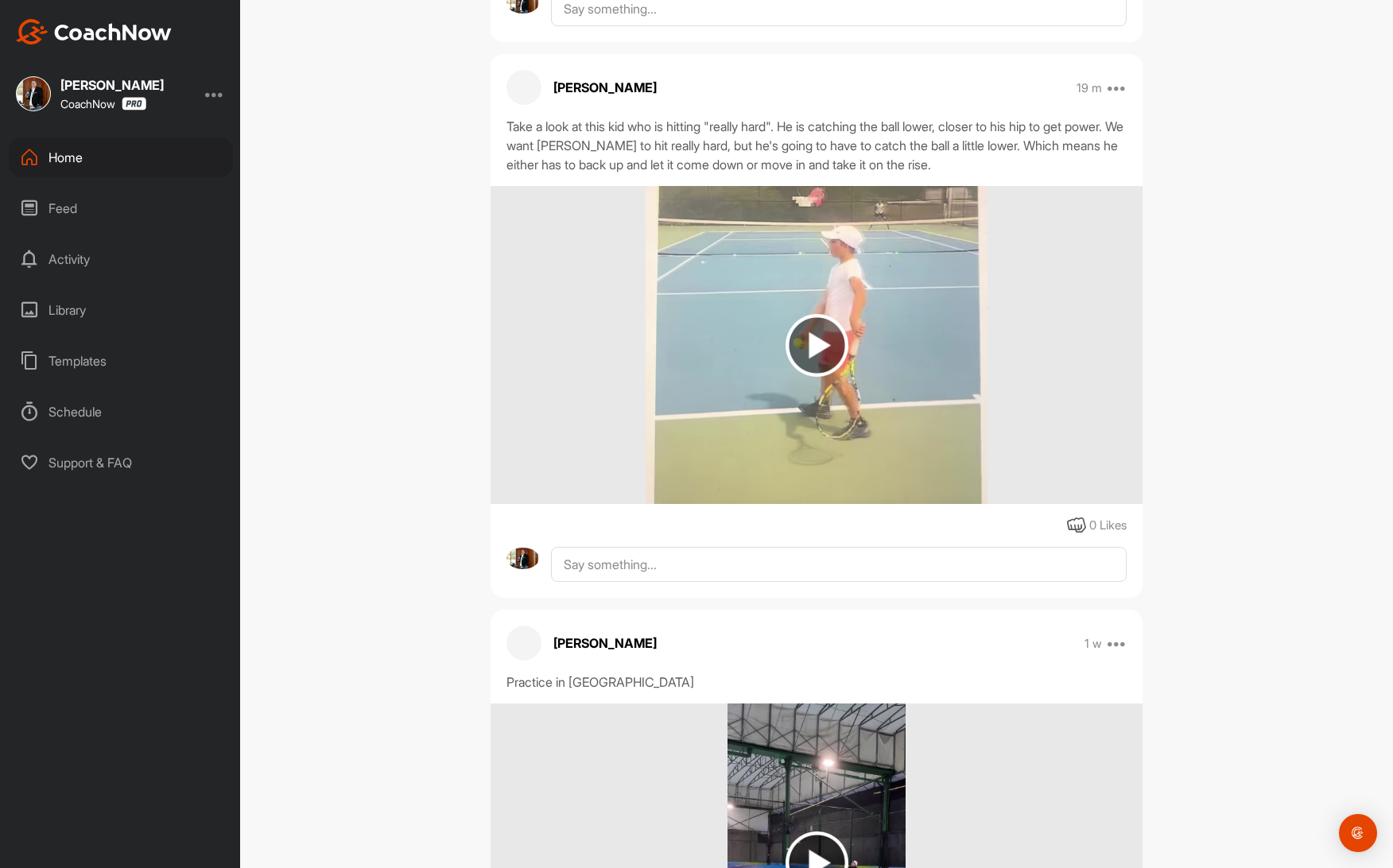 click at bounding box center [817, 345] 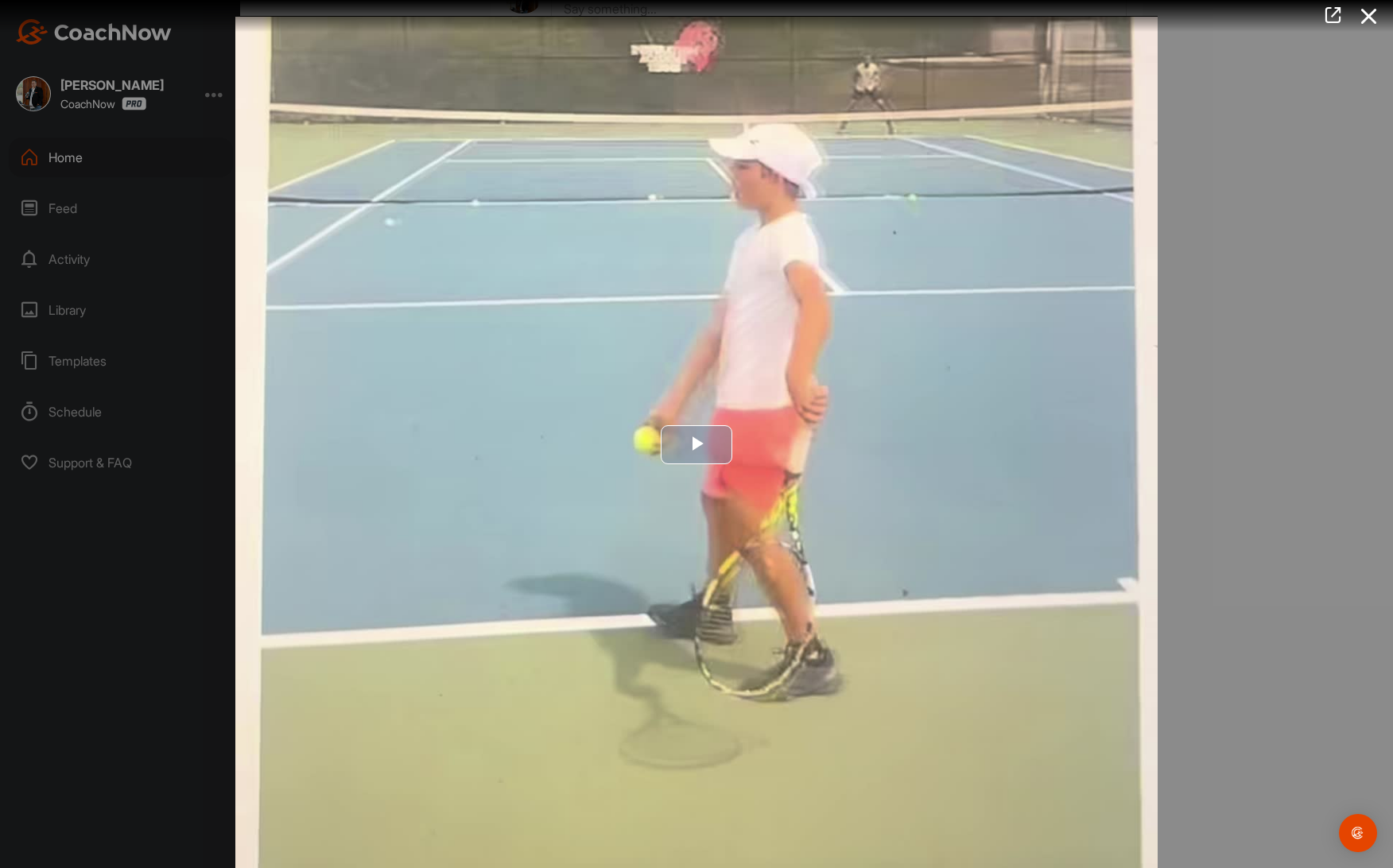 click at bounding box center [696, 445] 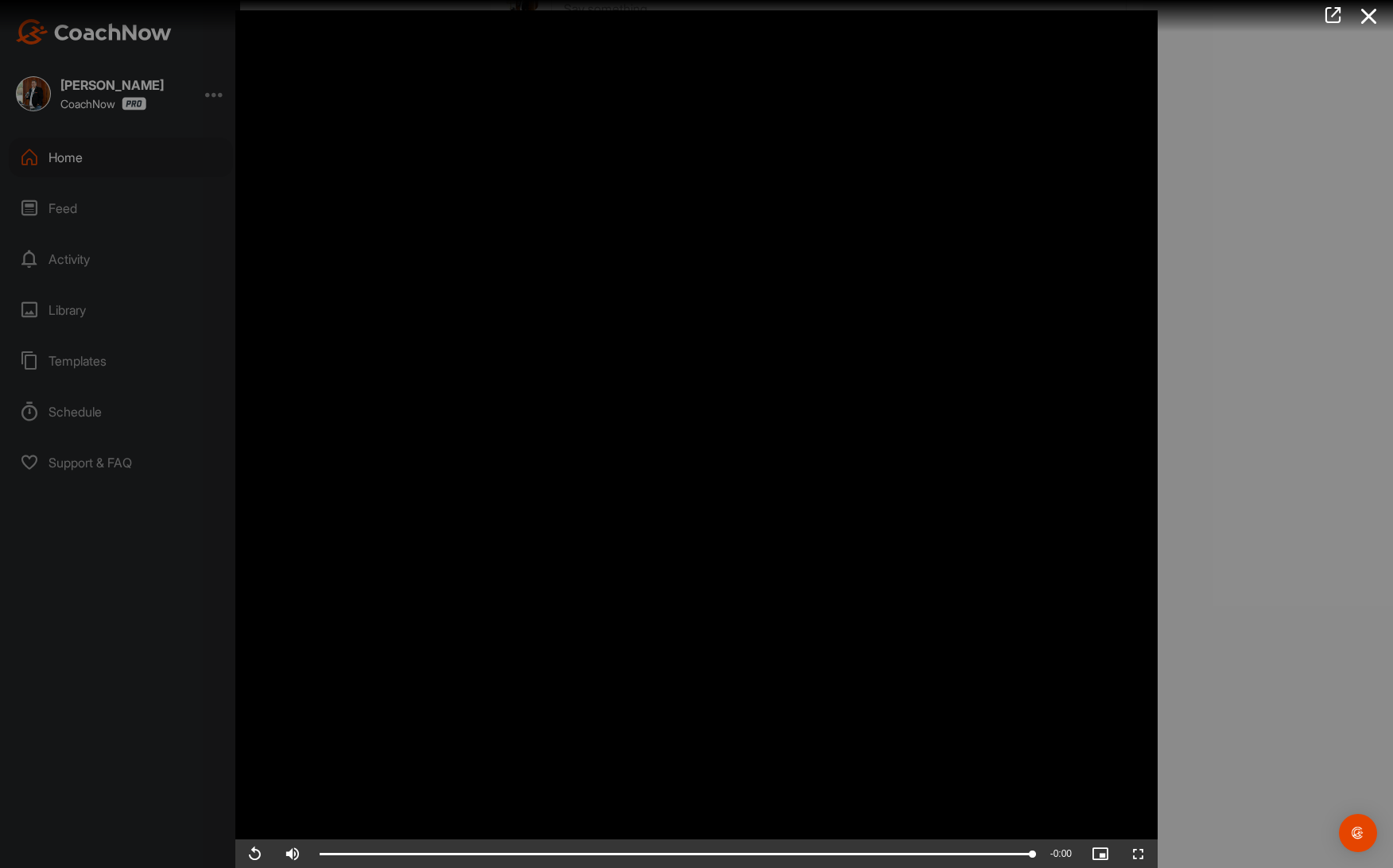 click at bounding box center (696, 434) 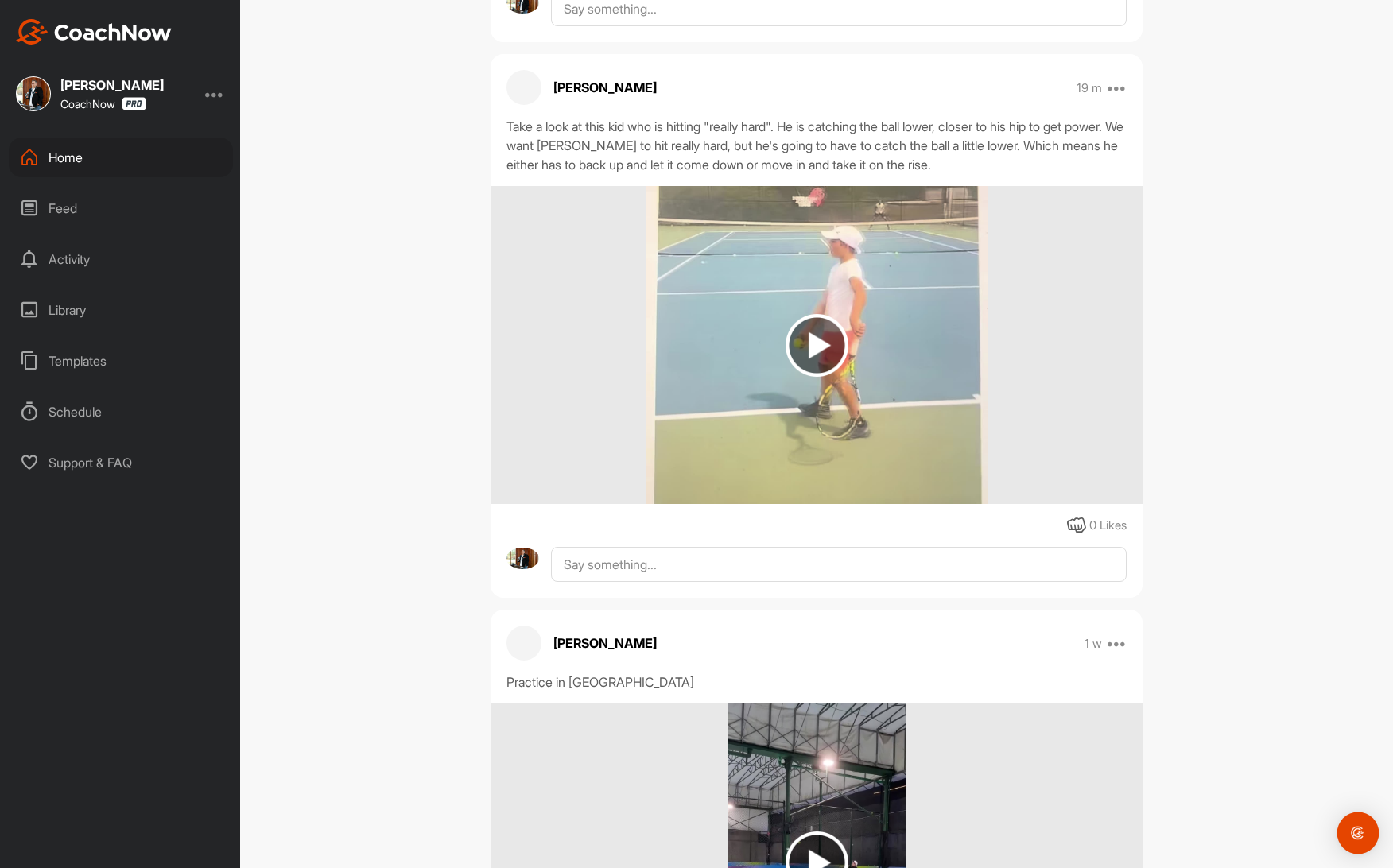 click at bounding box center (1358, 833) 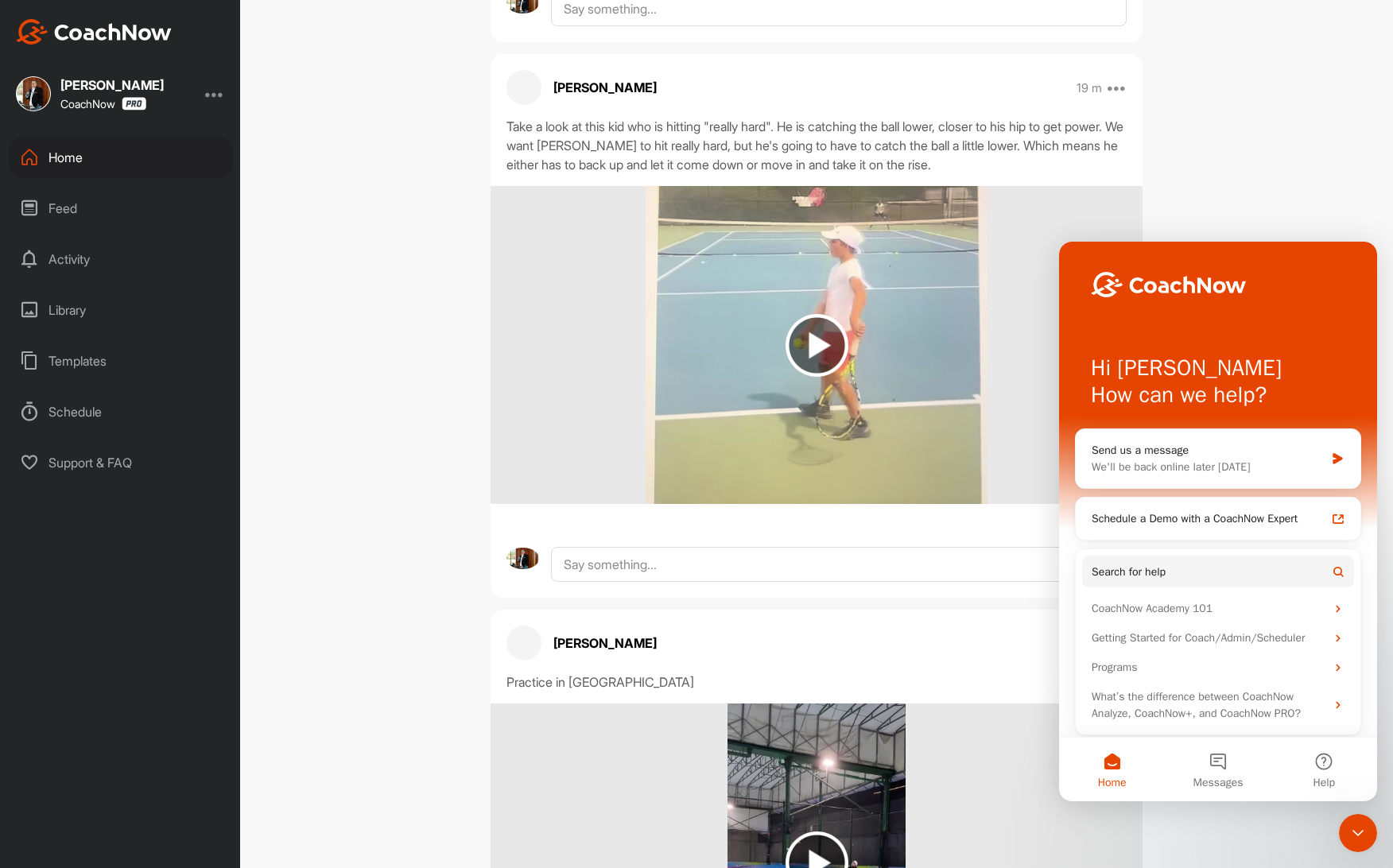 scroll, scrollTop: 0, scrollLeft: 0, axis: both 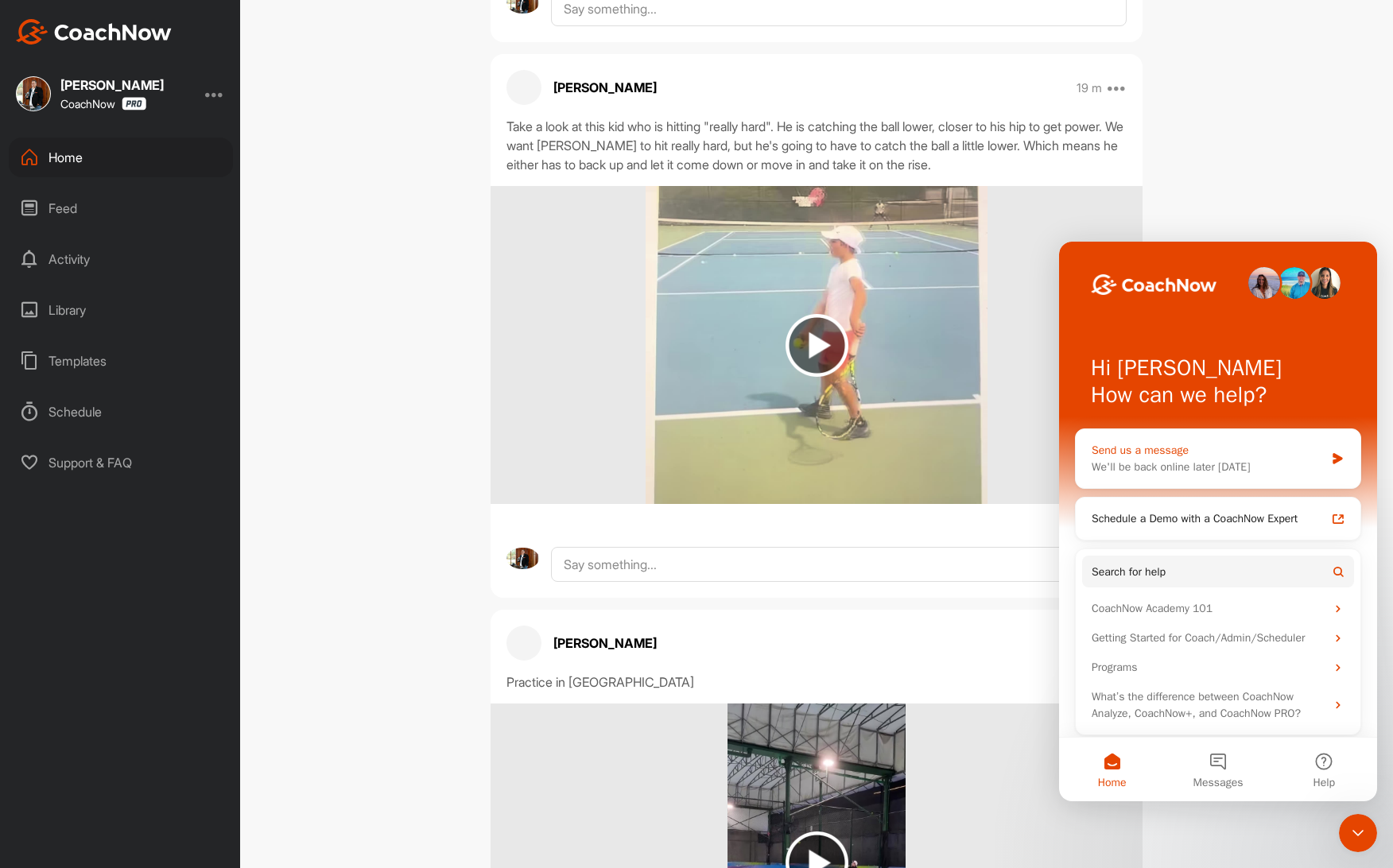 click on "Send us a message" at bounding box center (1208, 450) 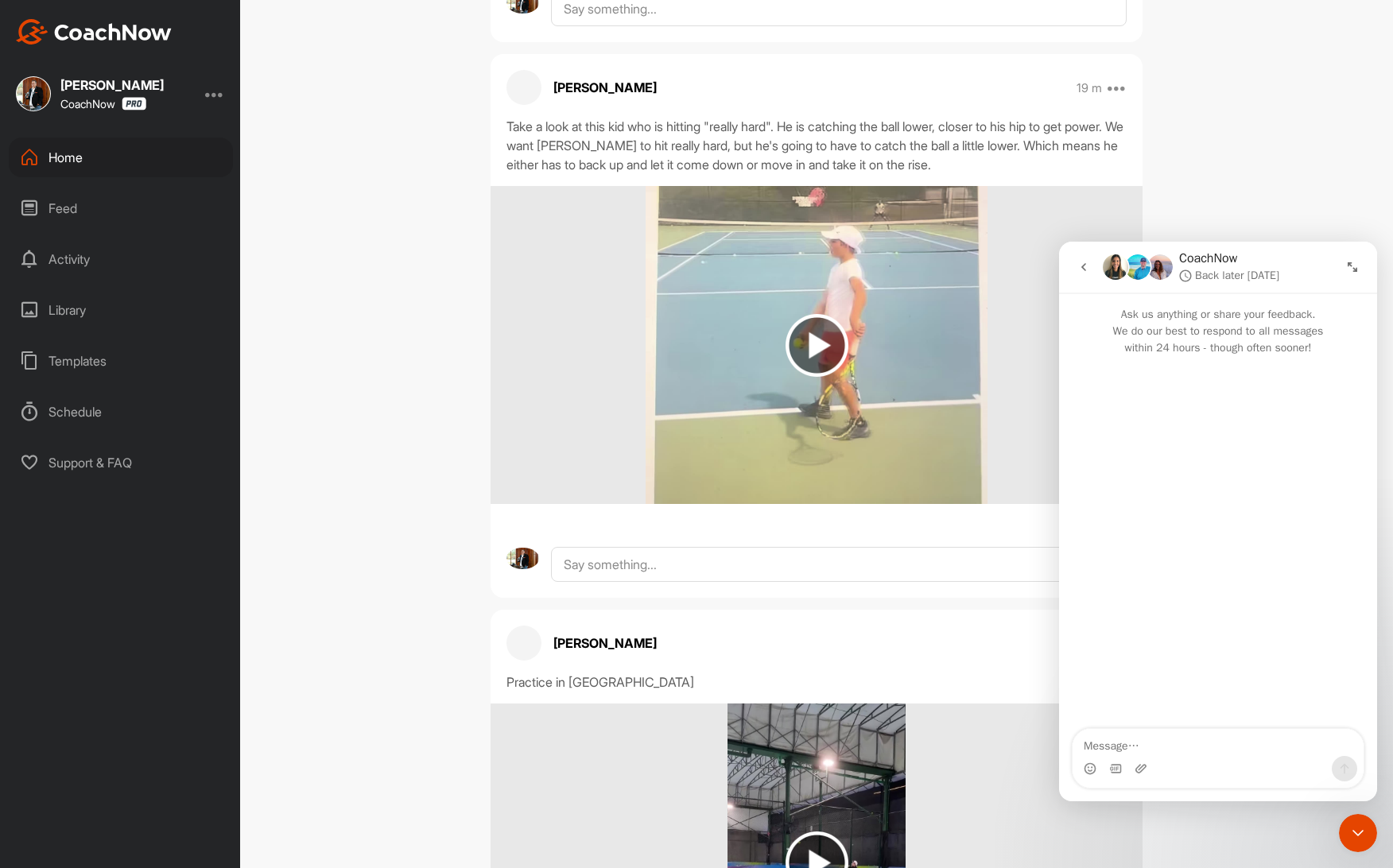click at bounding box center [1218, 742] 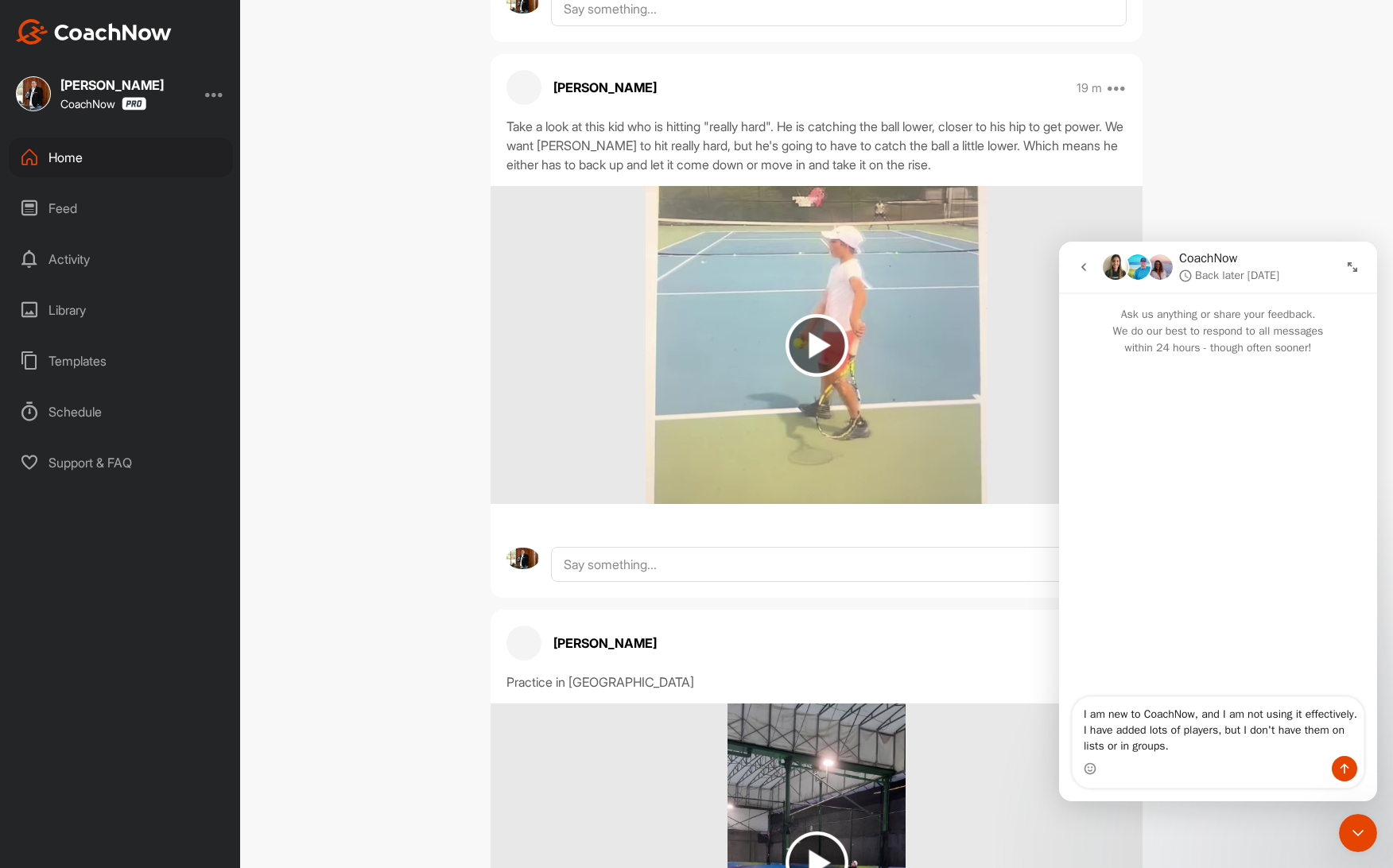 type on "I am new to CoachNow, and I am not using it effectively. I have added lots of players, but I don't have them on lists or in groups." 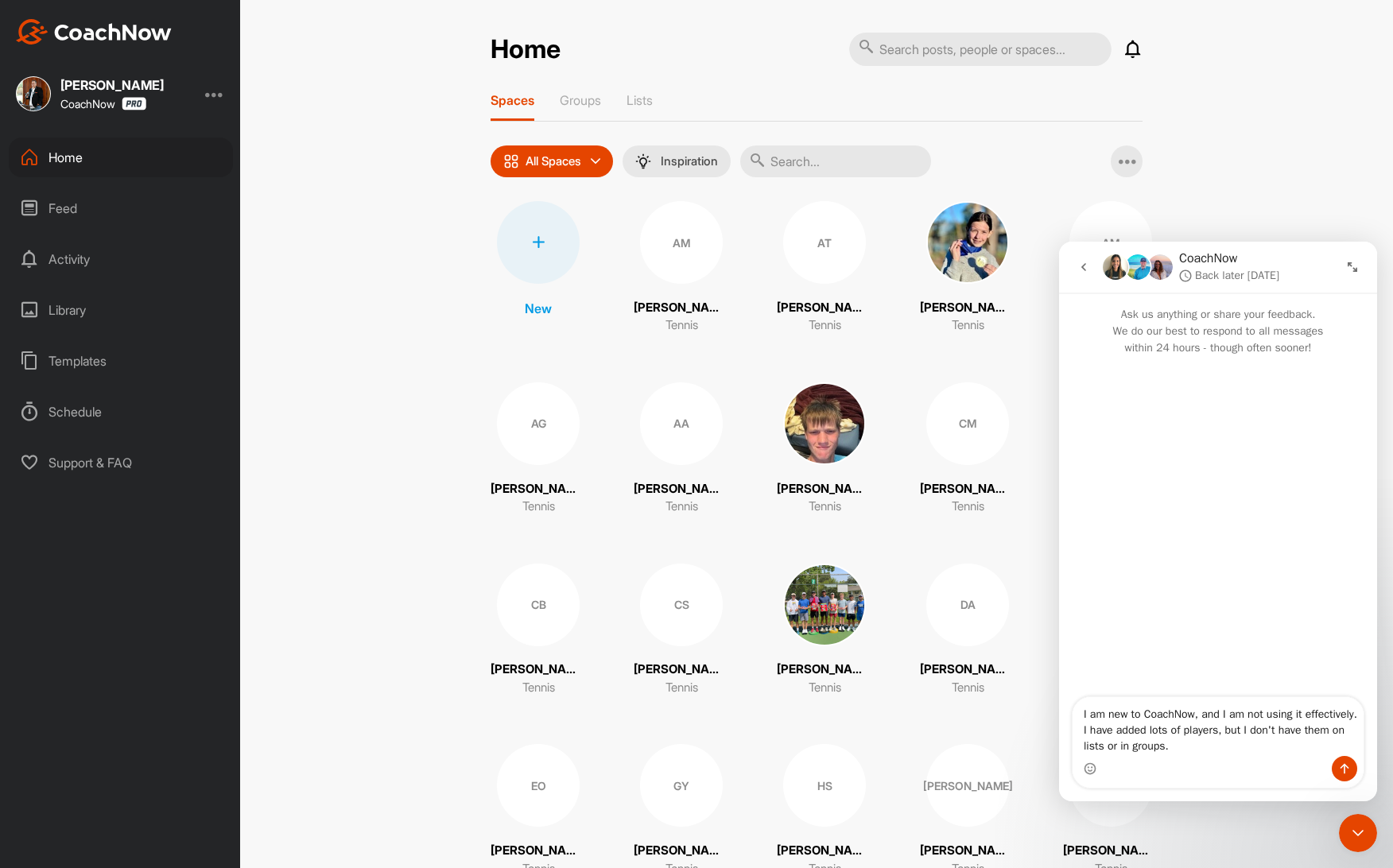 click on "Spaces Groups Lists" at bounding box center (817, 107) 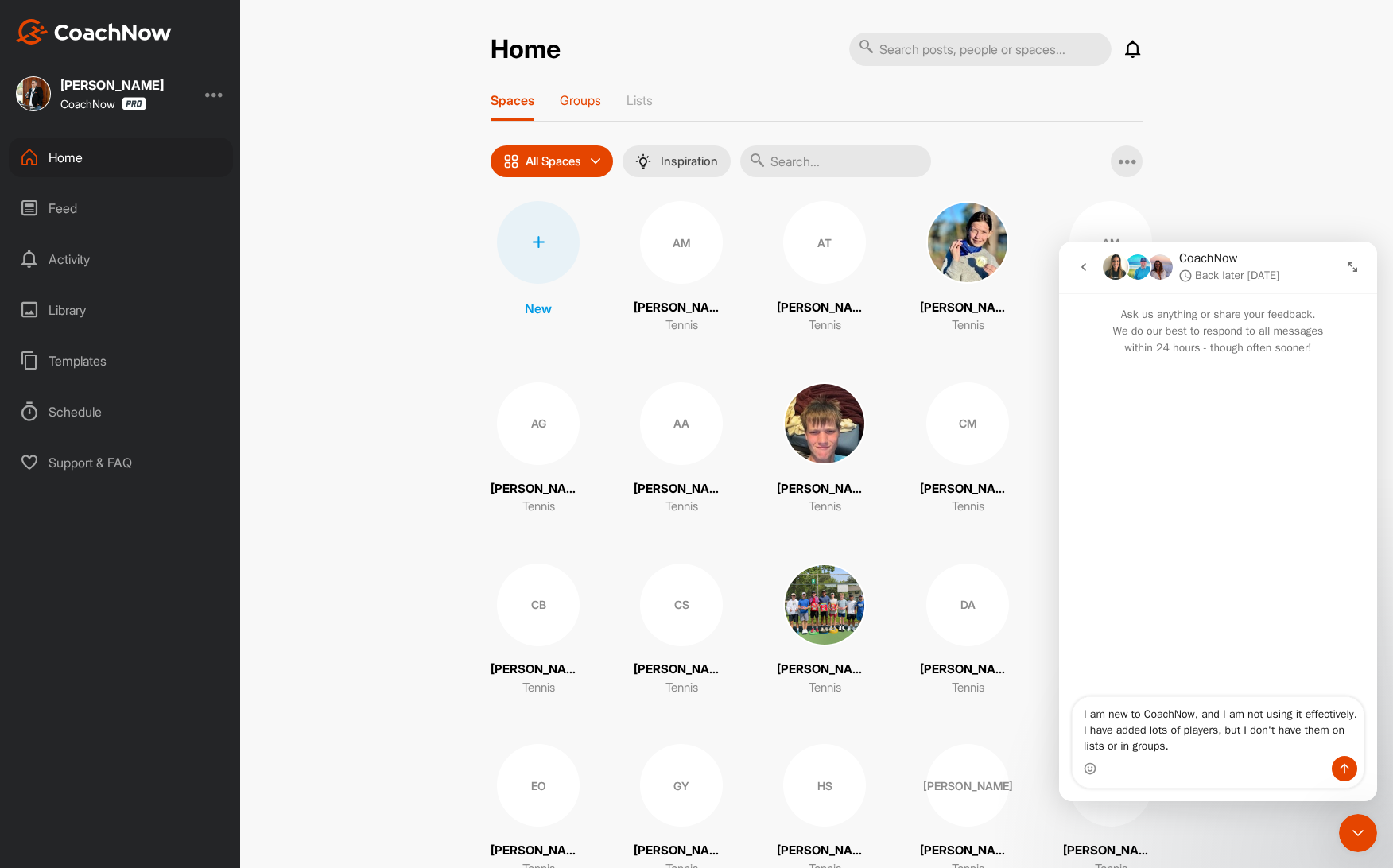 click on "Groups" at bounding box center [580, 100] 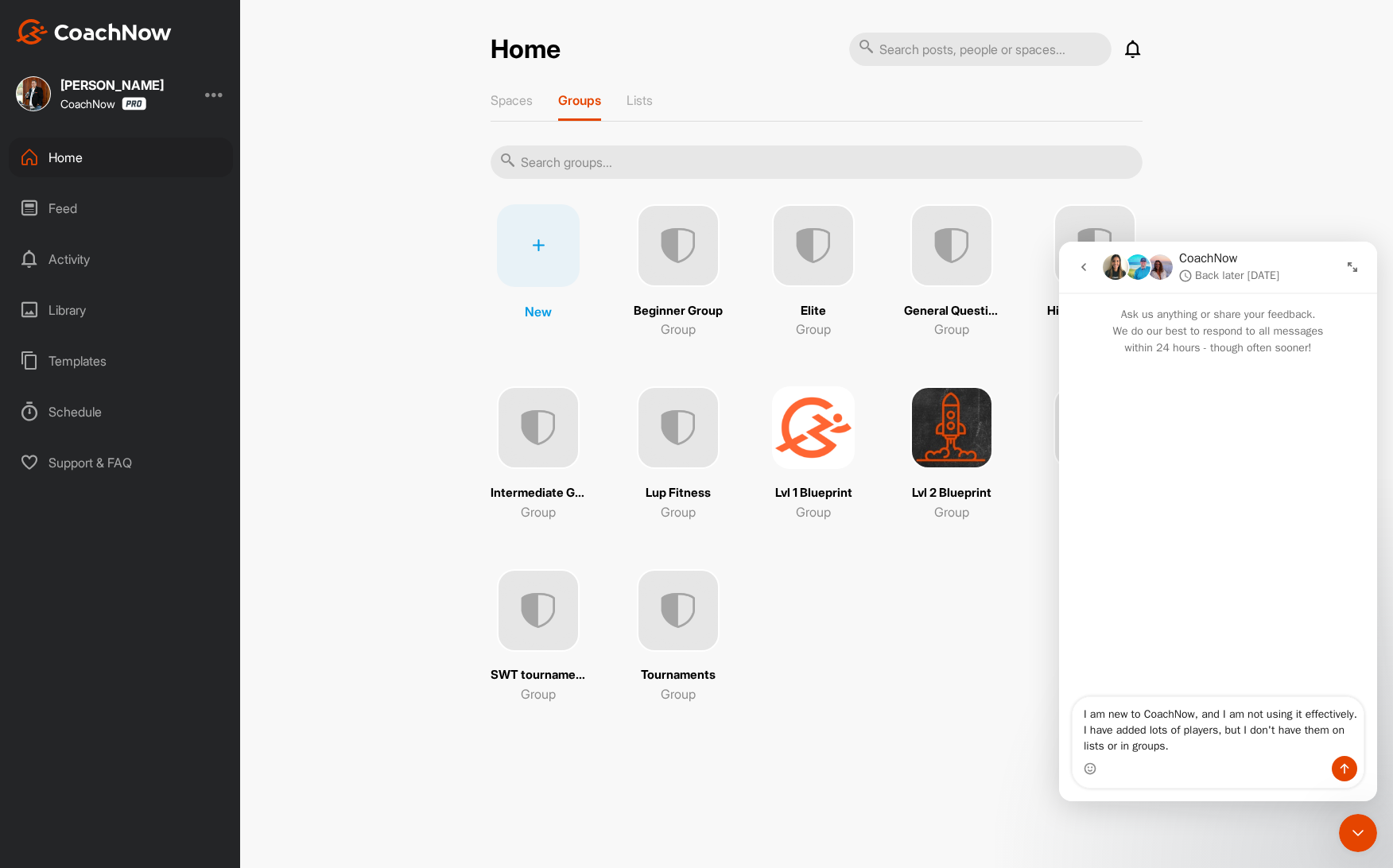 click at bounding box center [538, 428] 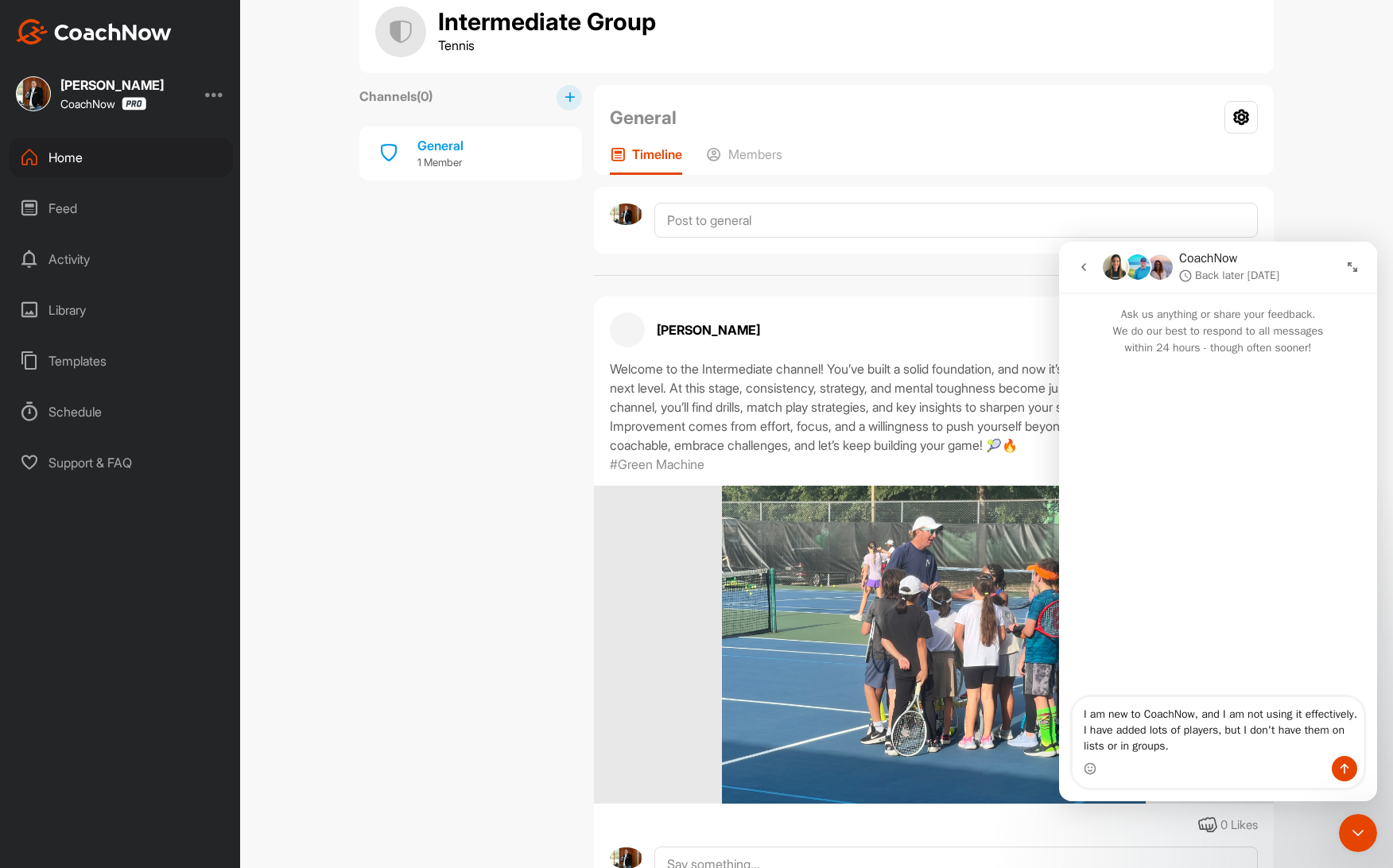 scroll, scrollTop: 0, scrollLeft: 0, axis: both 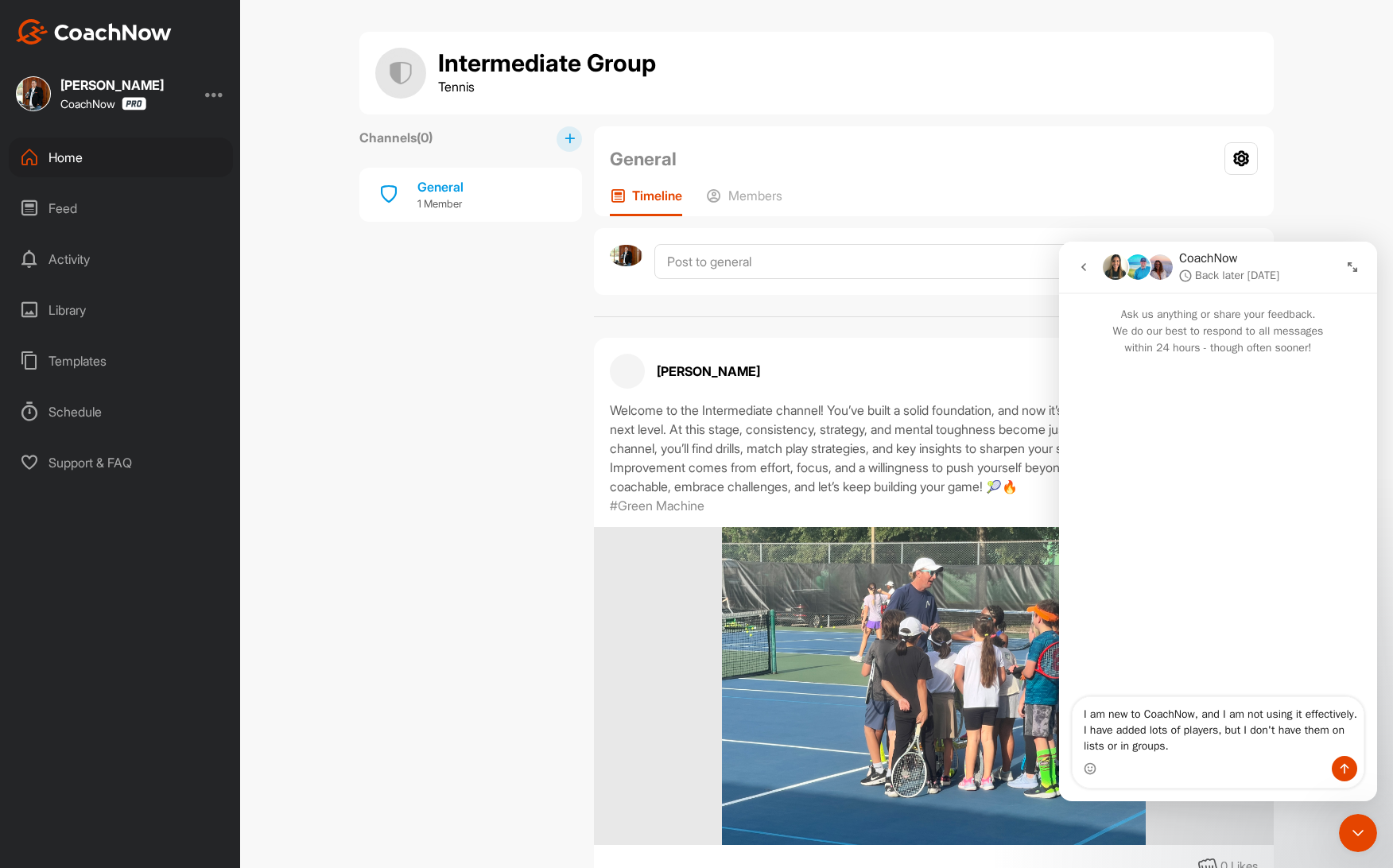 click on "[PERSON_NAME]   [DATE] Move to ... Copy to ... Edit Edit Tags Pin to top Delete Welcome to the Intermediate channel! You’ve built a solid foundation, and now it’s time to take your game to the next level. At this stage, consistency, strategy, and mental toughness become just as important as technique. In this channel, you’ll find drills, match play strategies, and key insights to sharpen your skills and compete with confidence. Improvement comes from effort, focus, and a willingness to push yourself beyond your comfort zone. Stay coachable, embrace challenges, and let’s keep building your game! 🎾🔥 #Green Machine 0 Likes" at bounding box center (933, 638) 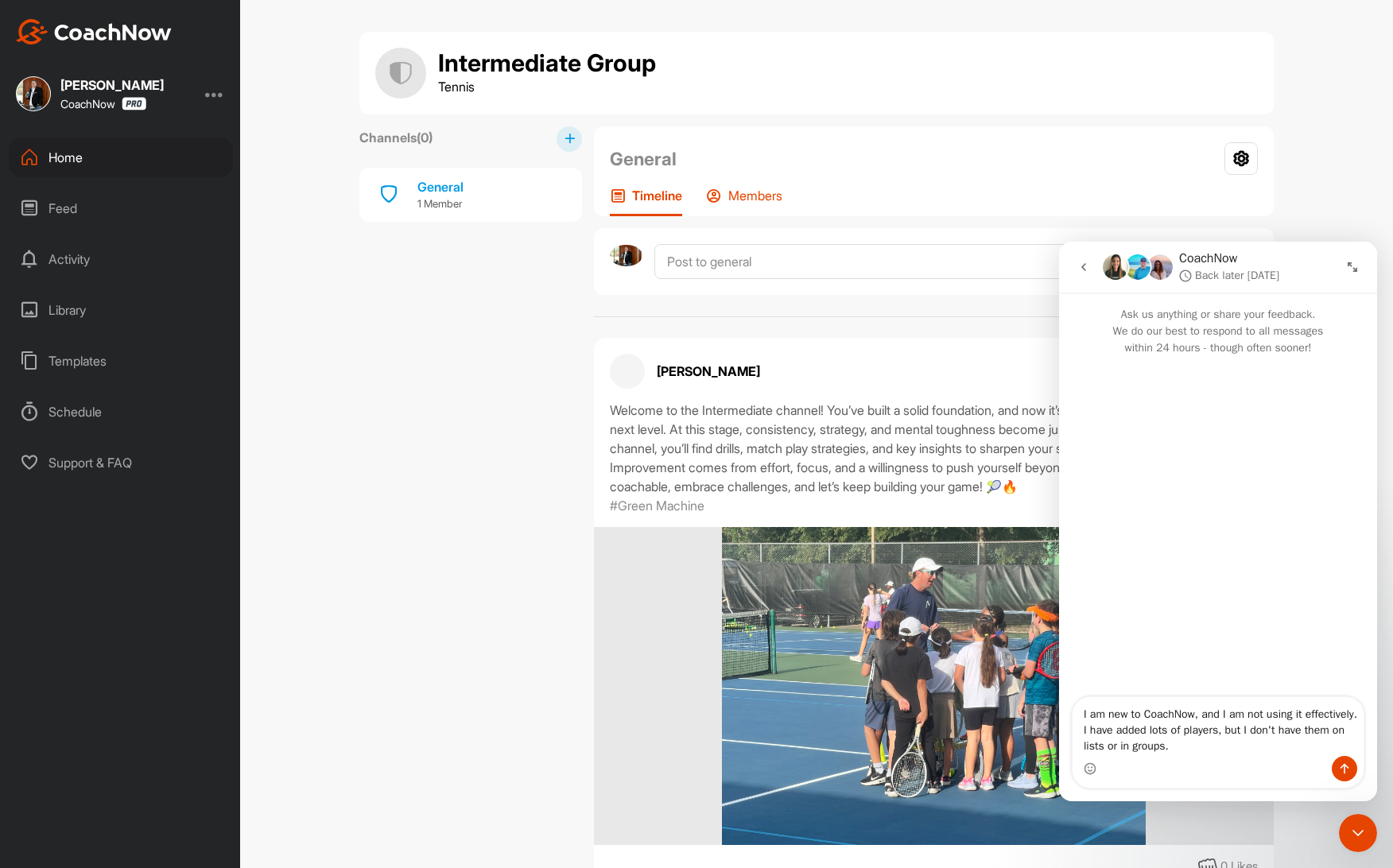 click on "Members" at bounding box center (755, 196) 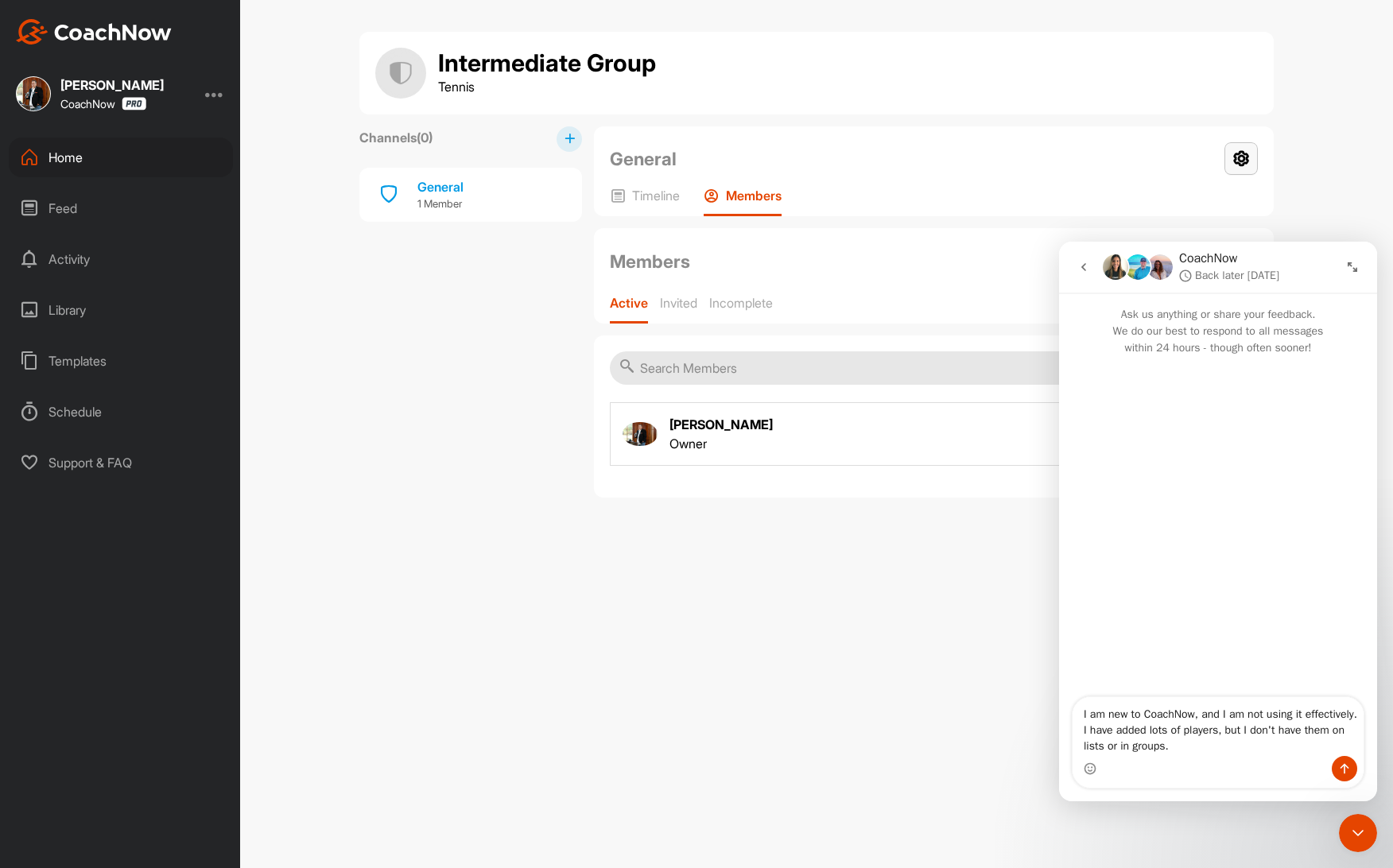 click at bounding box center (1241, 158) 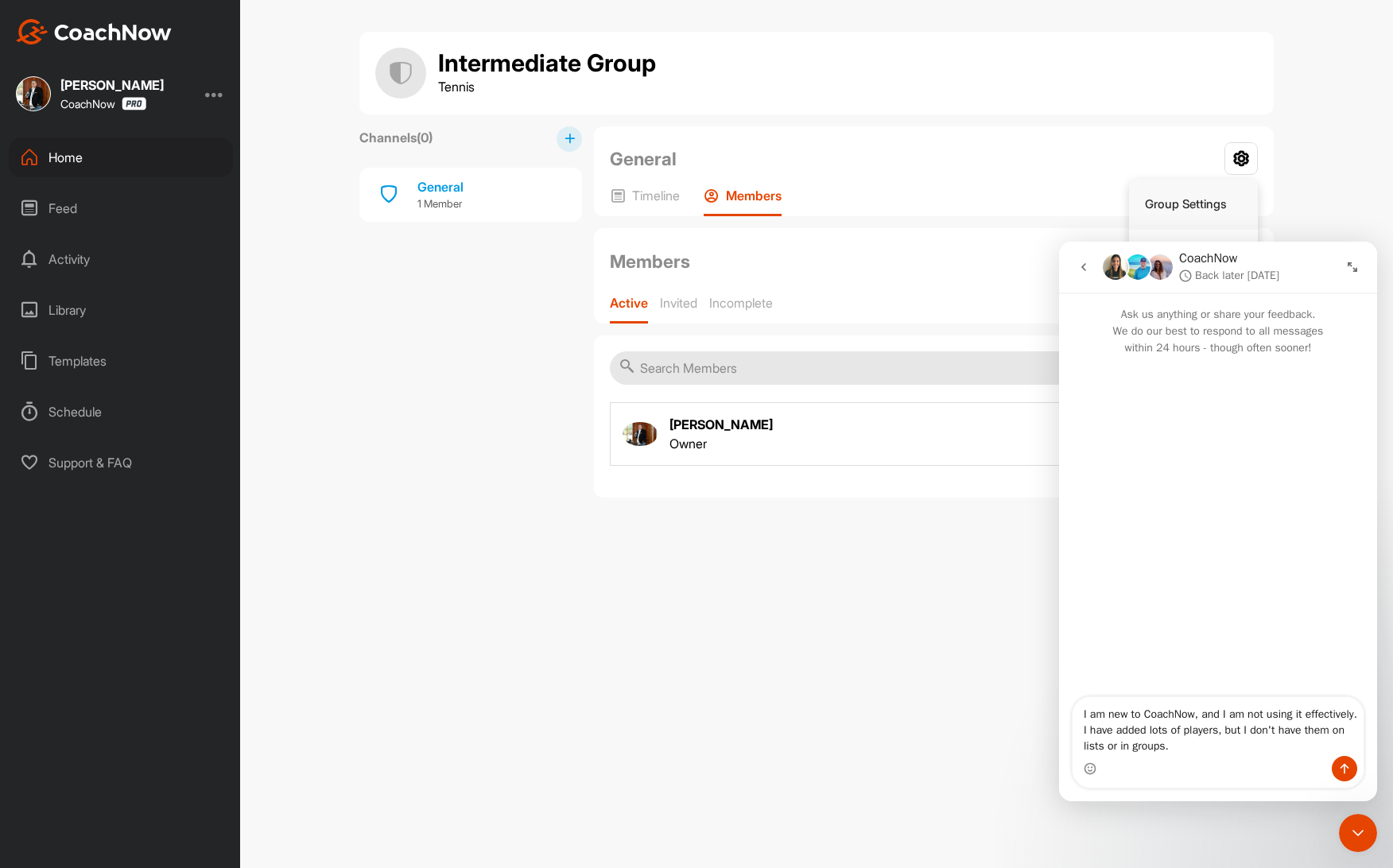 click on "Group Settings" at bounding box center [1193, 204] 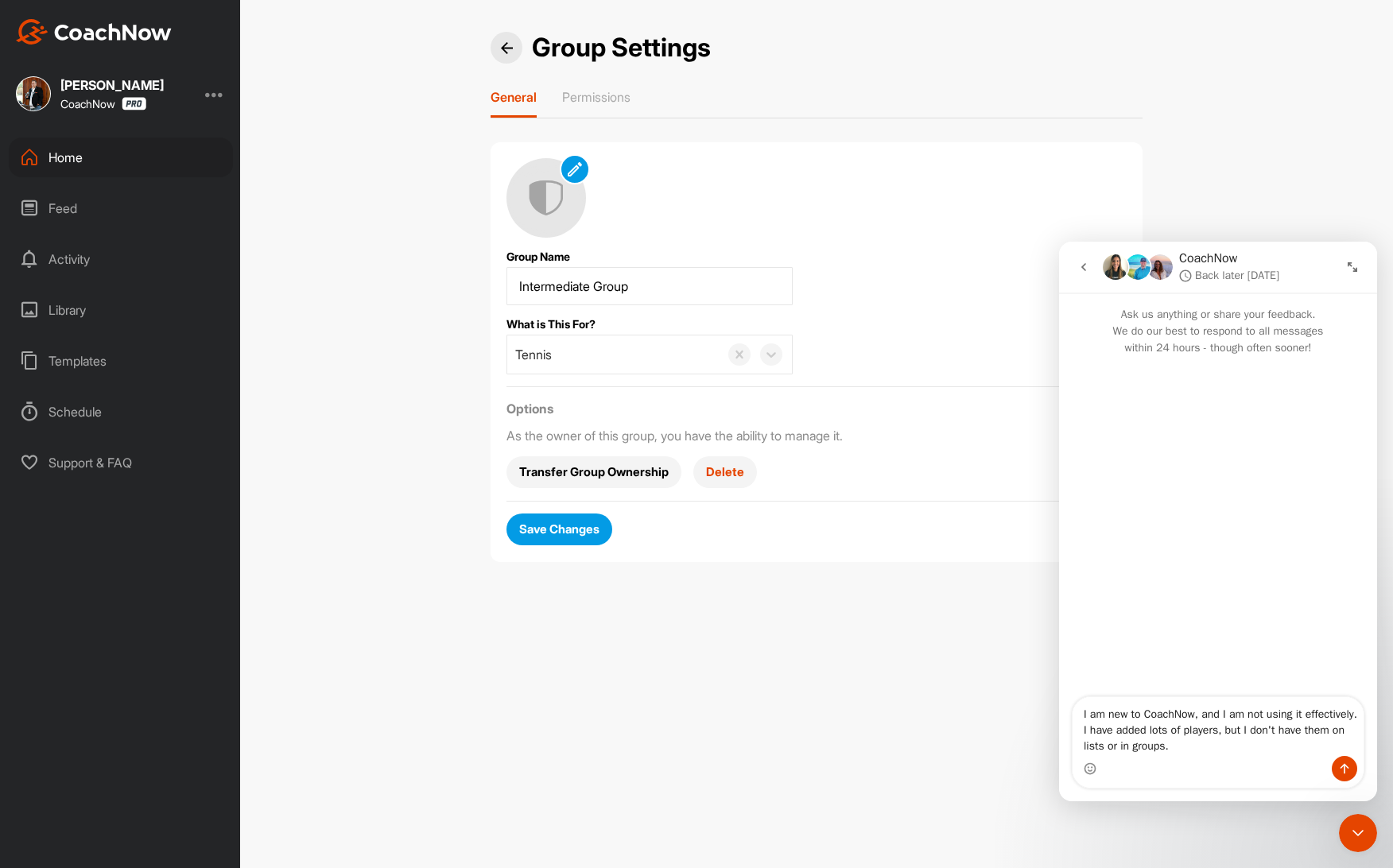 click on "Delete" at bounding box center (725, 471) 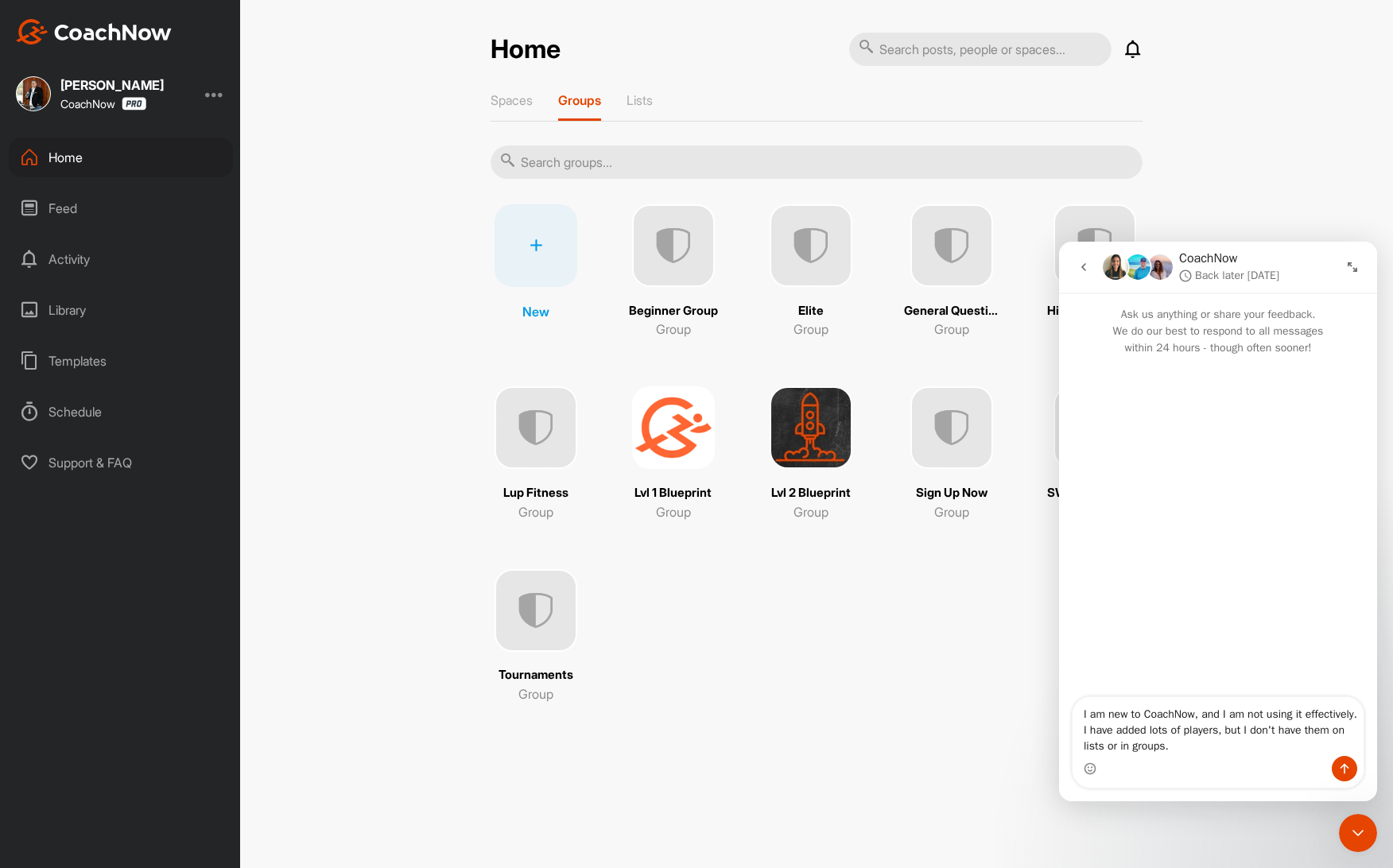 click at bounding box center (811, 246) 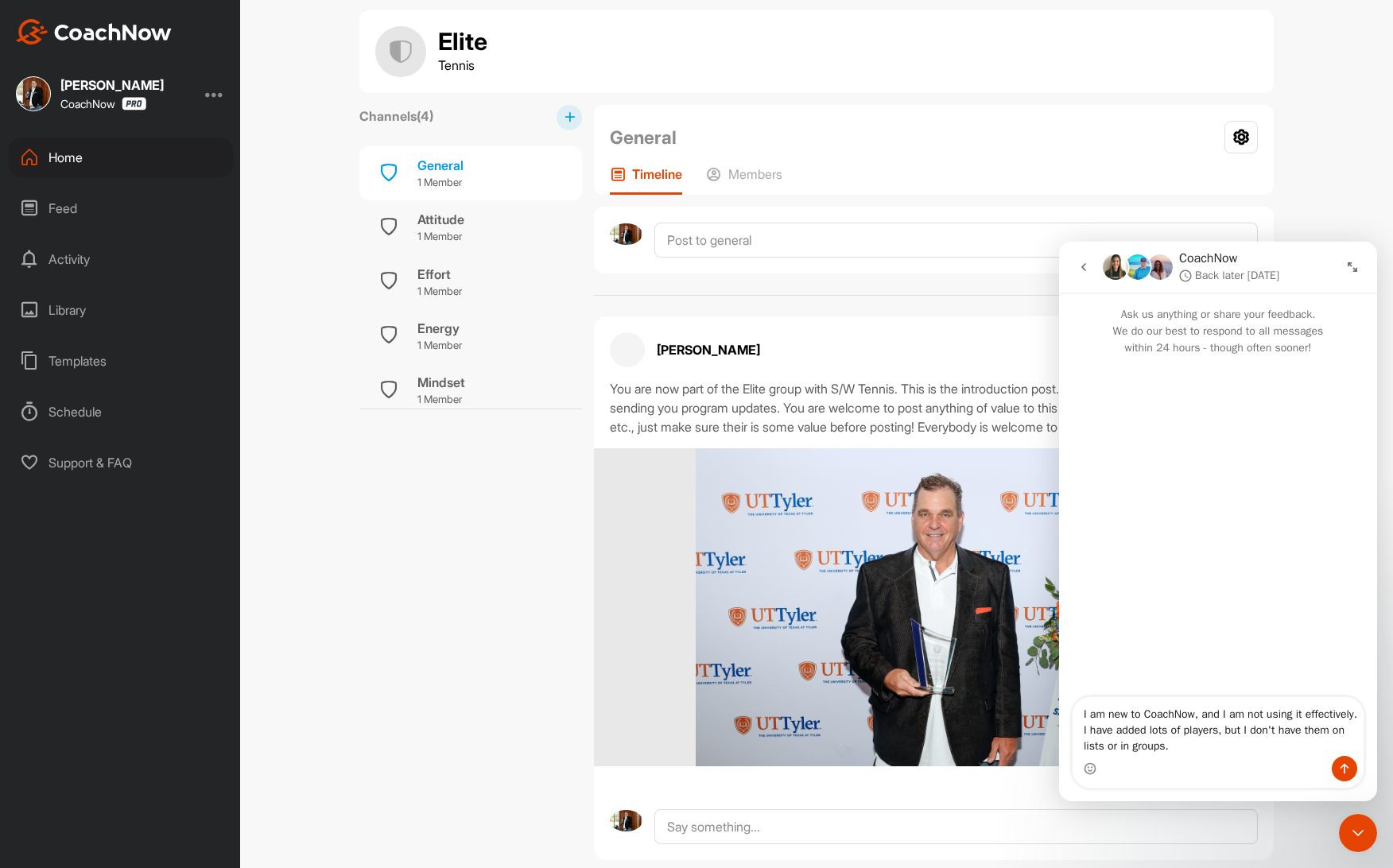 scroll, scrollTop: 0, scrollLeft: 0, axis: both 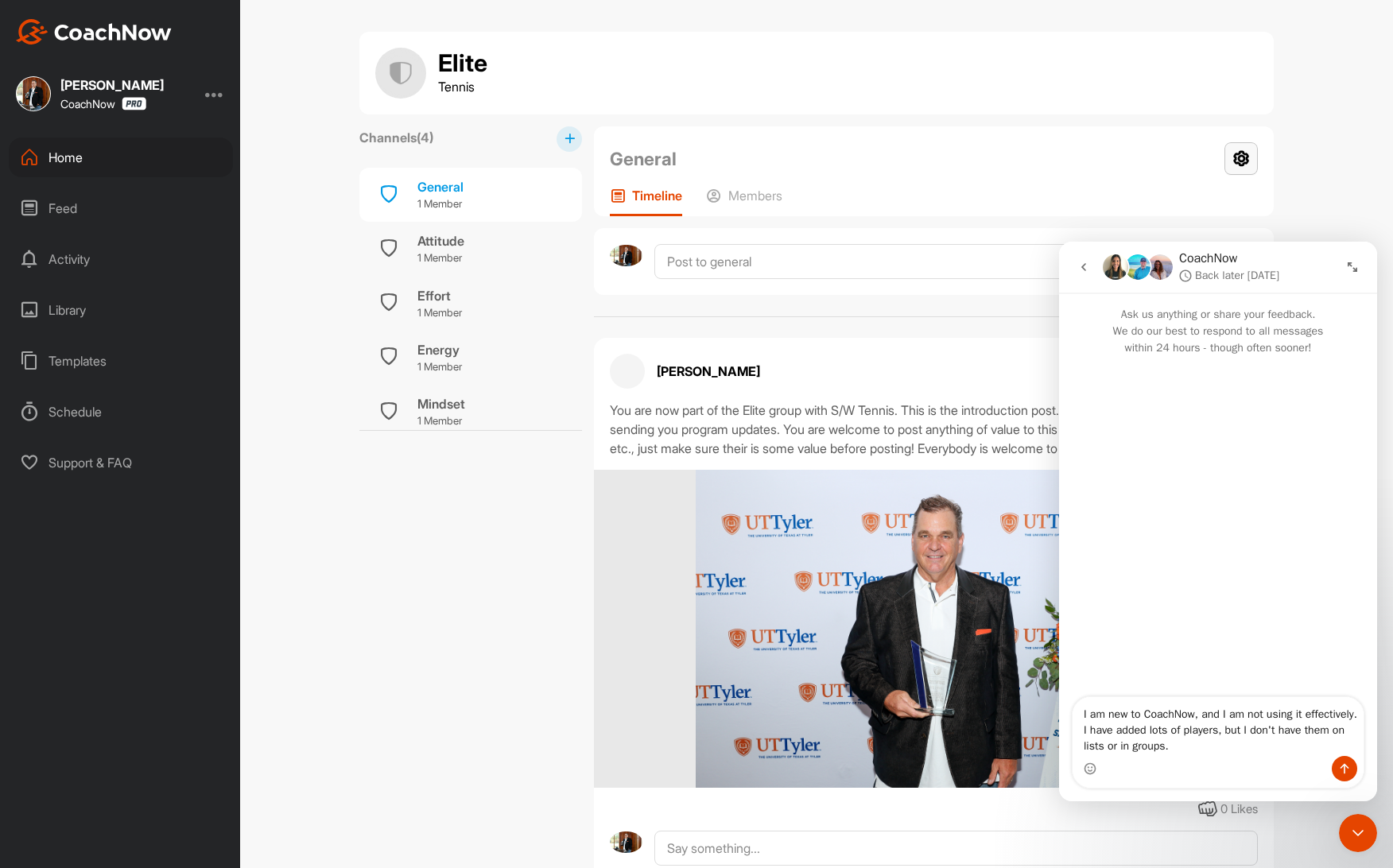 click at bounding box center [1241, 158] 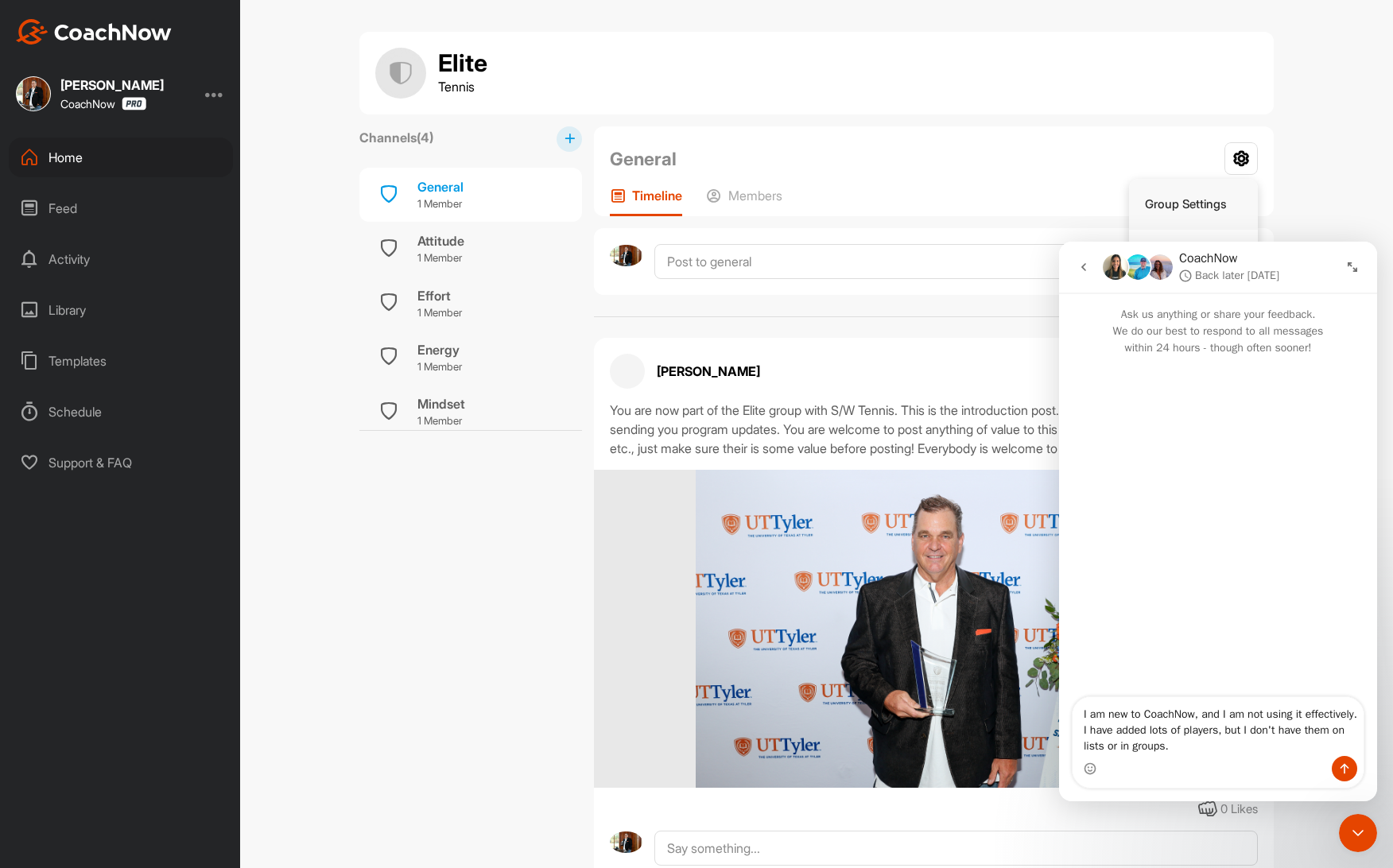 click on "Group Settings" at bounding box center (1193, 204) 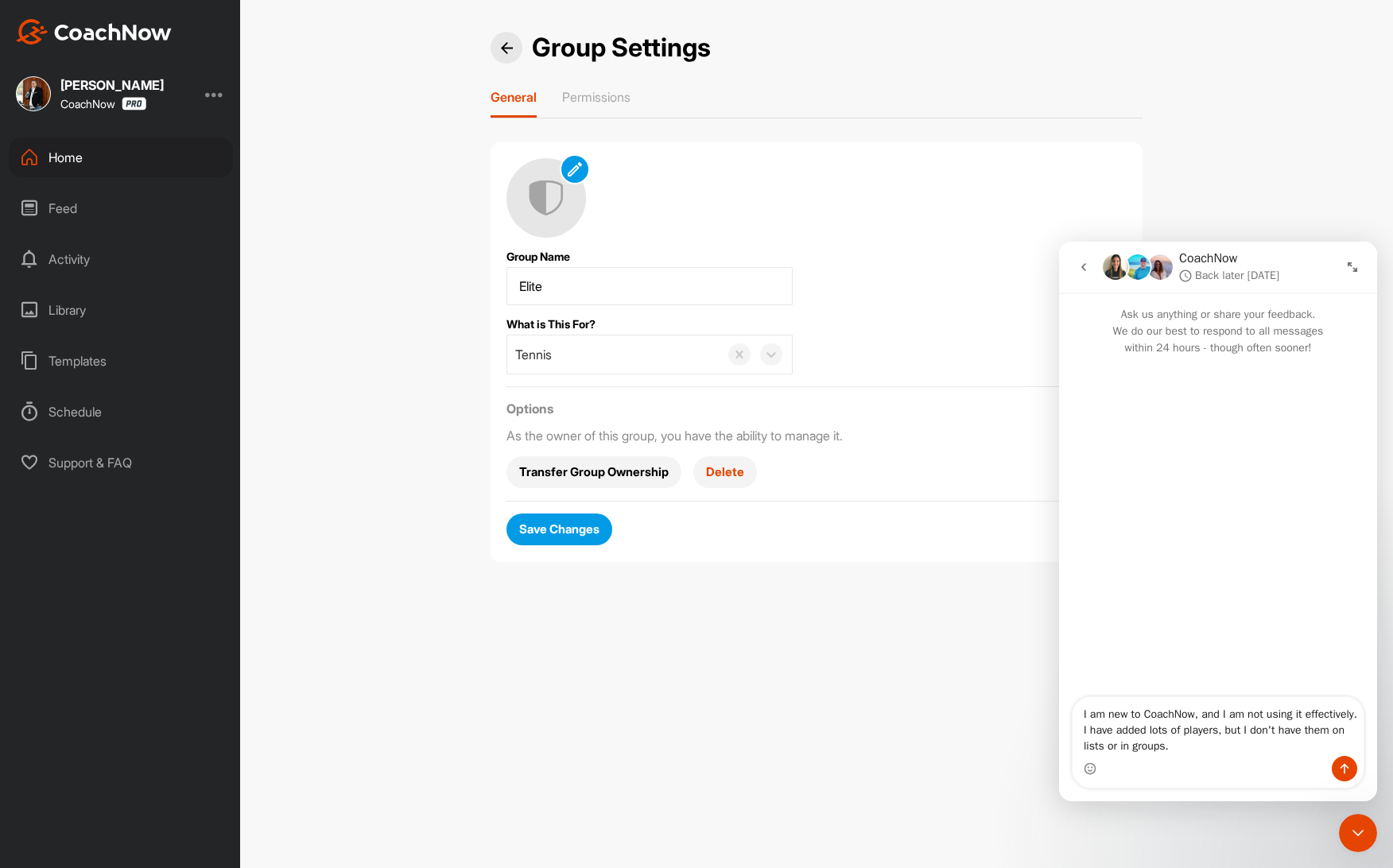 click on "Delete" at bounding box center [725, 472] 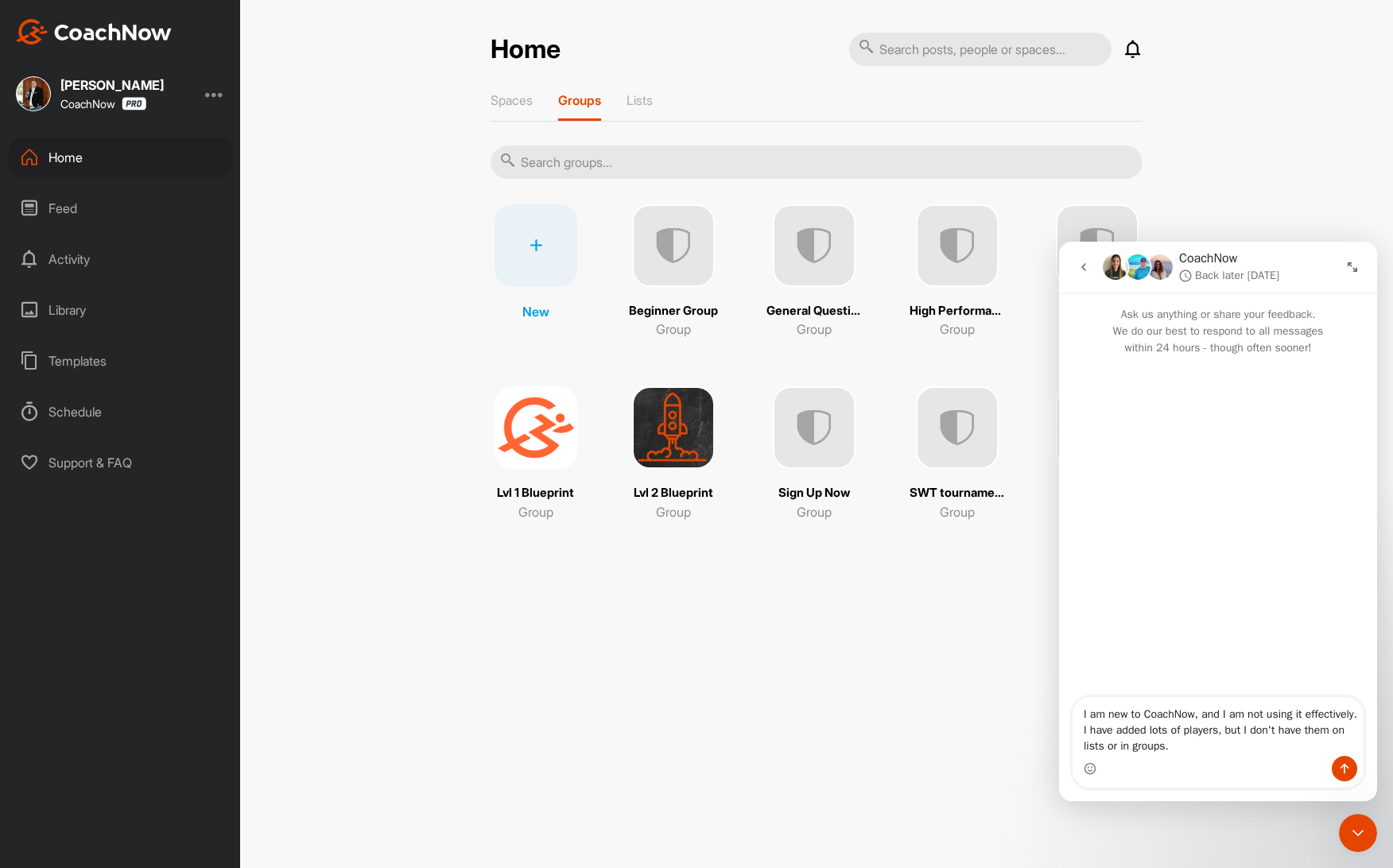 click at bounding box center [957, 246] 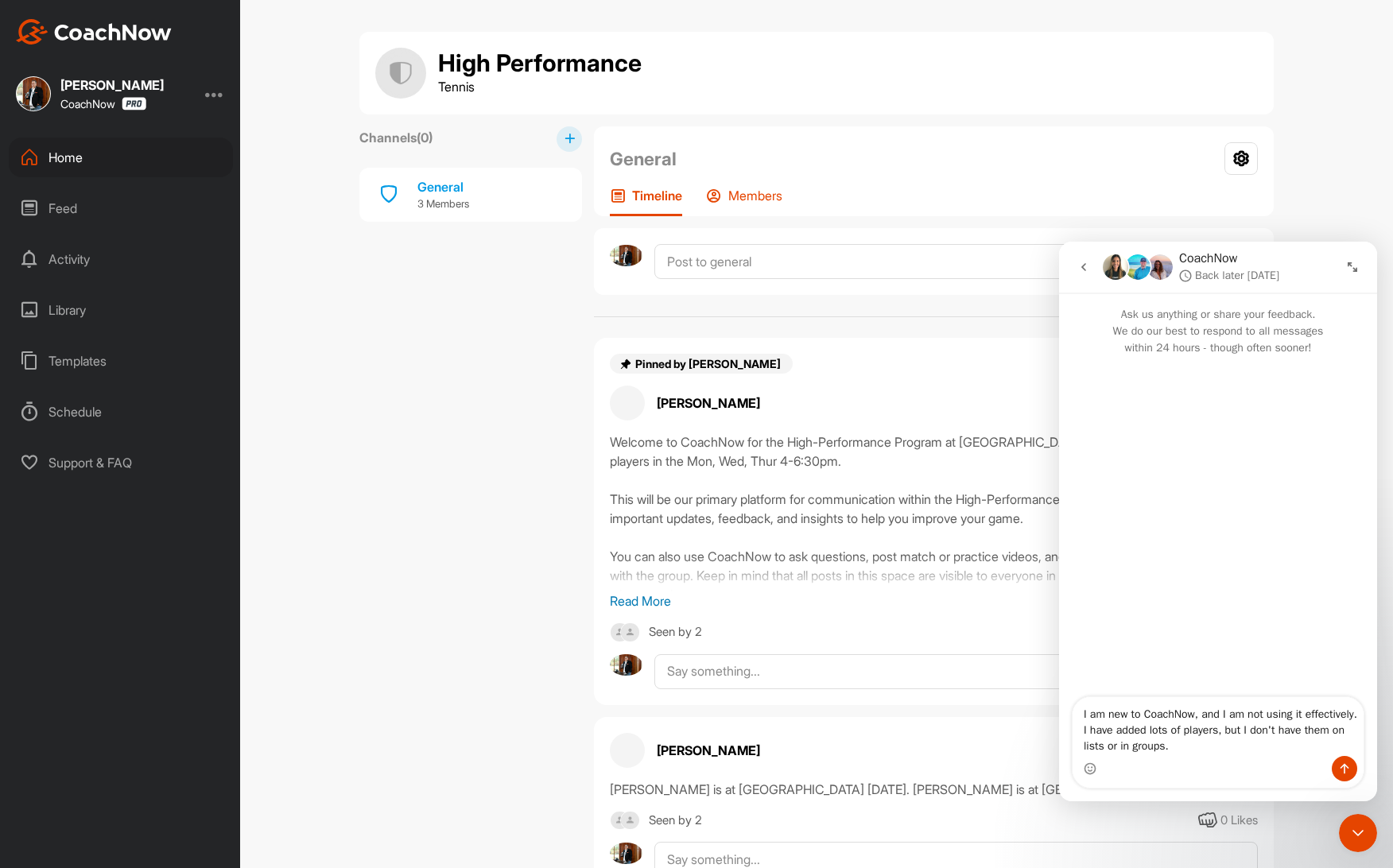 click on "Members" at bounding box center (755, 196) 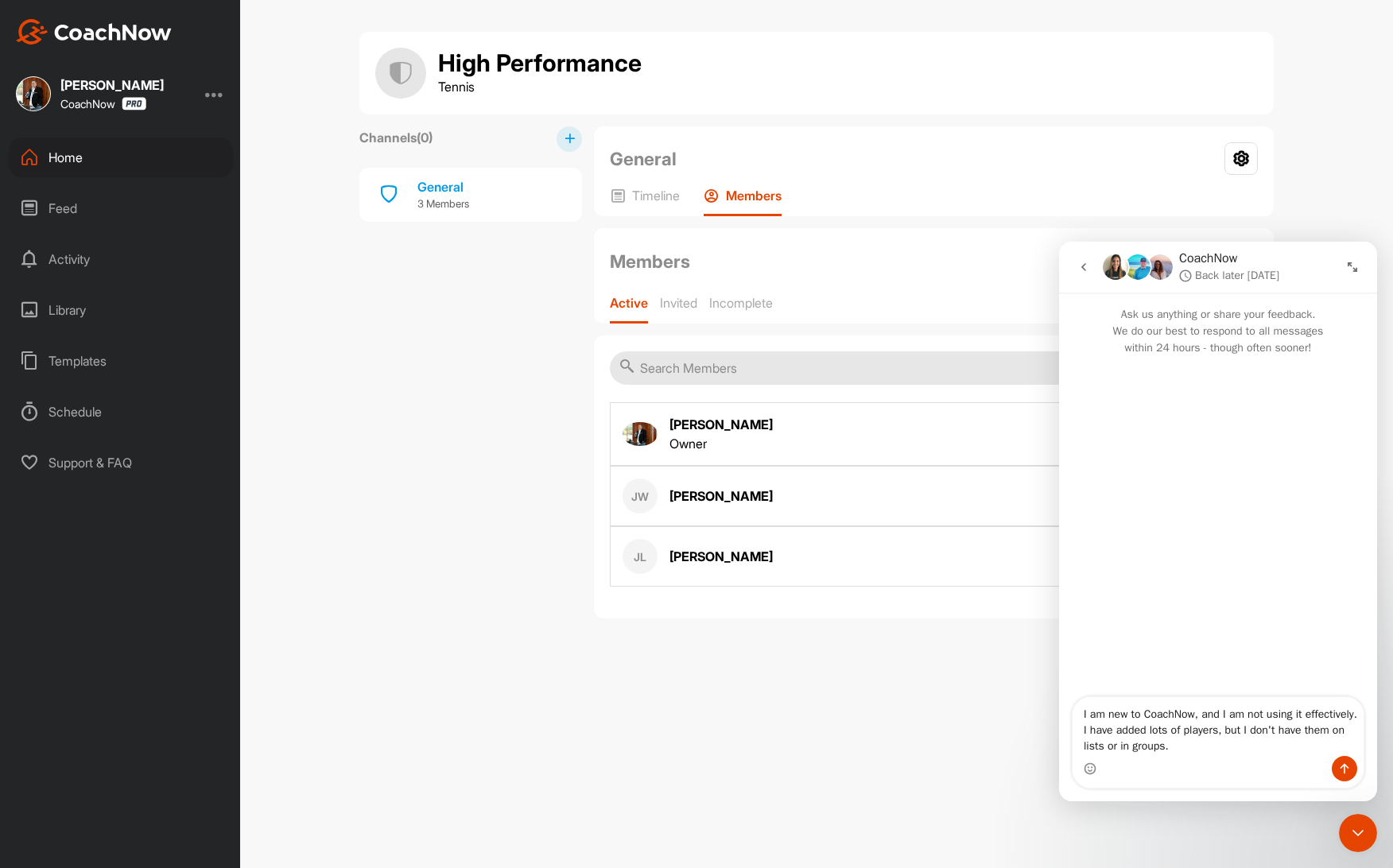 click 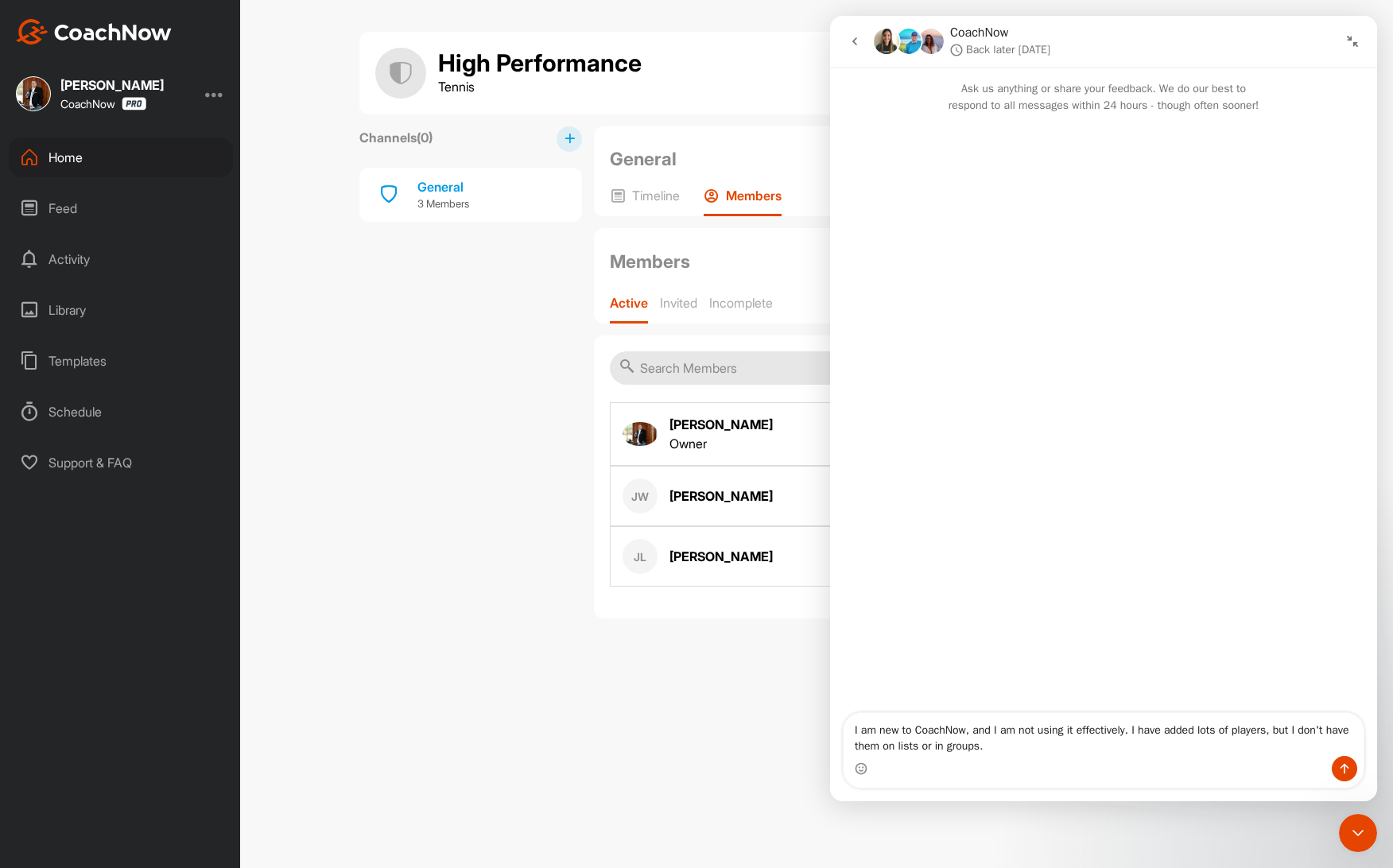 click 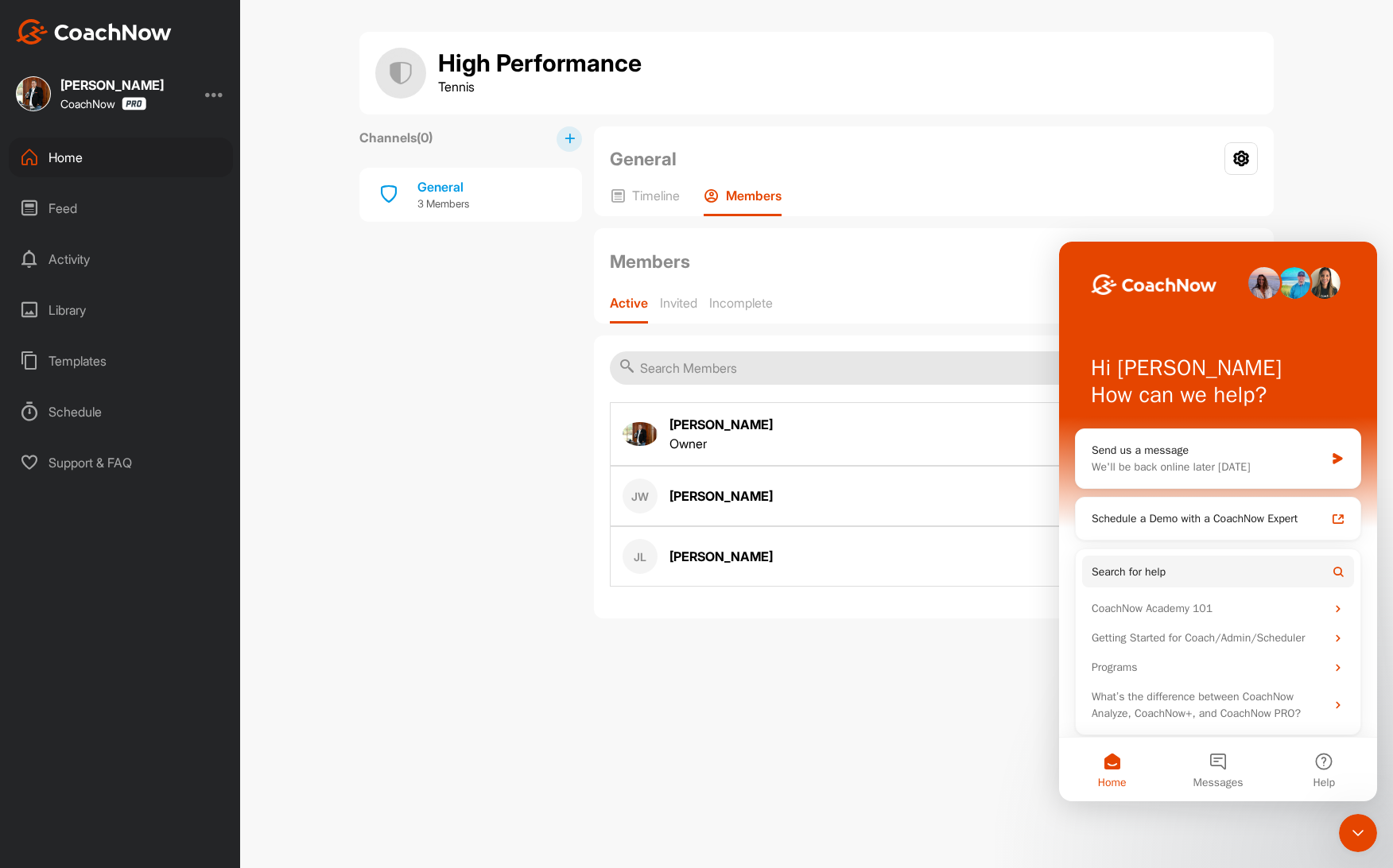 click on "General Group Settings Your Notifications Timeline Members" at bounding box center (933, 171) 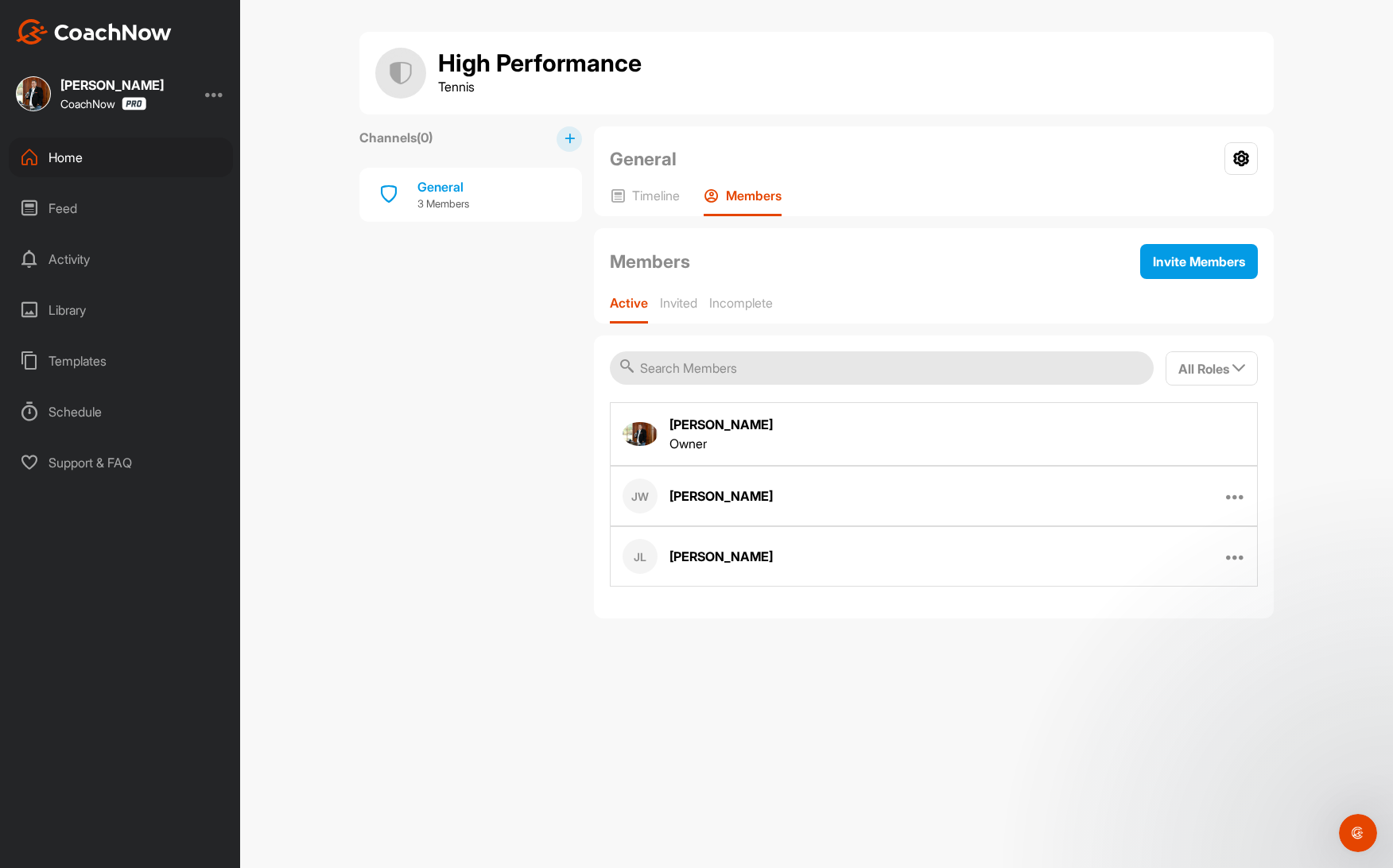 scroll, scrollTop: 0, scrollLeft: 0, axis: both 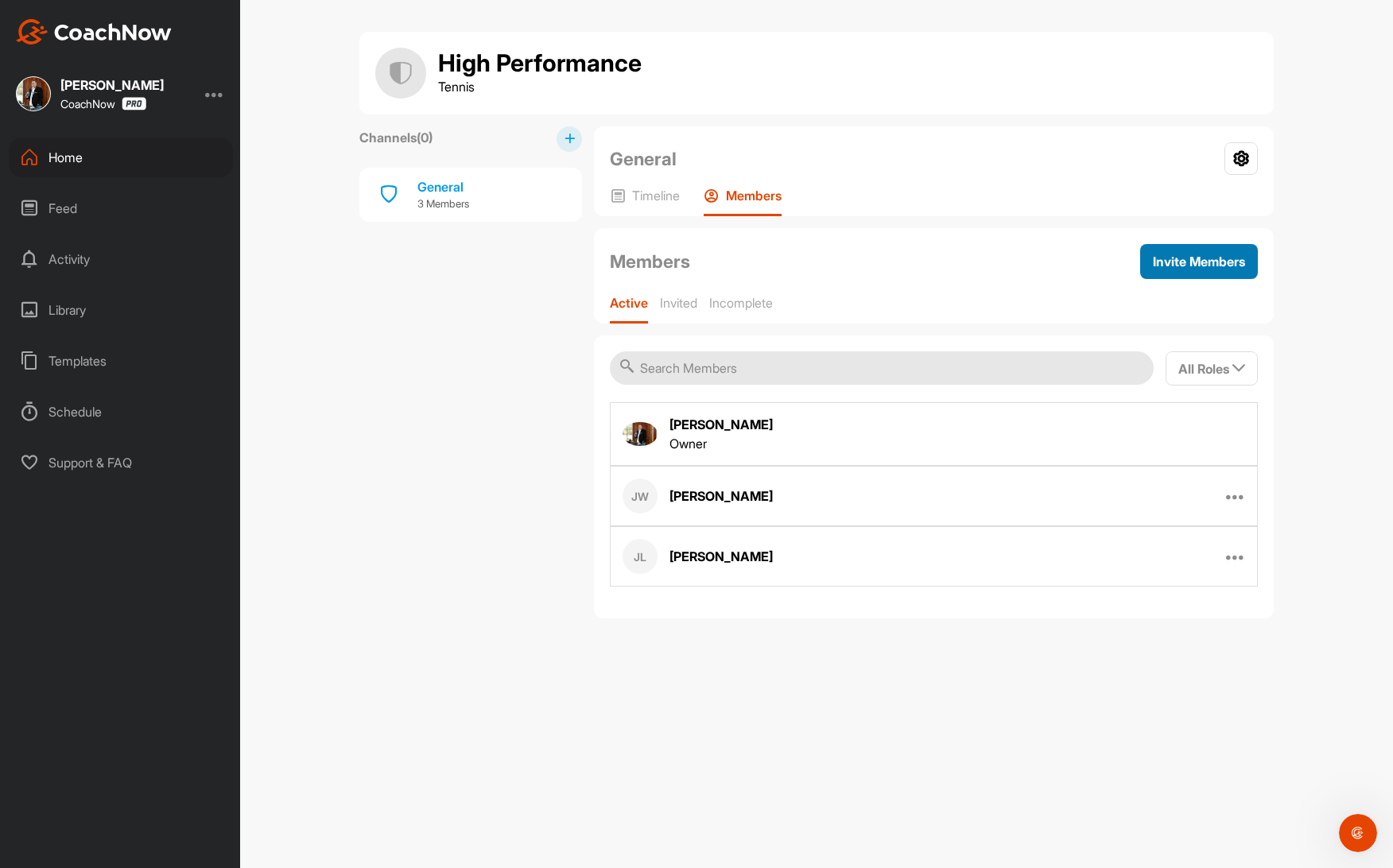 click on "Invite Members" at bounding box center (1199, 262) 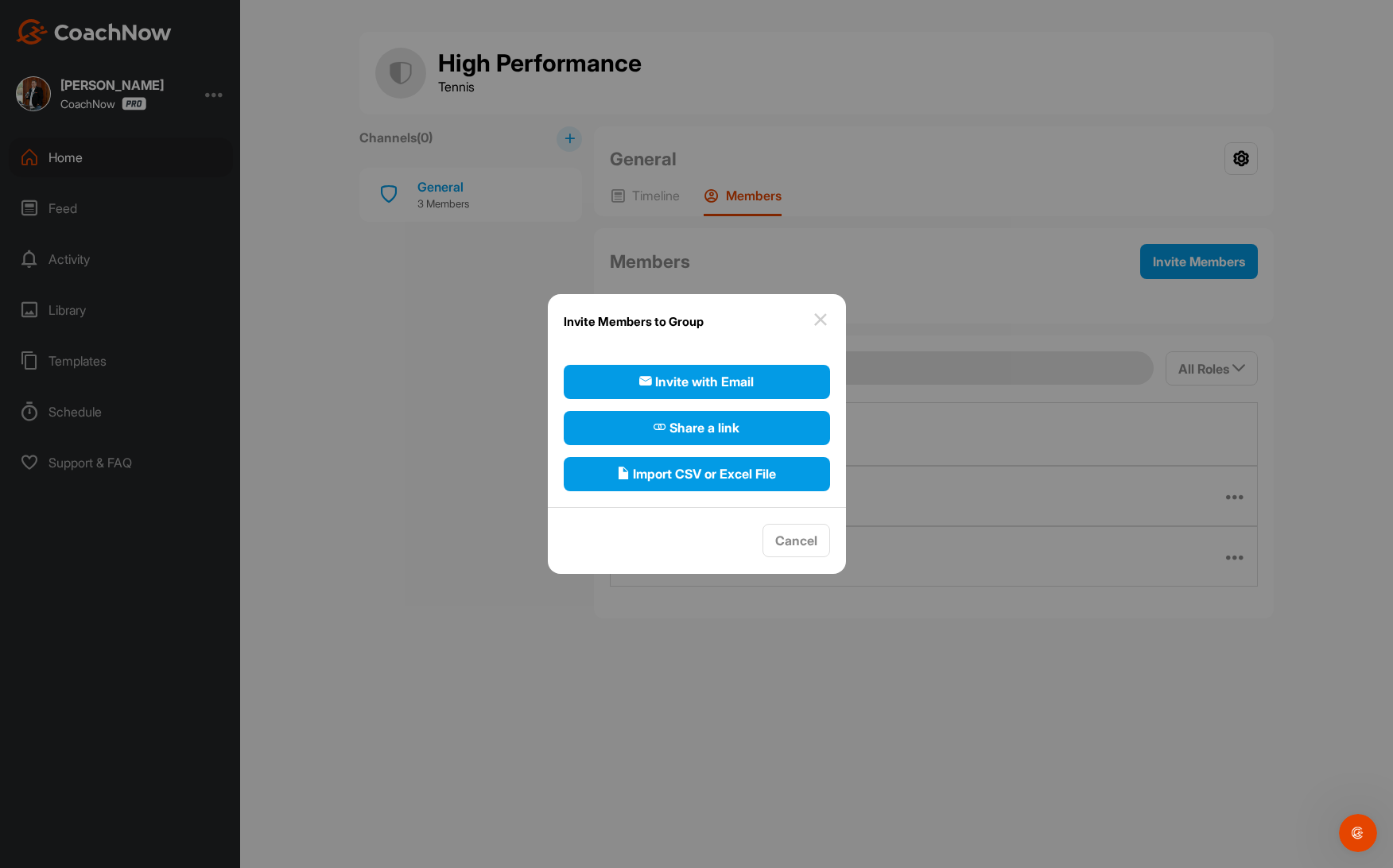 click at bounding box center [821, 320] 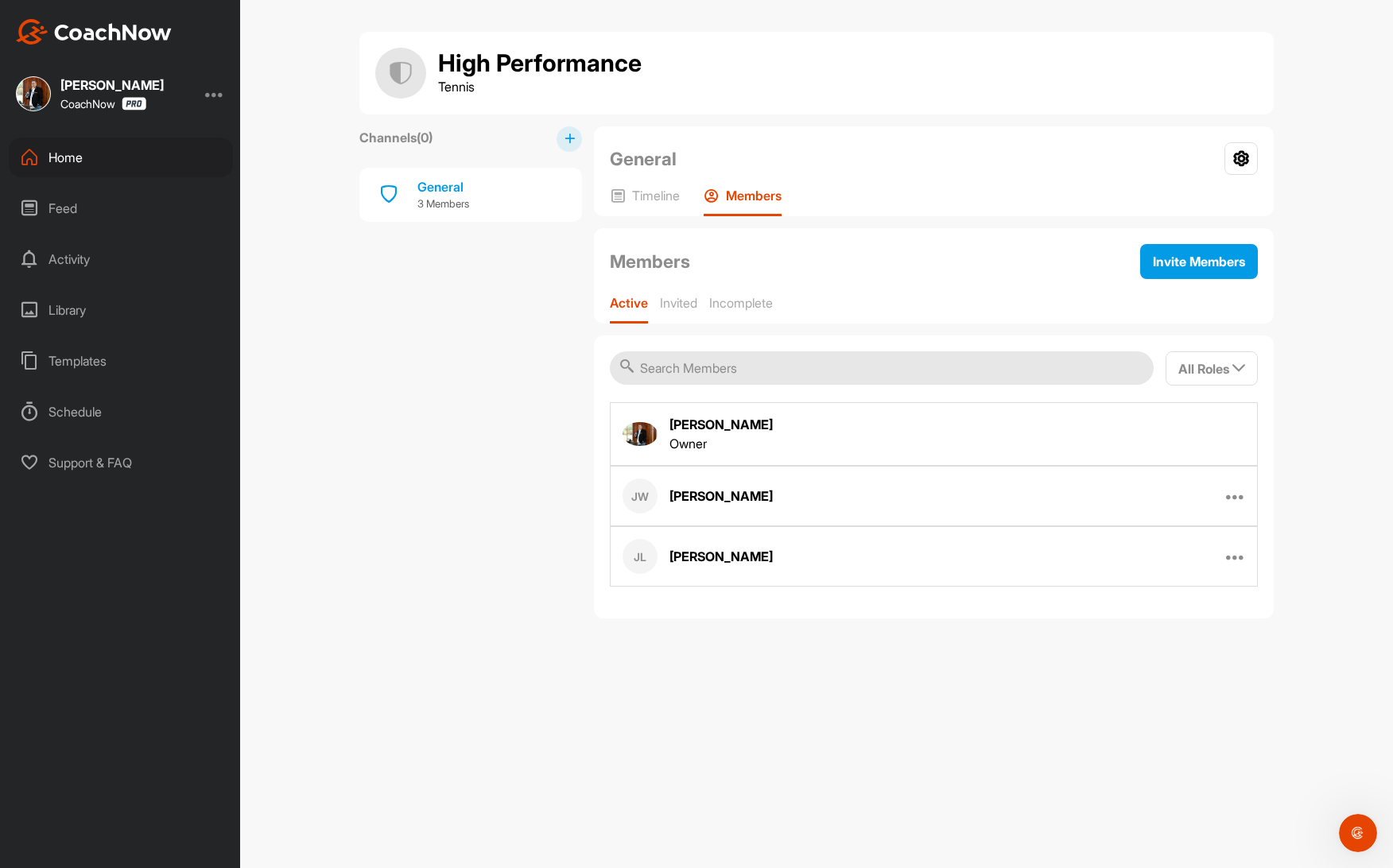 click 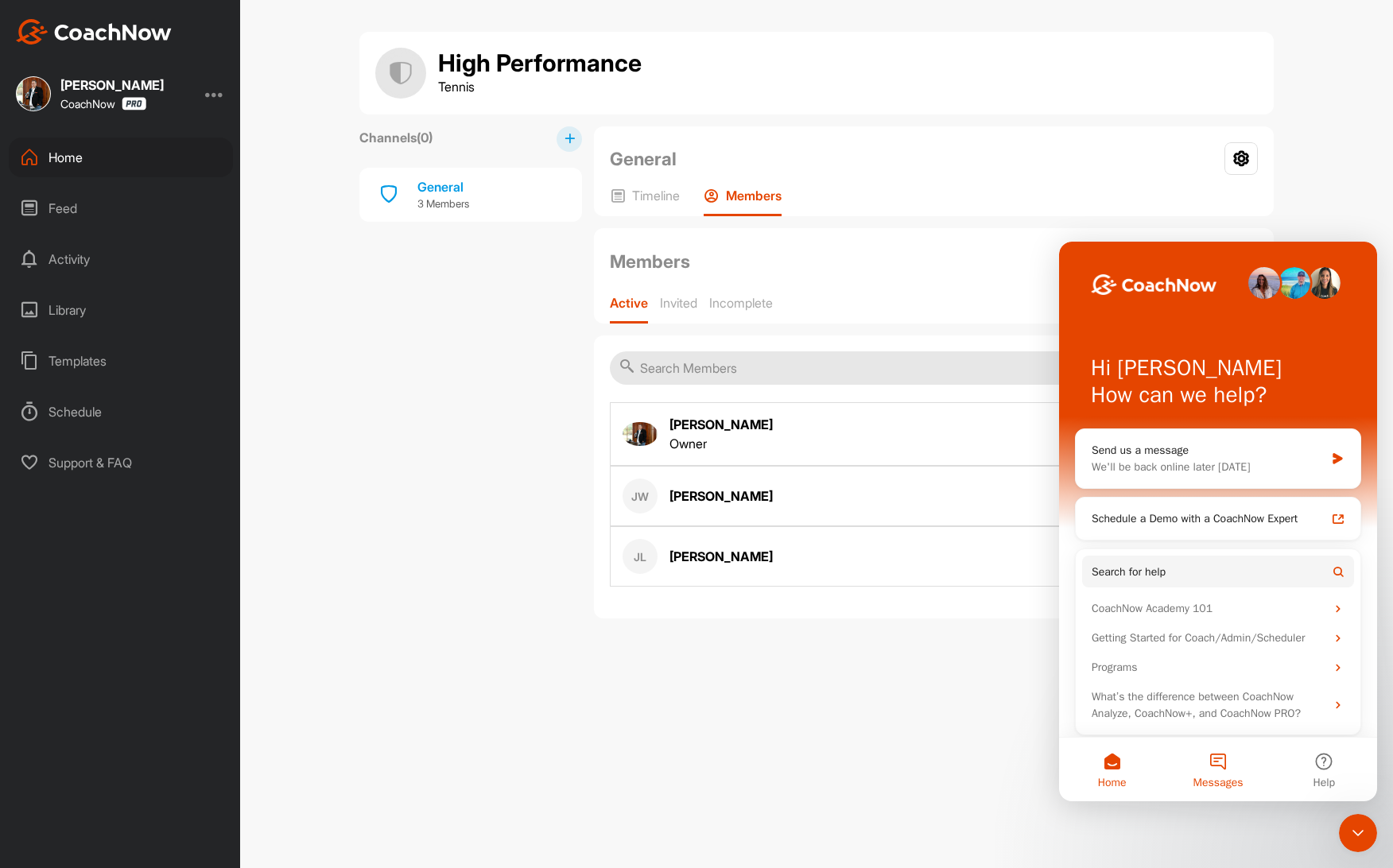click on "Messages" at bounding box center (1217, 769) 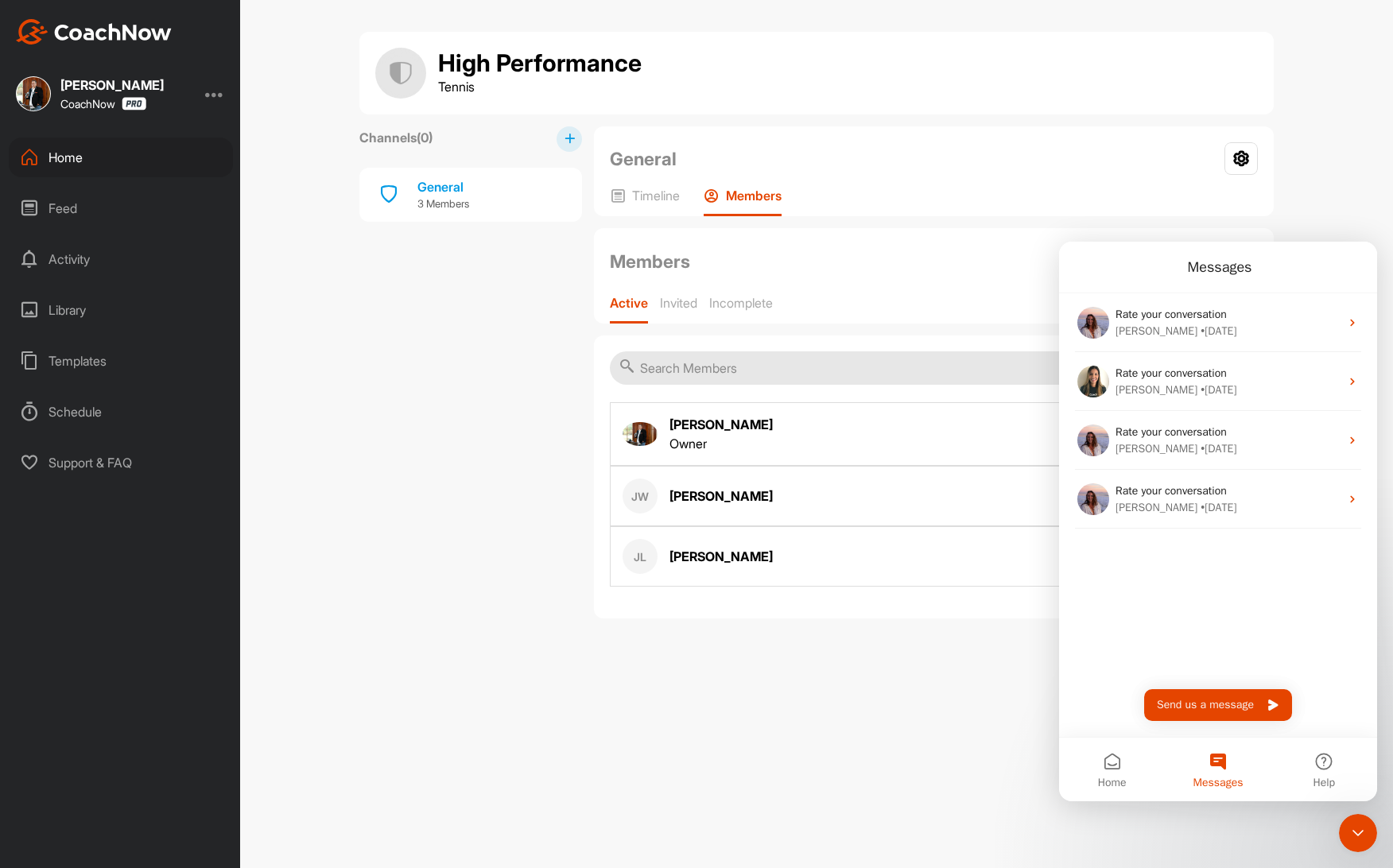 click on "Rate your conversation [PERSON_NAME] •  [DATE] Rate your conversation [PERSON_NAME] •  [DATE] Rate your conversation [PERSON_NAME] •  [DATE] Rate your conversation [PERSON_NAME] •  [DATE]" at bounding box center (1218, 515) 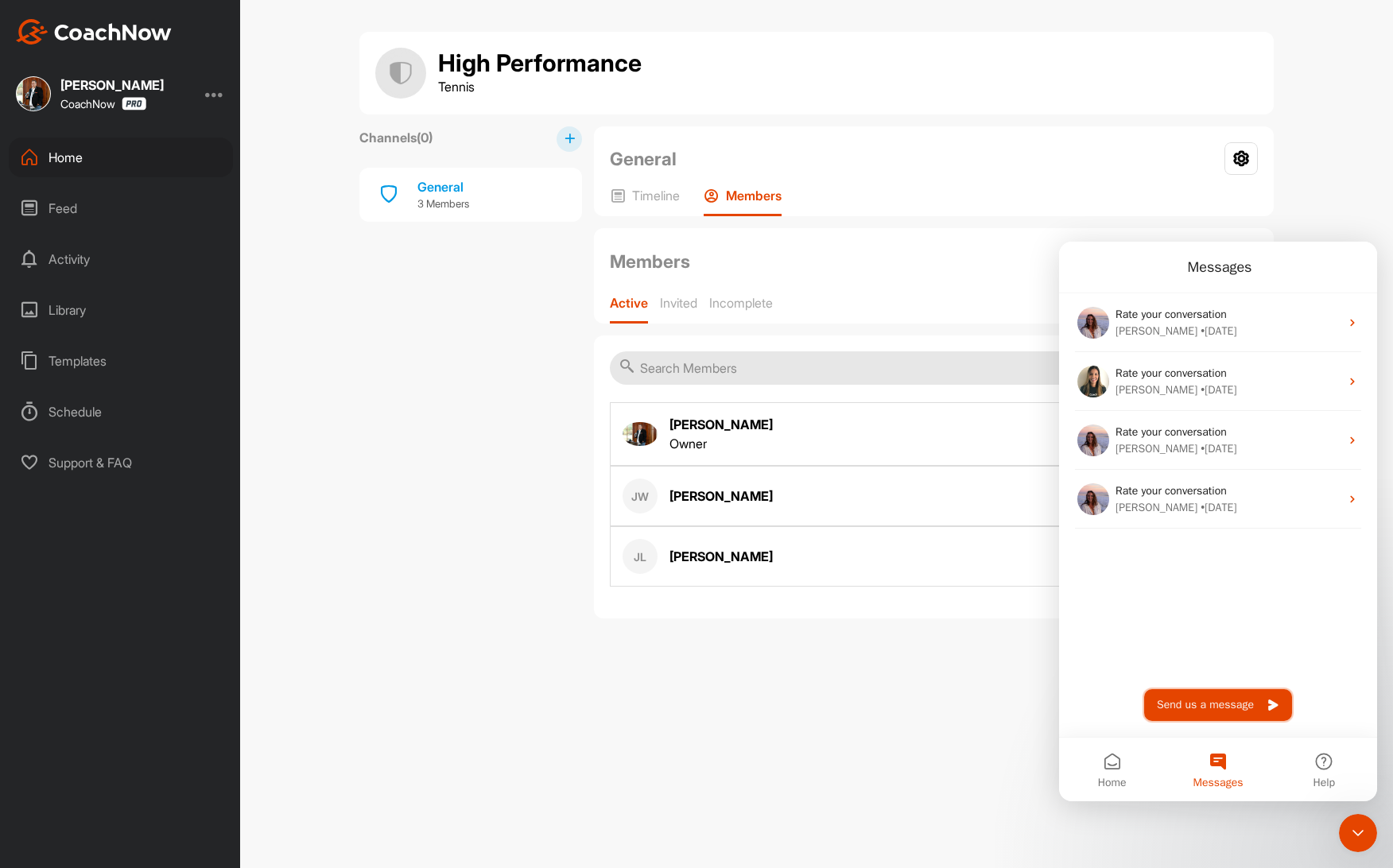 click on "Send us a message" at bounding box center [1218, 705] 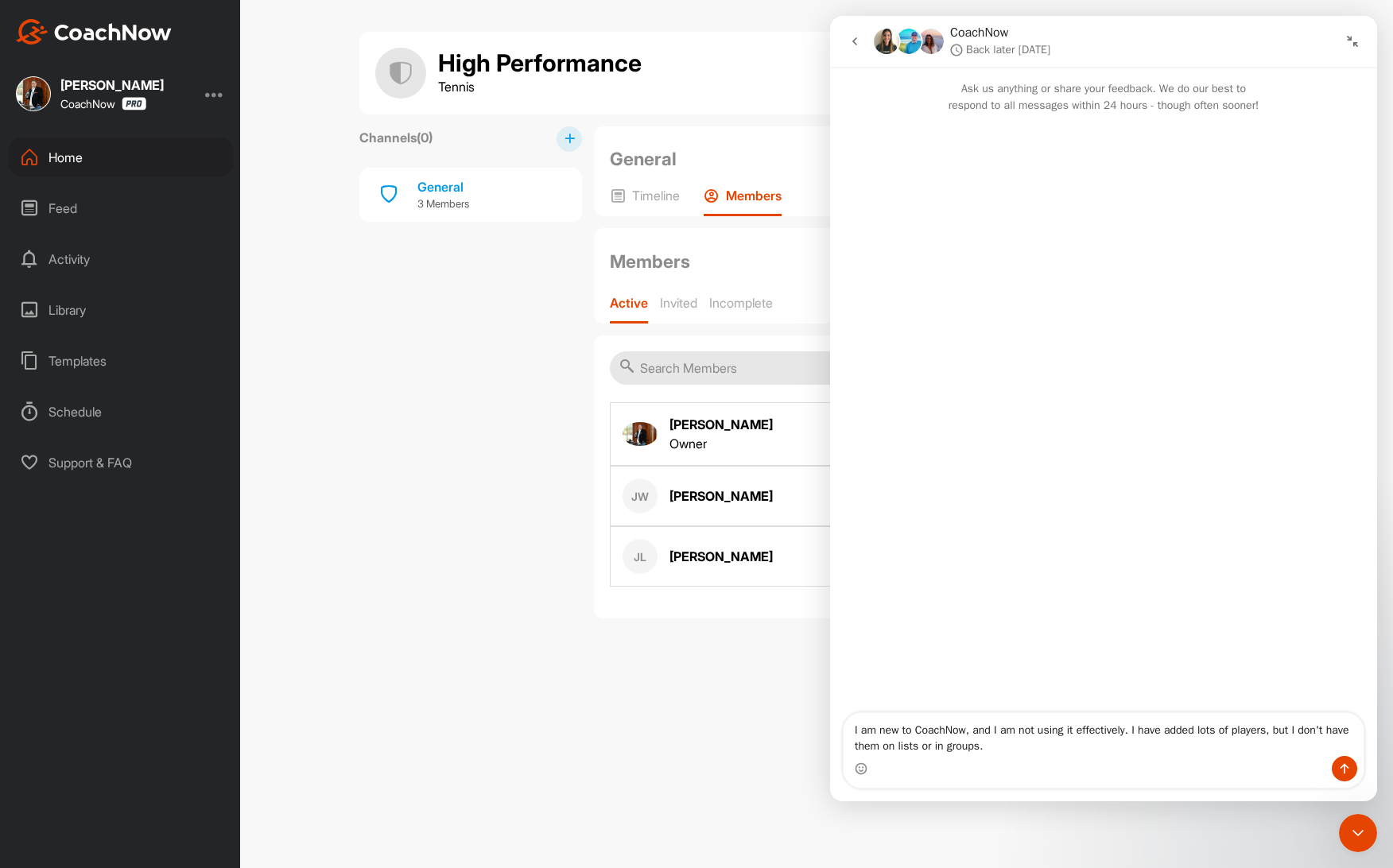 drag, startPoint x: 848, startPoint y: 734, endPoint x: 1045, endPoint y: 755, distance: 198.11613 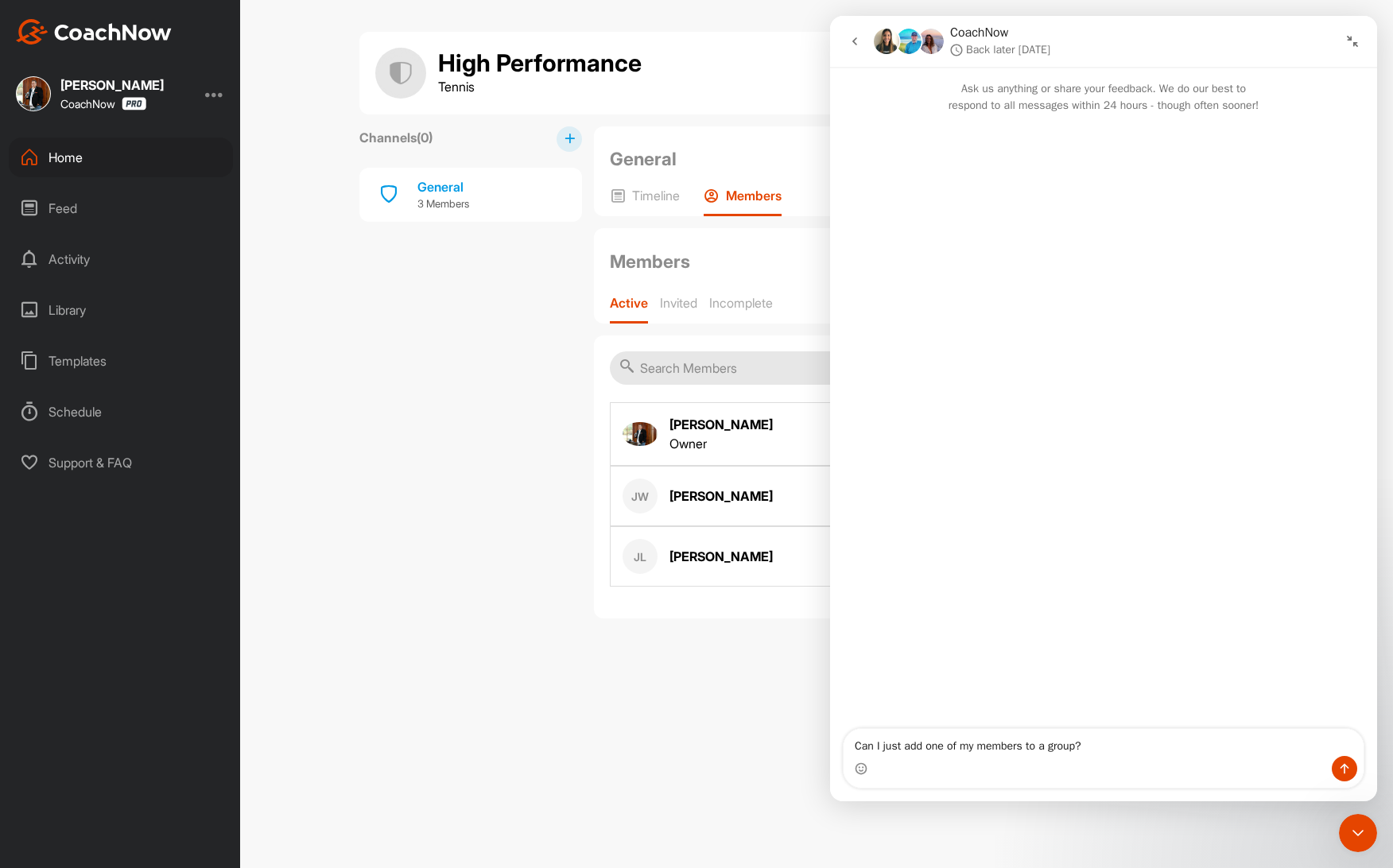 type on "Can I just add one of my members to a group? Or do I have to invite them?" 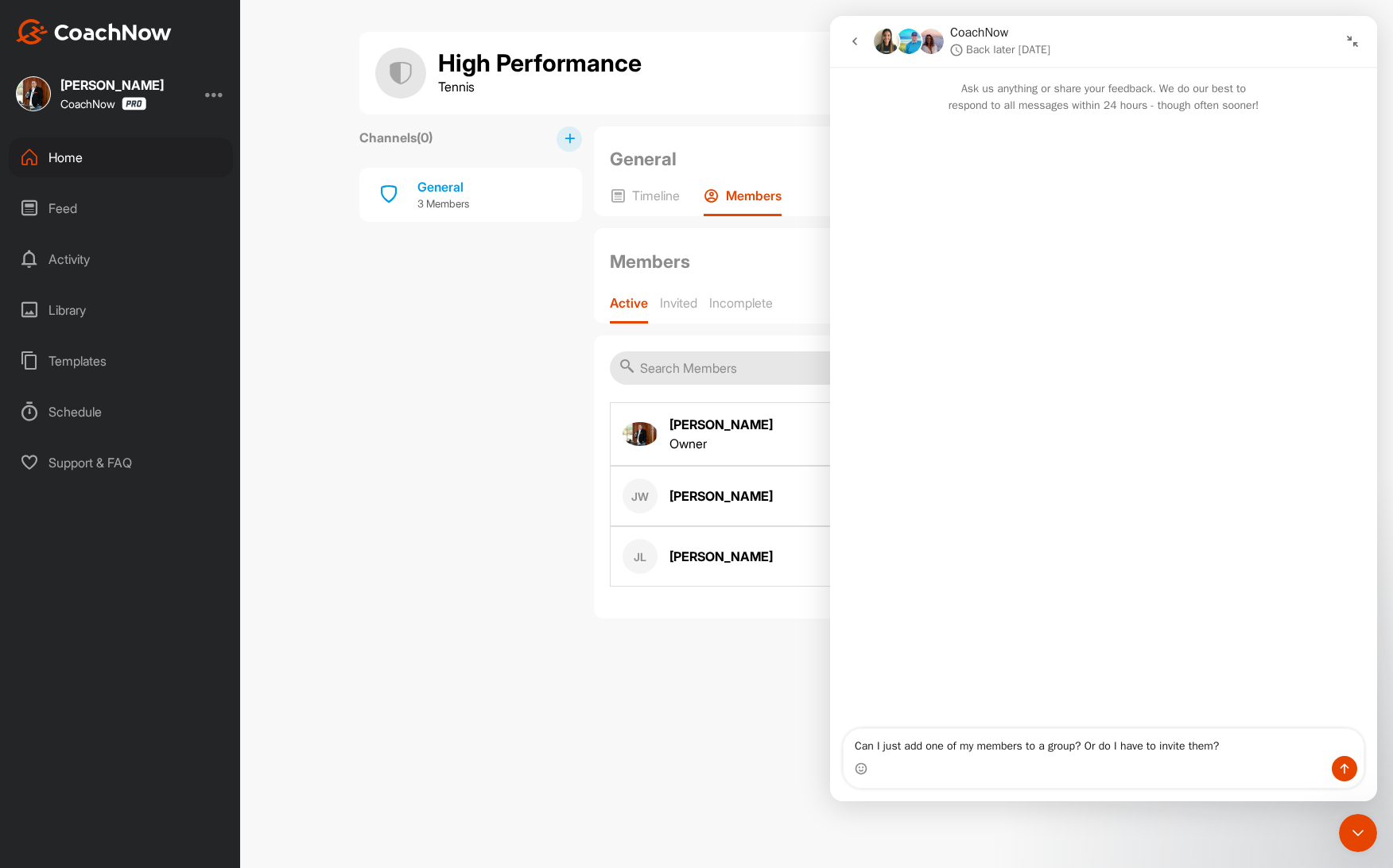 type 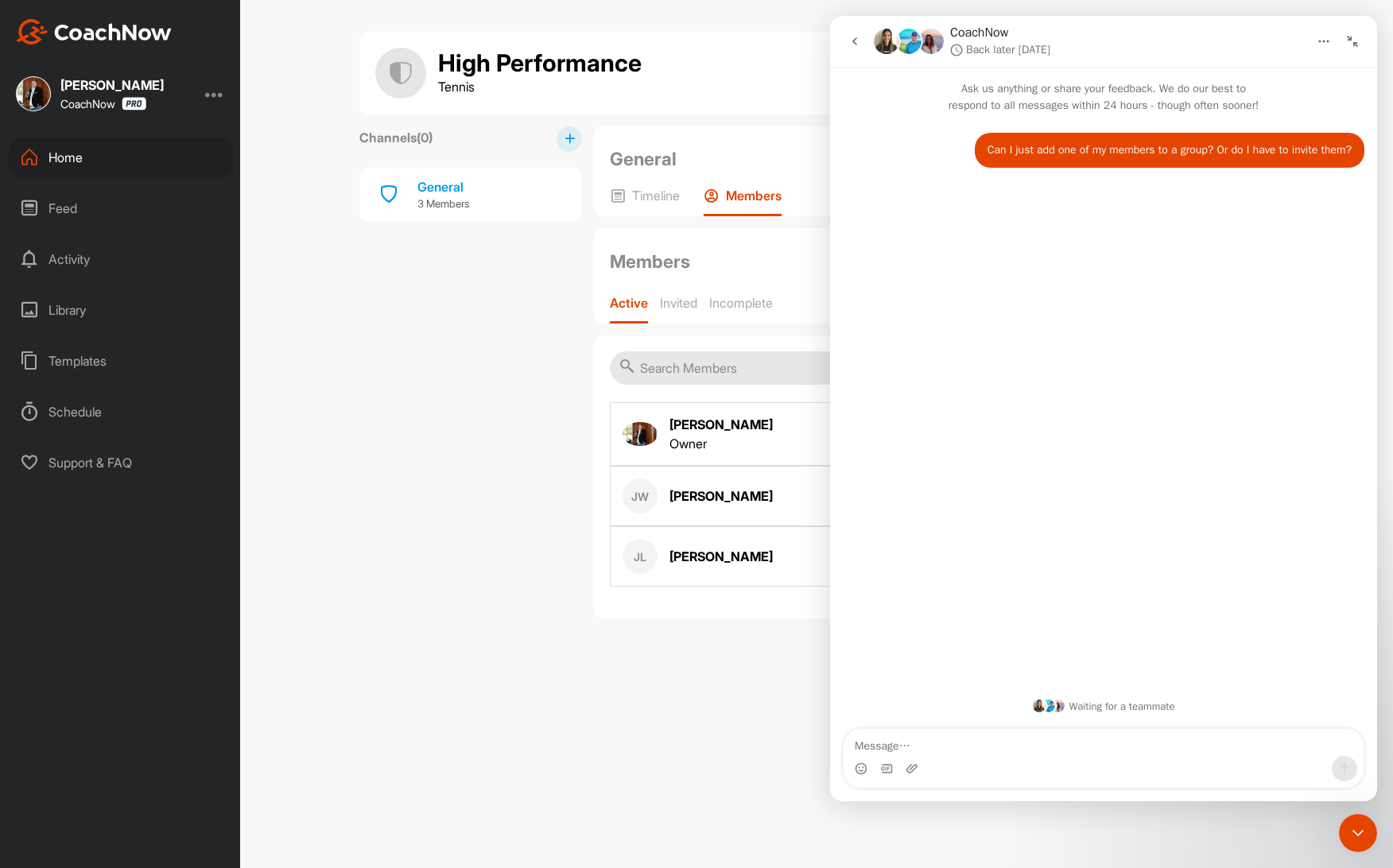 click on "Home" at bounding box center [121, 157] 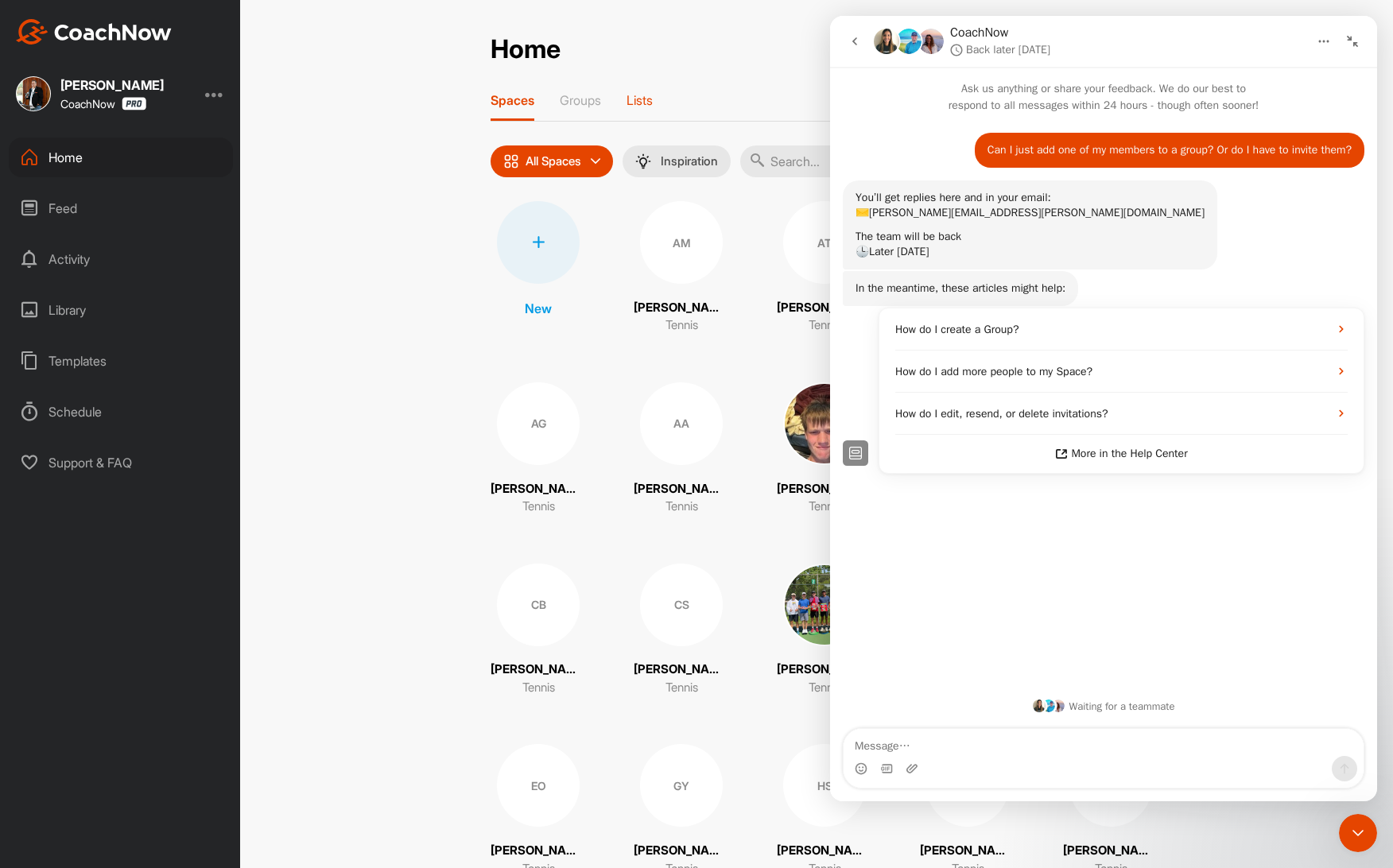 click on "Lists" at bounding box center (639, 100) 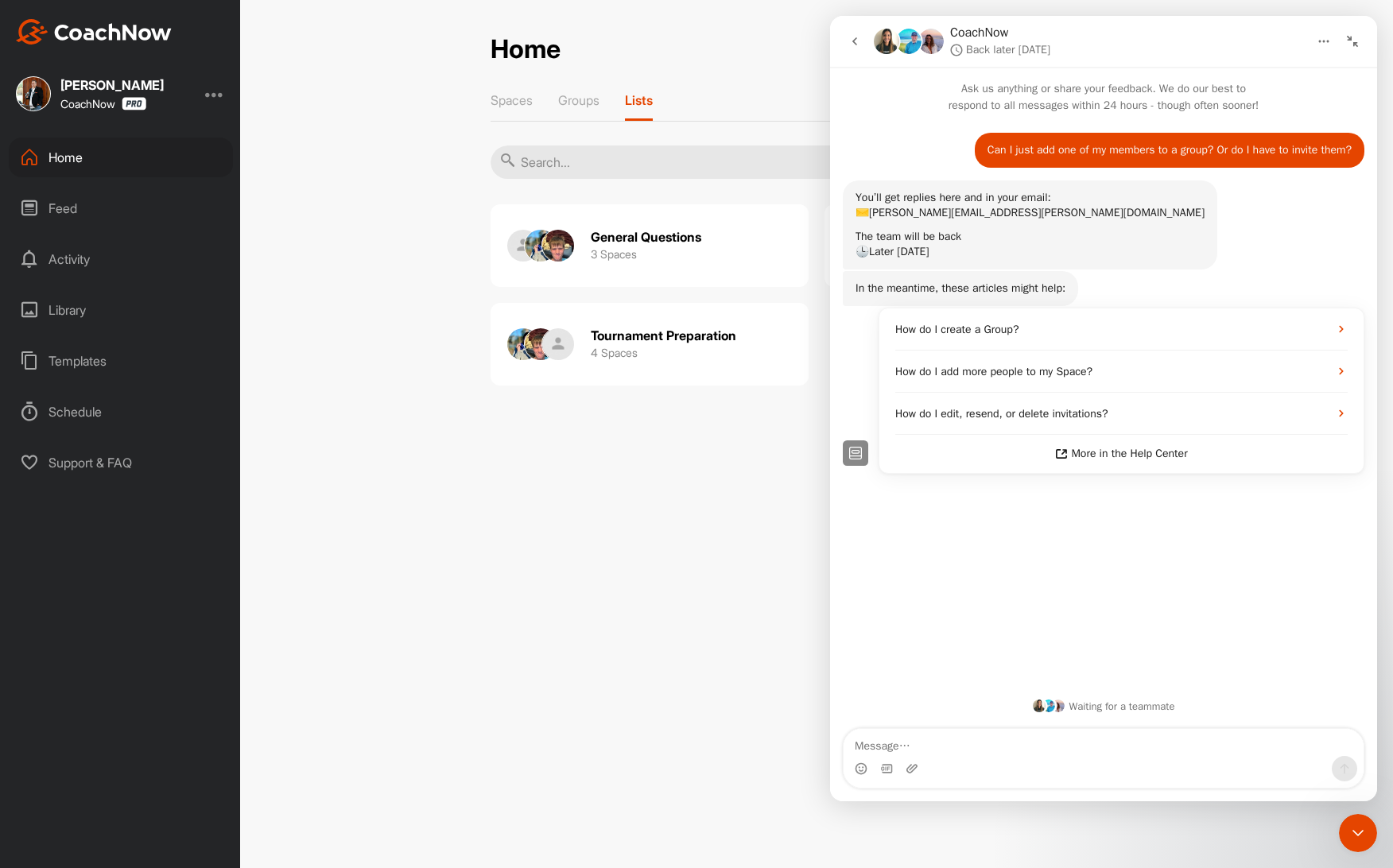click 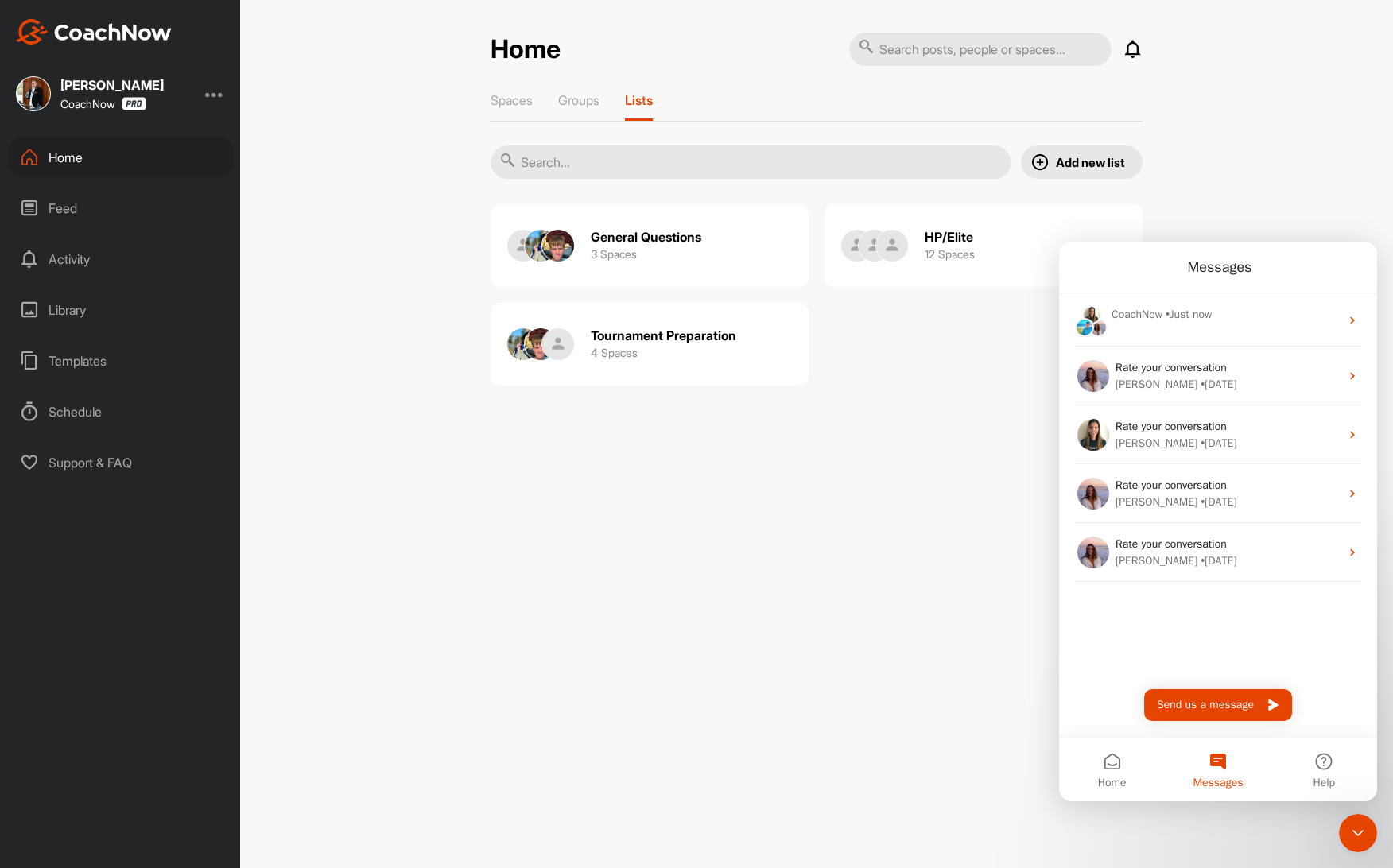click on "HP/Elite" at bounding box center [949, 237] 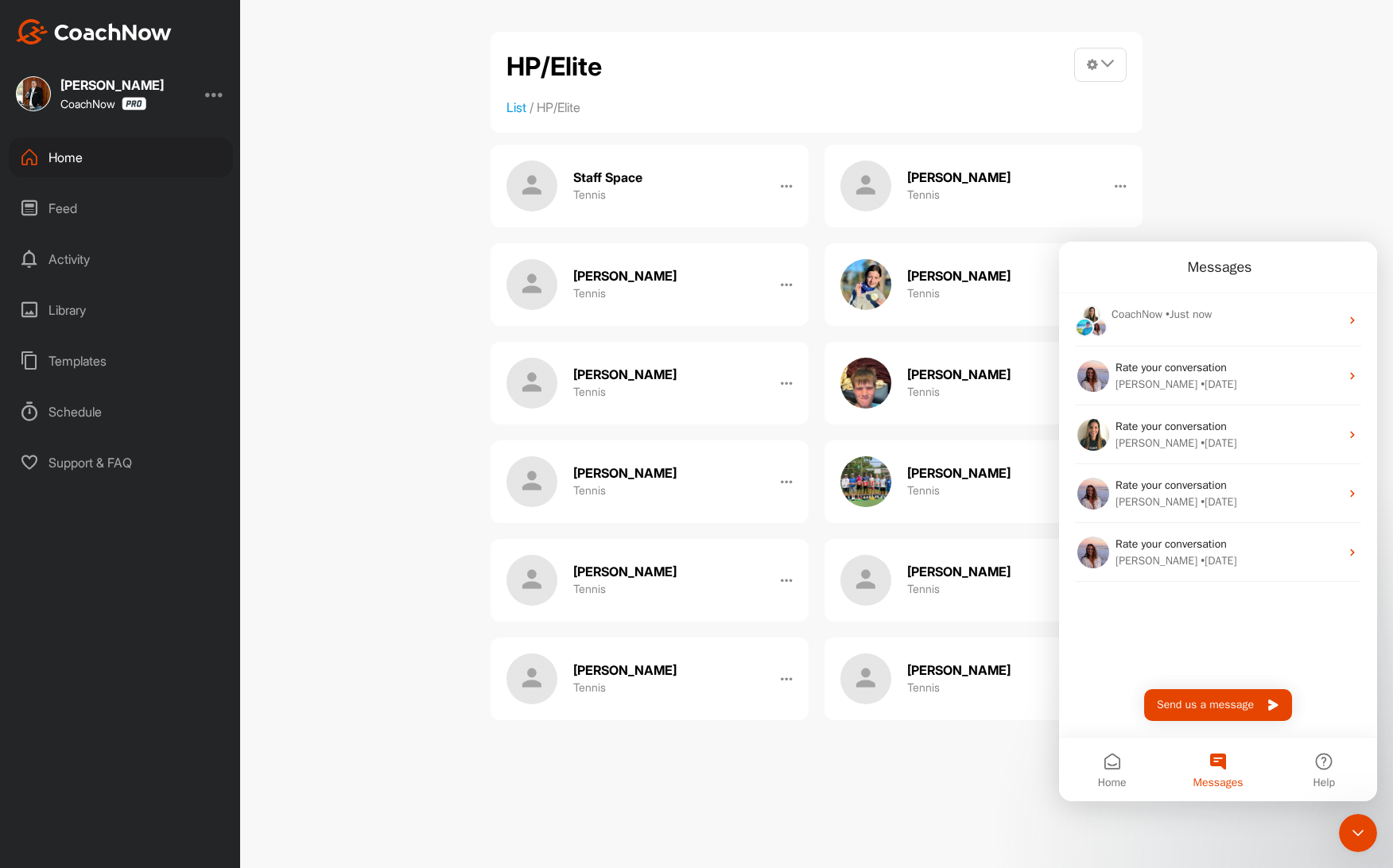 click 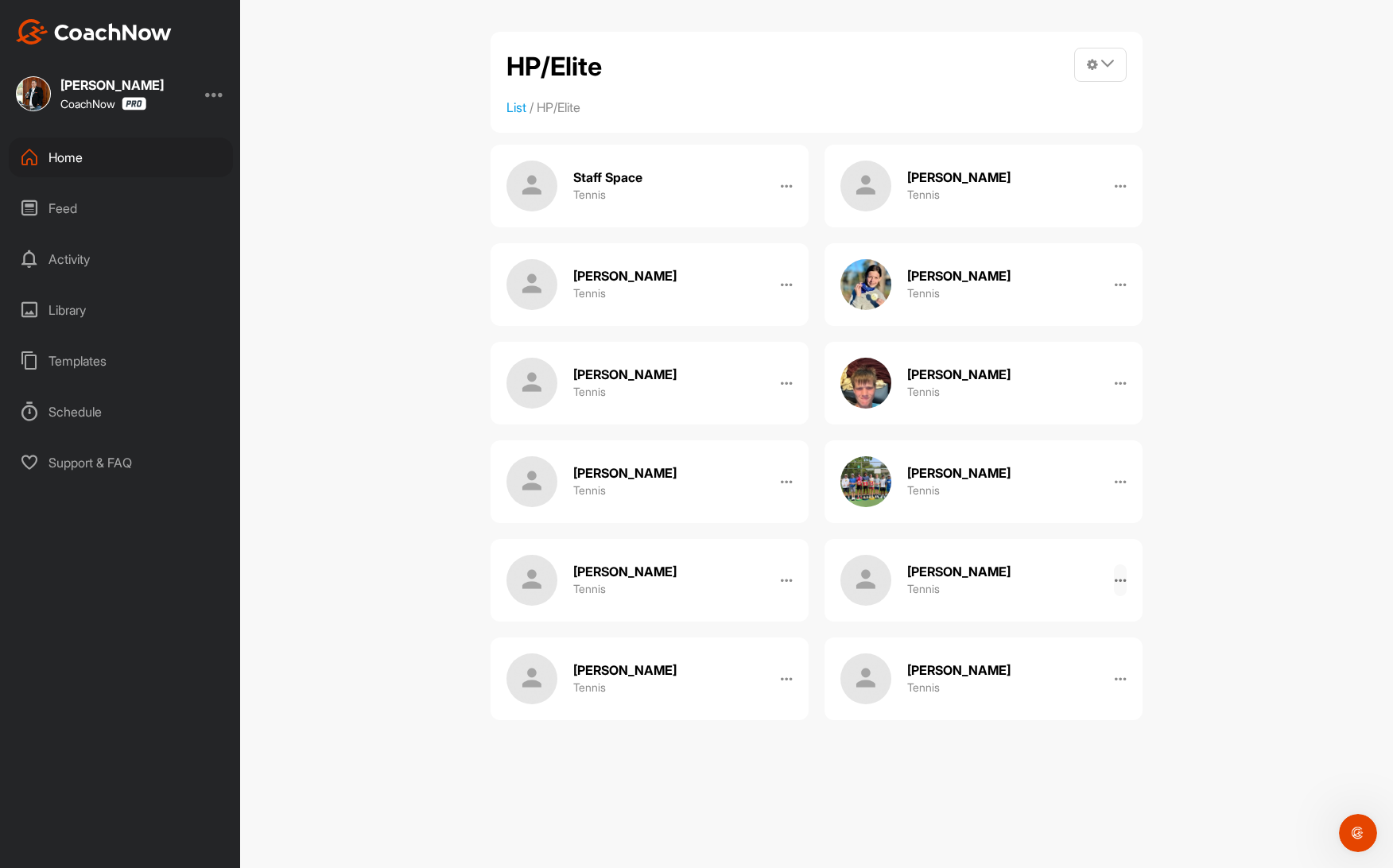 click at bounding box center [1120, 580] 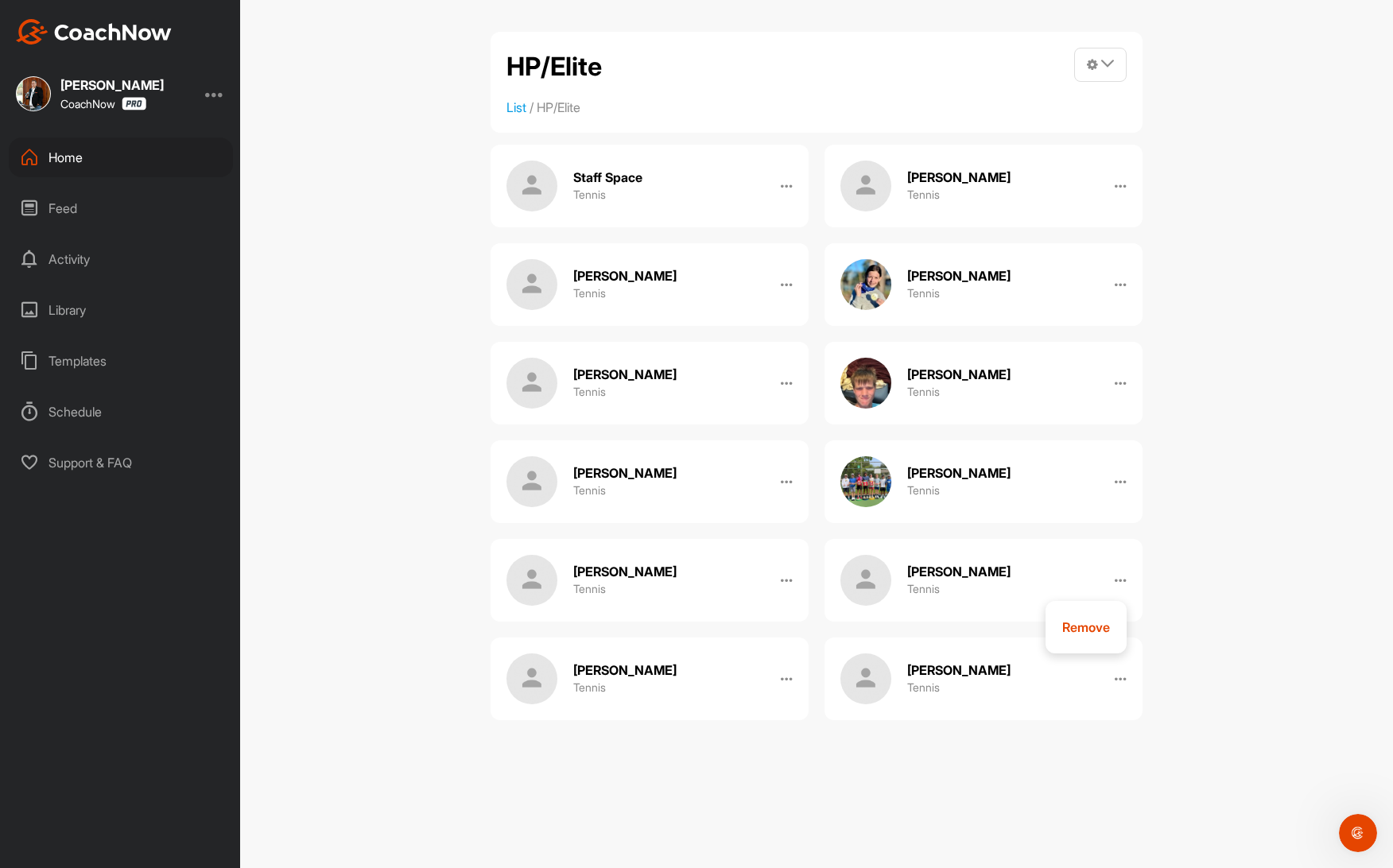 click on "Remove" at bounding box center [1086, 627] 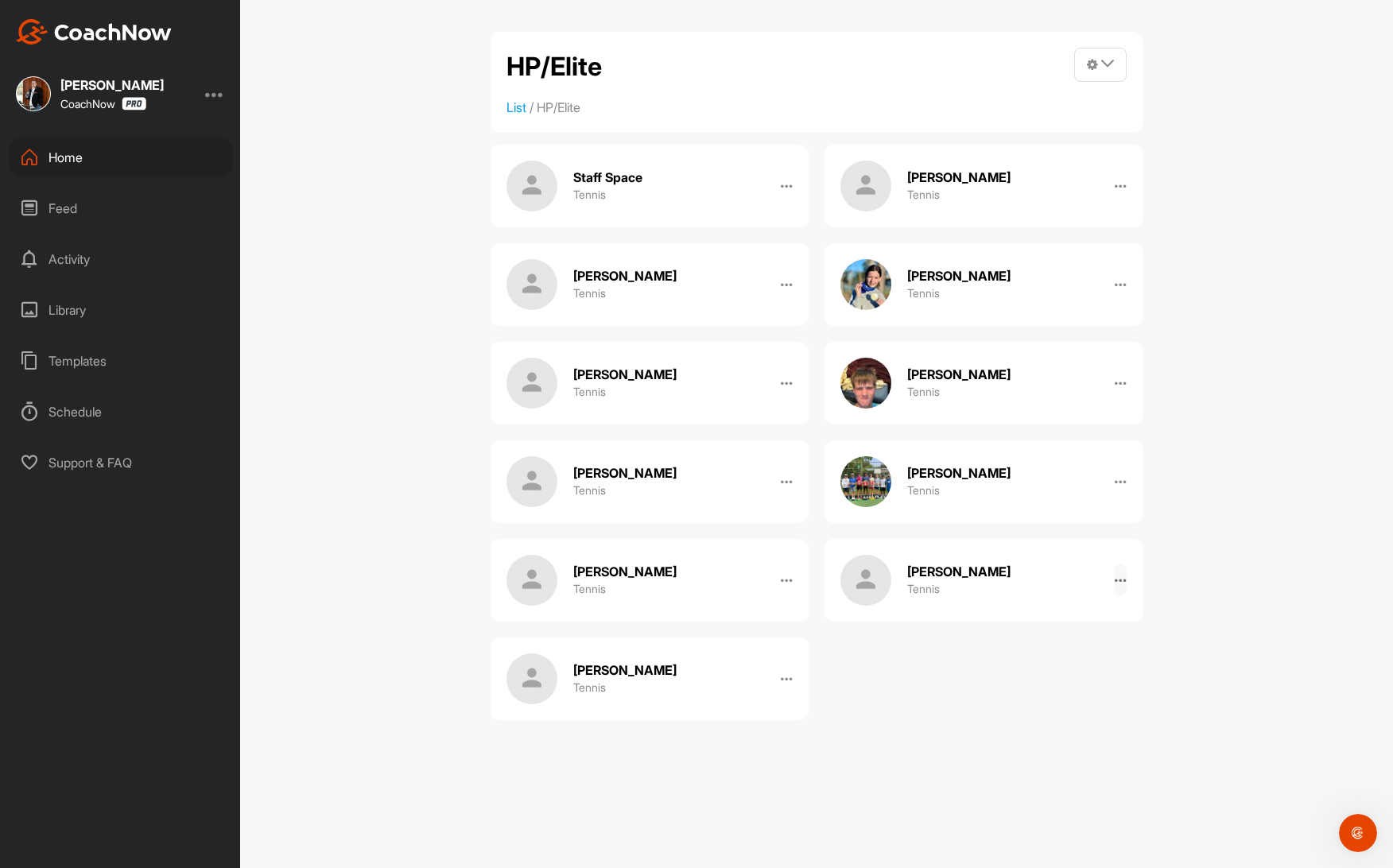 click at bounding box center (1120, 580) 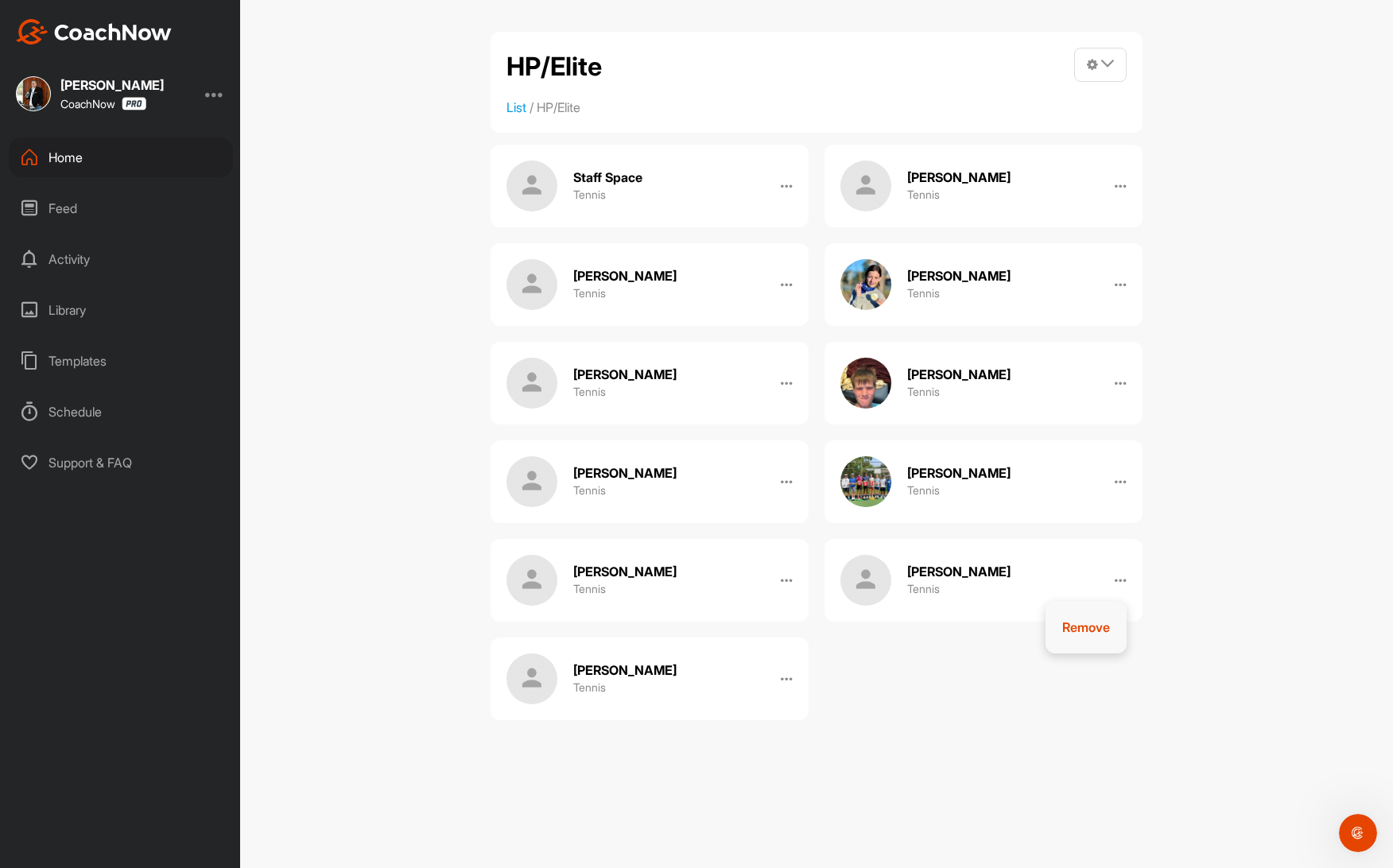 click on "Remove" at bounding box center (1086, 627) 